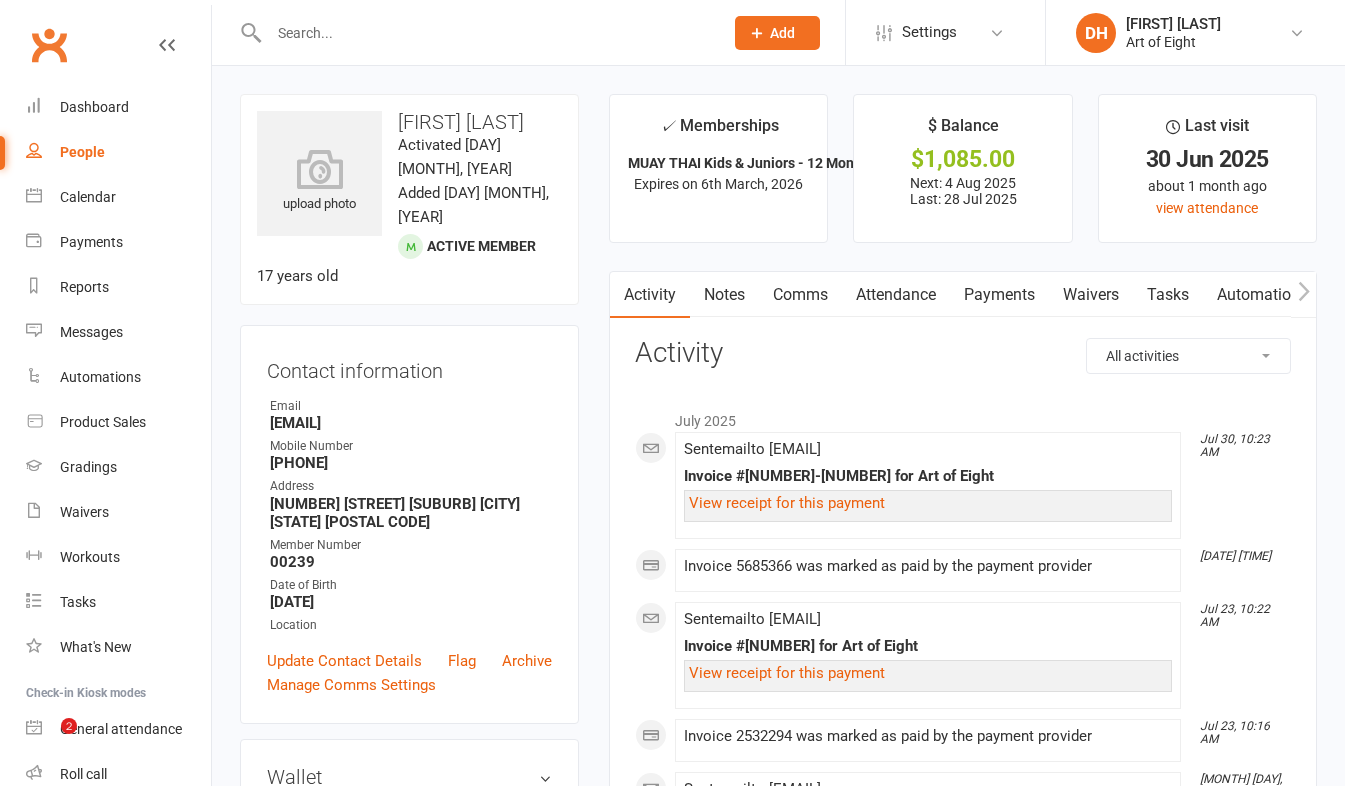 scroll, scrollTop: 0, scrollLeft: 0, axis: both 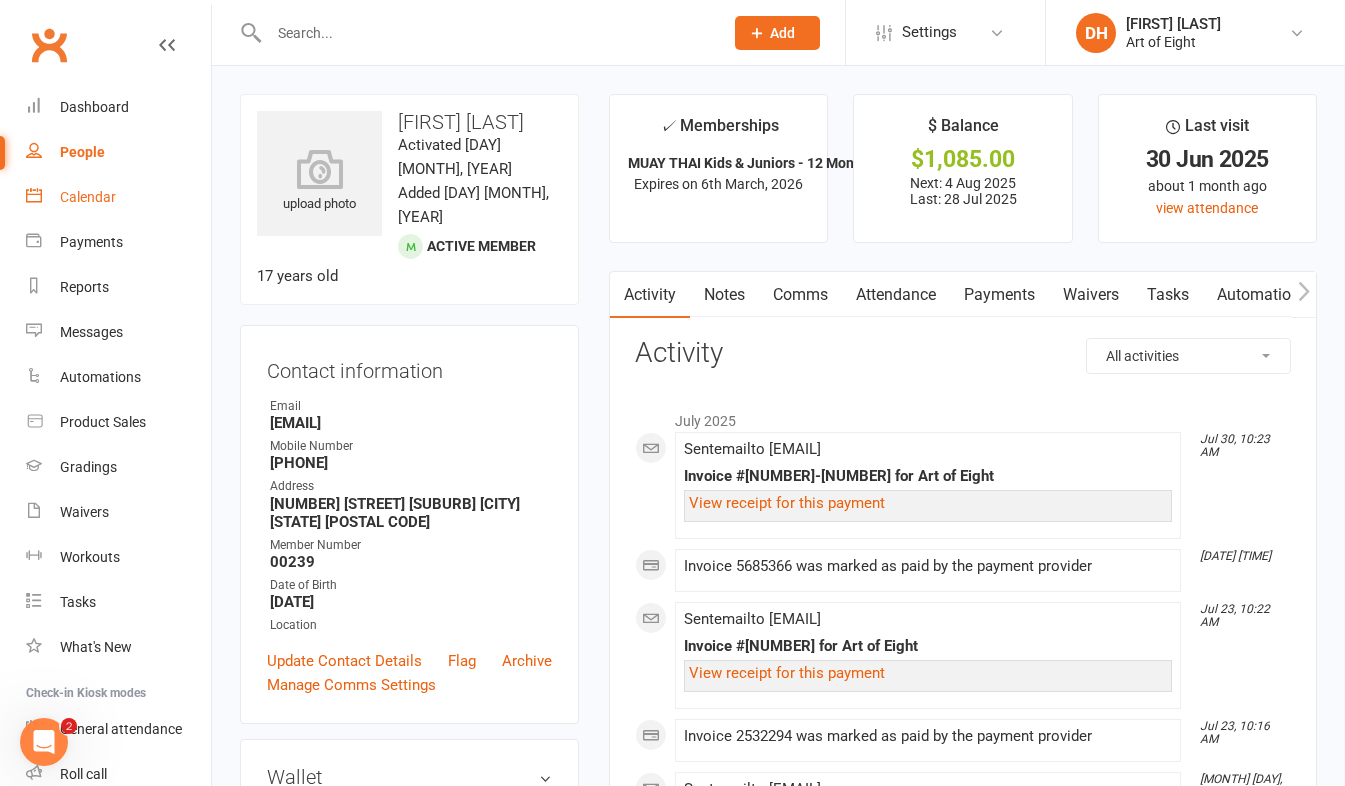 click on "Calendar" at bounding box center (88, 197) 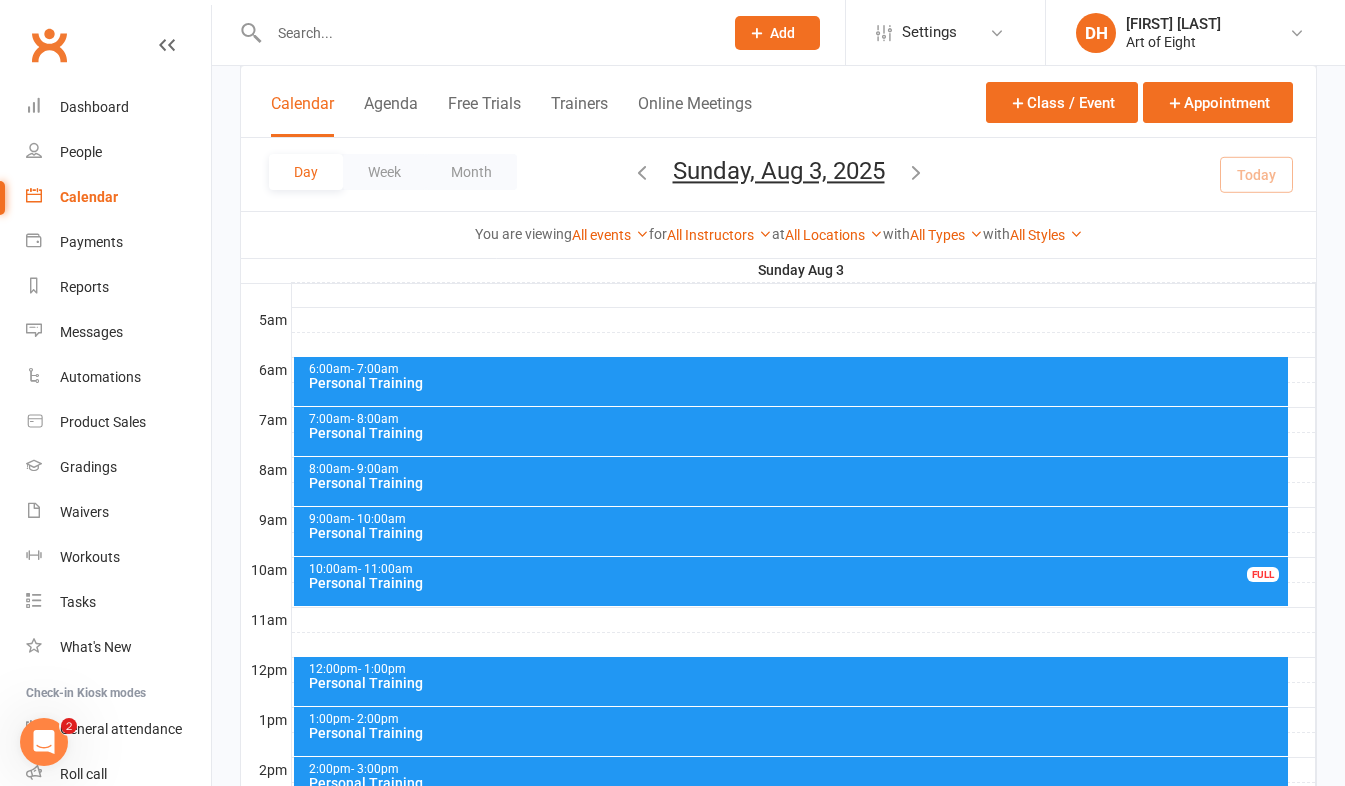 scroll, scrollTop: 400, scrollLeft: 0, axis: vertical 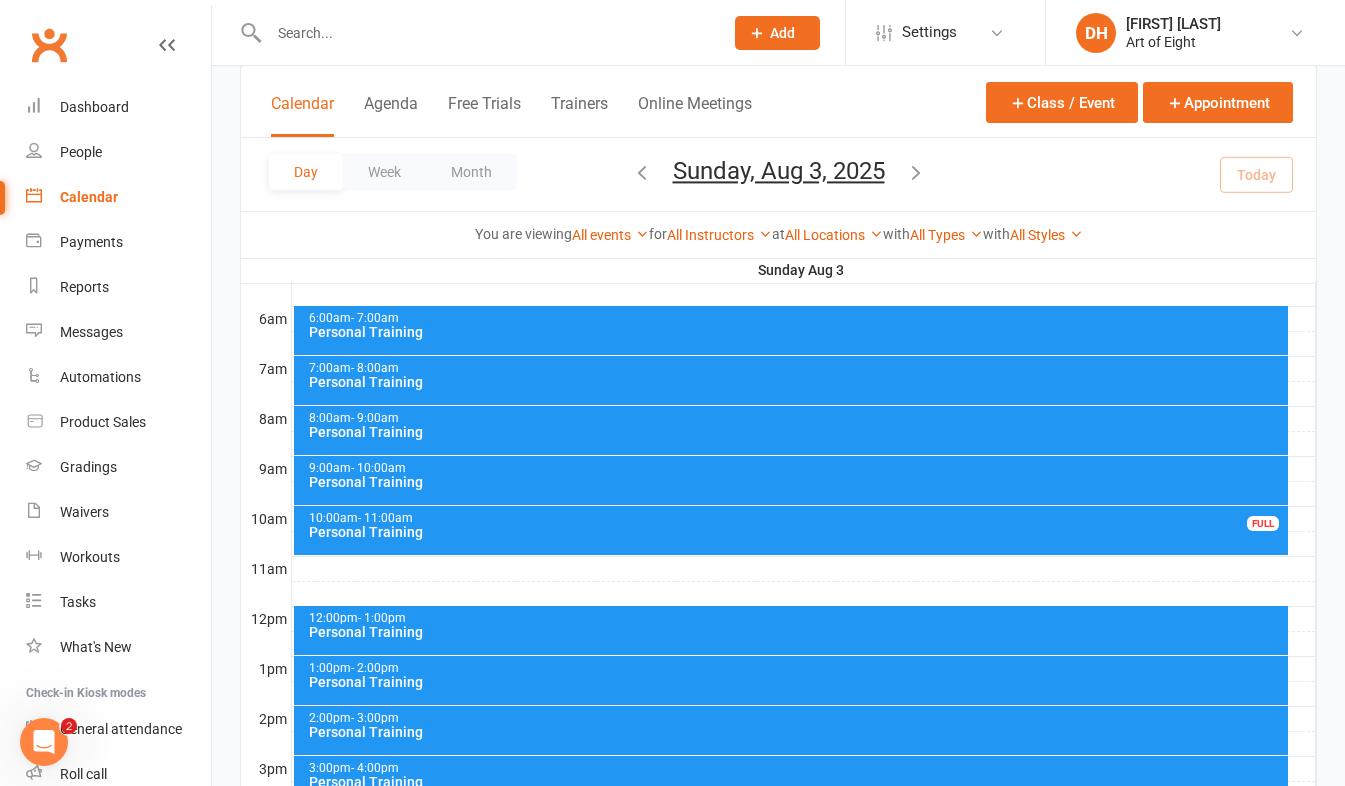 click on "FULL" at bounding box center (1263, 523) 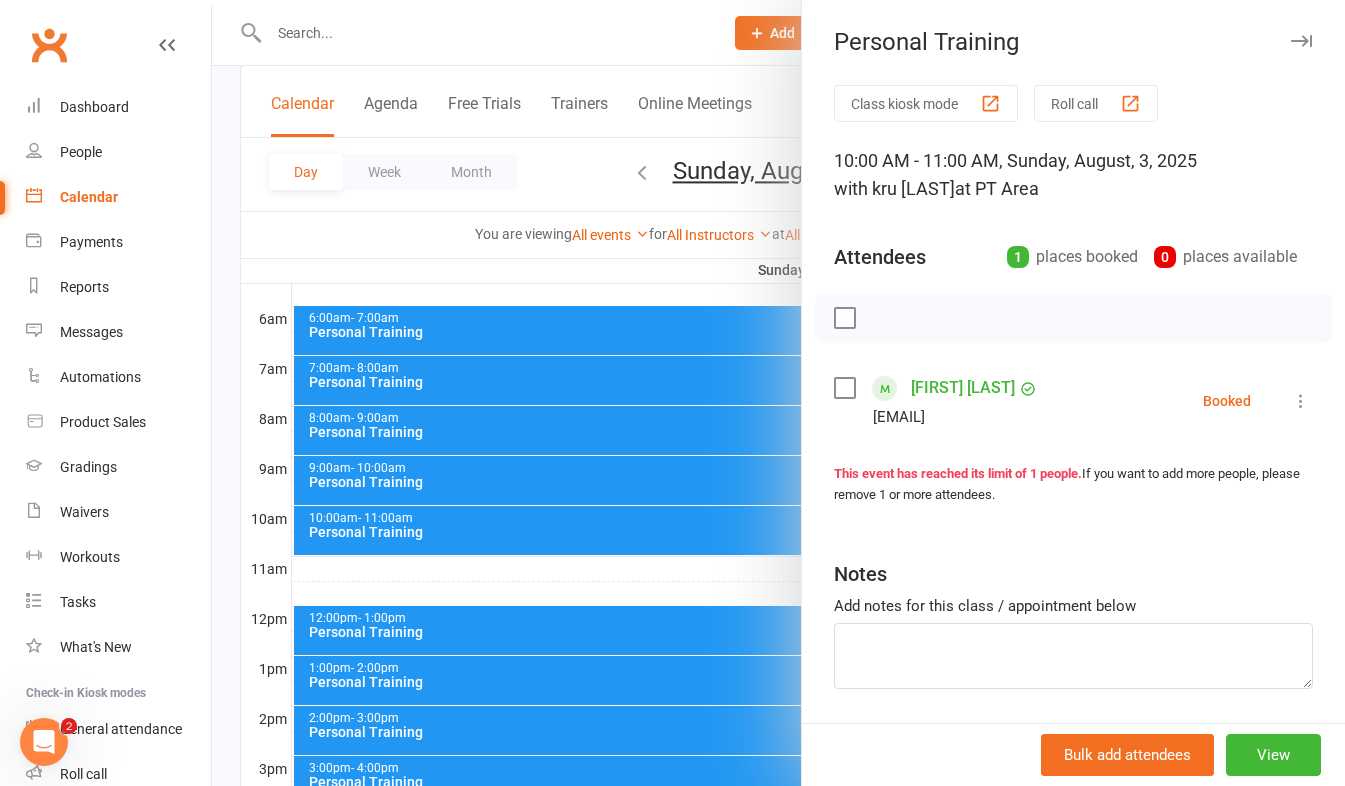 click at bounding box center [1301, 41] 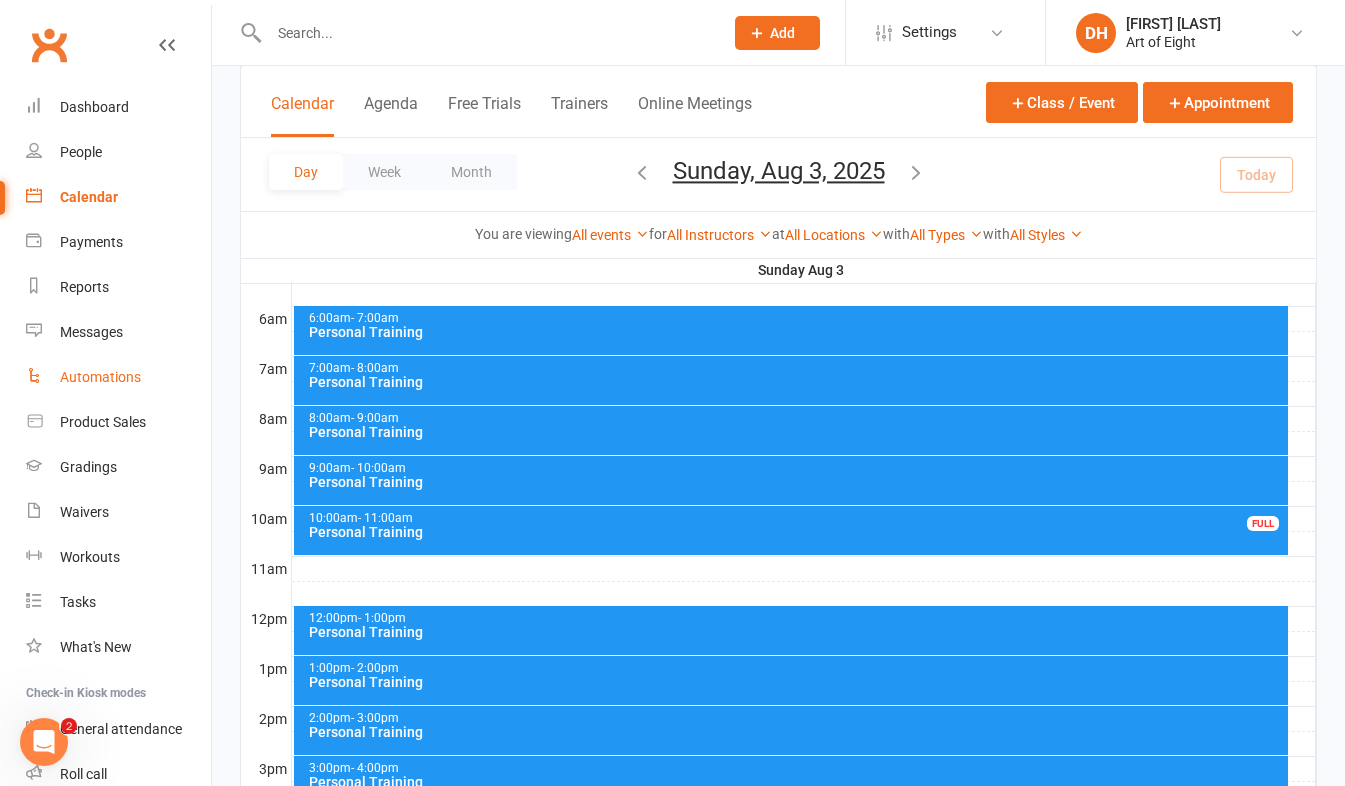 click on "Automations" at bounding box center (100, 377) 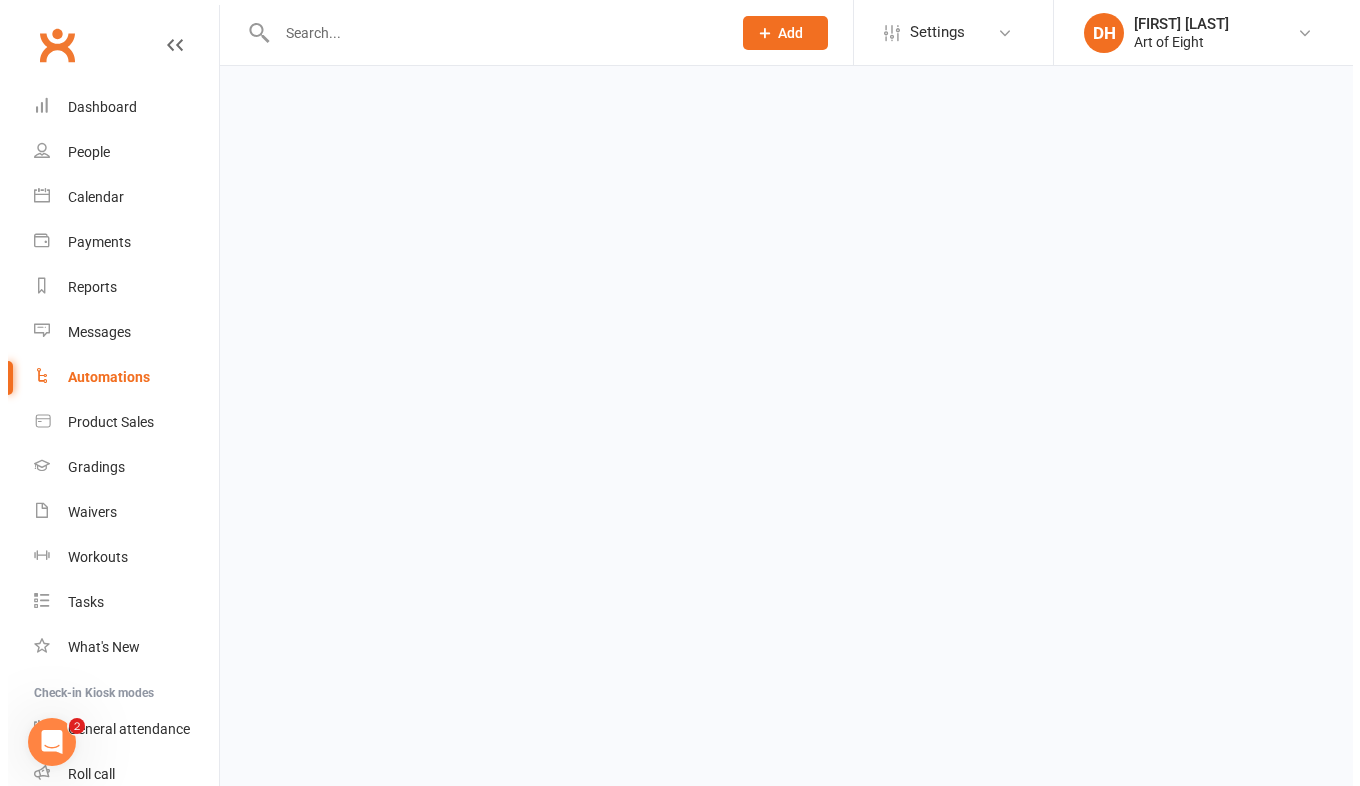 scroll, scrollTop: 0, scrollLeft: 0, axis: both 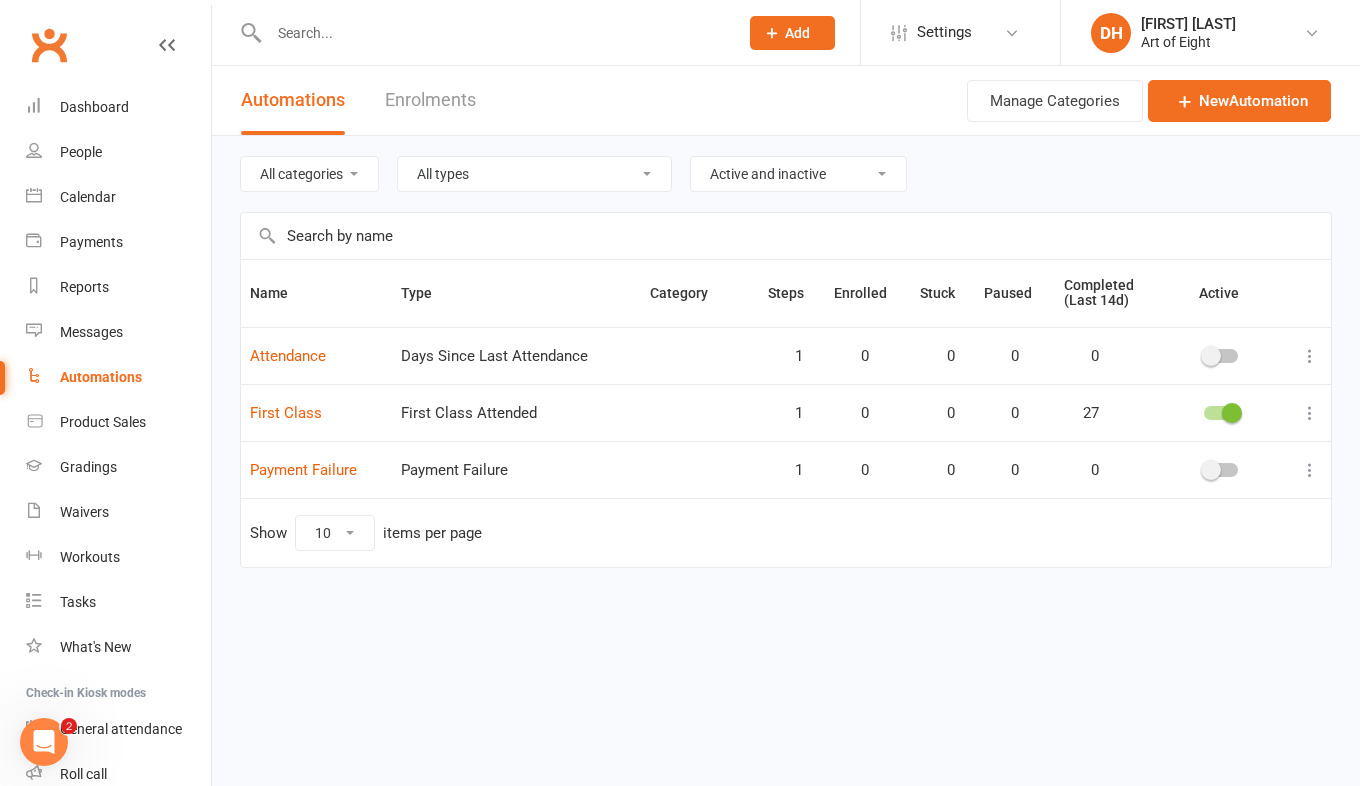 click on "All categories" at bounding box center (309, 174) 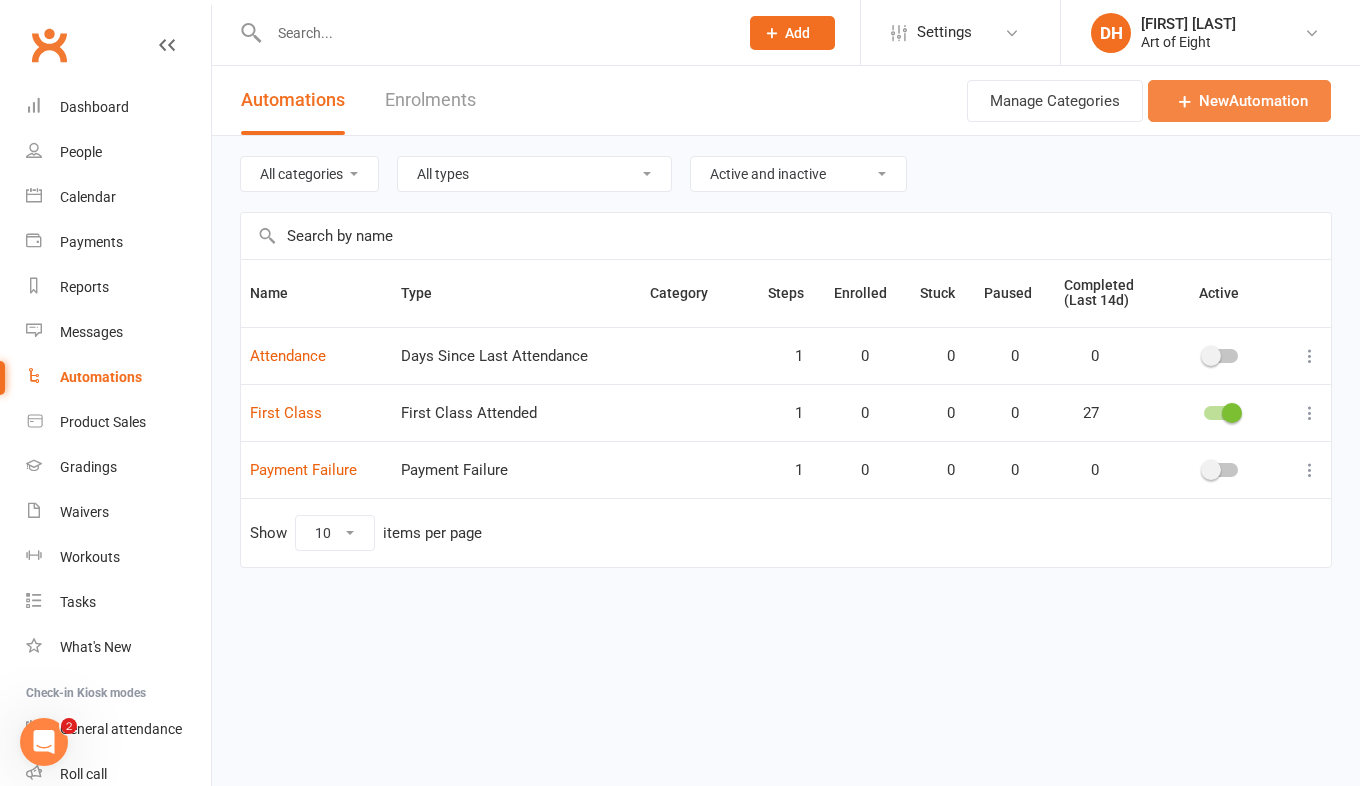 click at bounding box center [1185, 101] 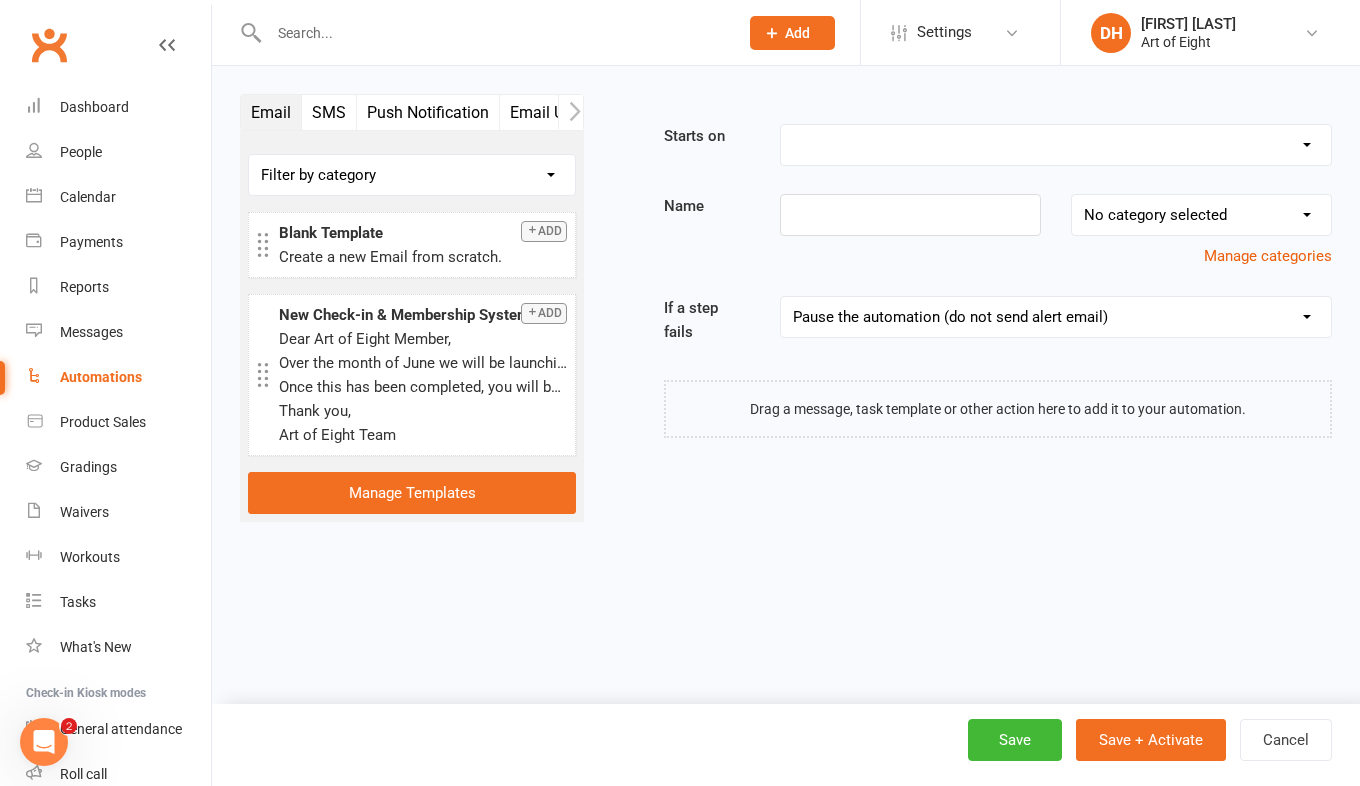 click 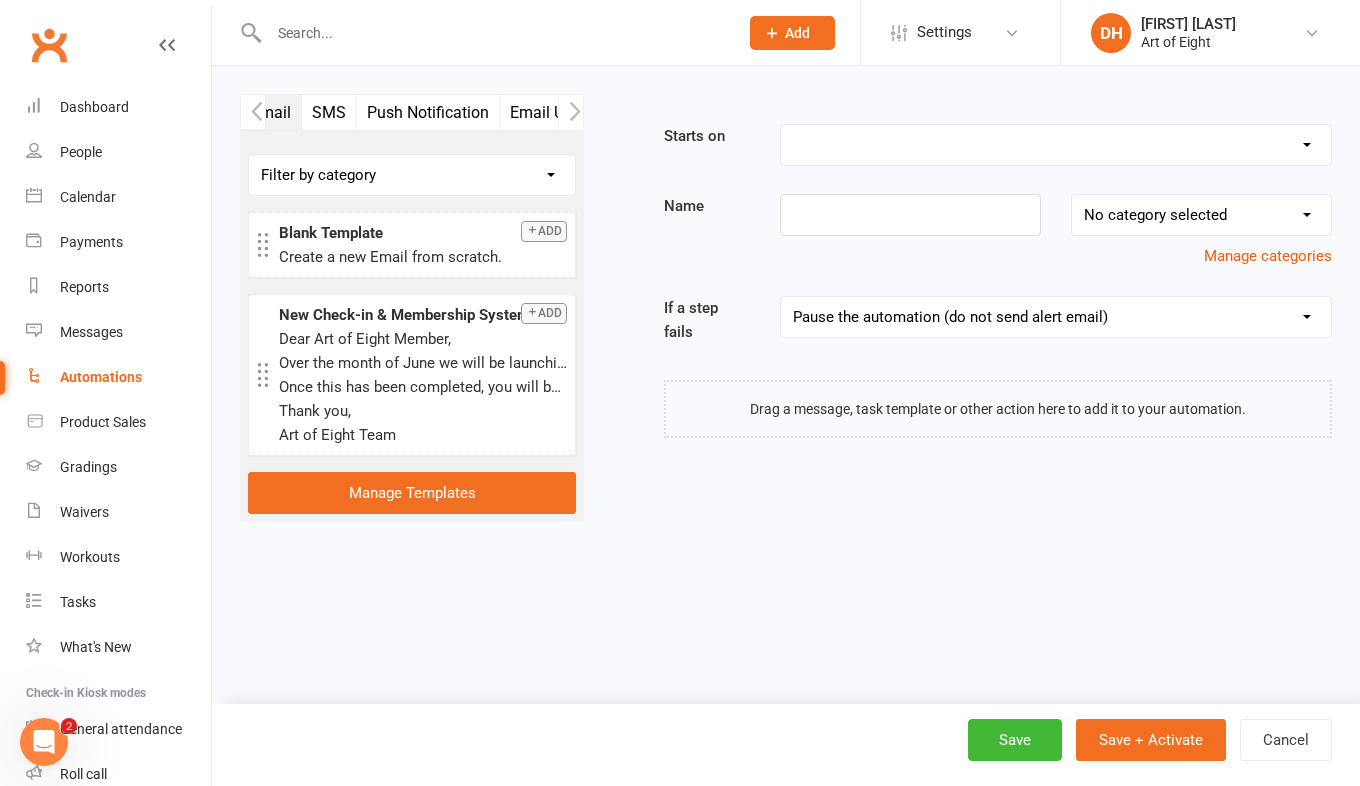 scroll, scrollTop: 0, scrollLeft: 150, axis: horizontal 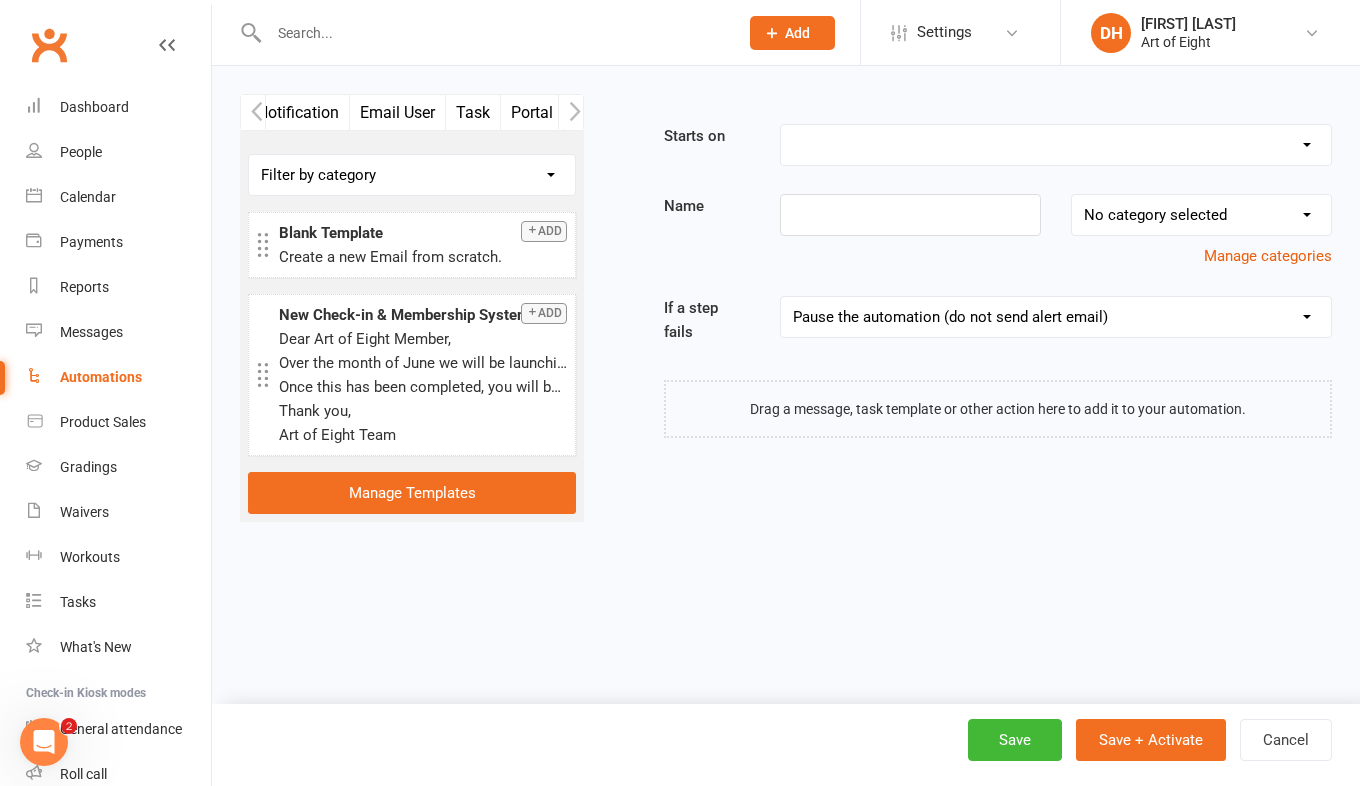 click 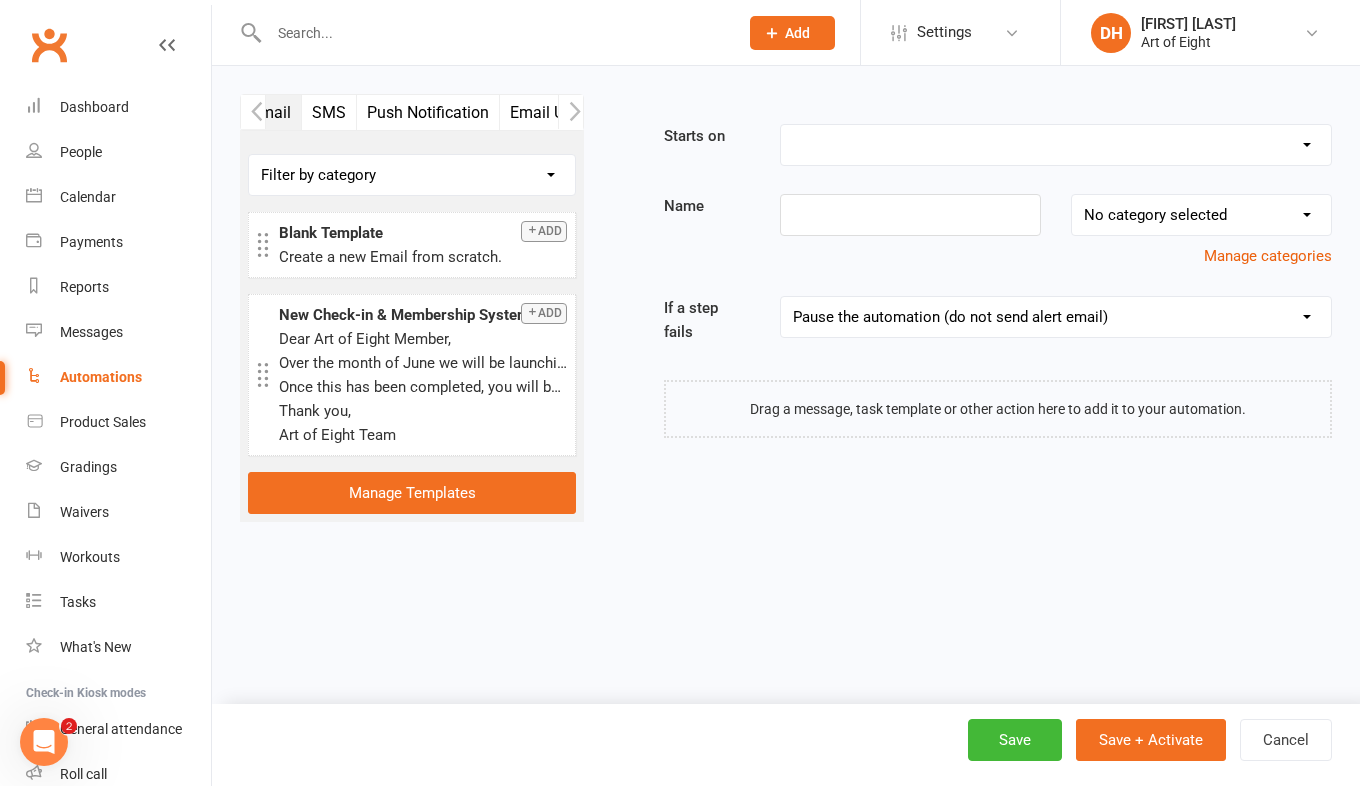 scroll, scrollTop: 0, scrollLeft: 0, axis: both 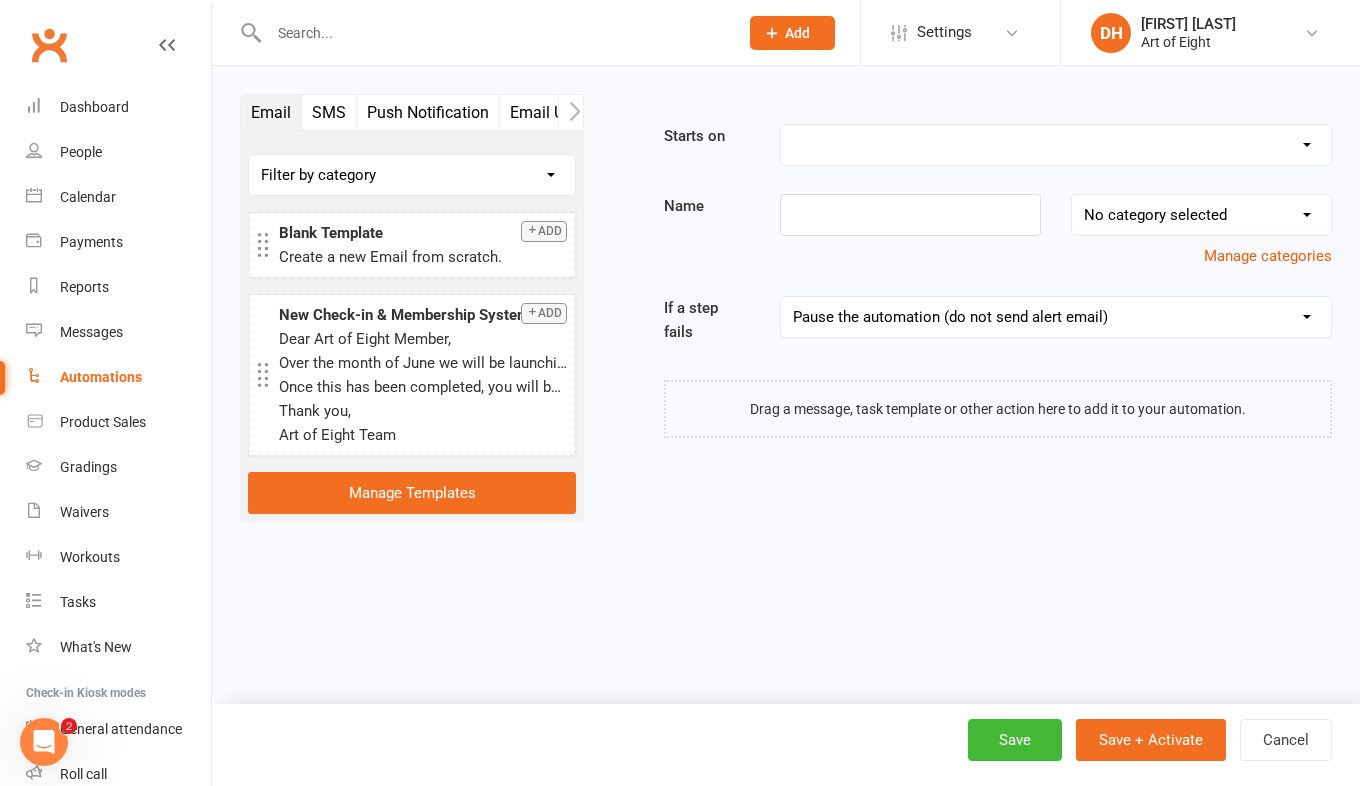click 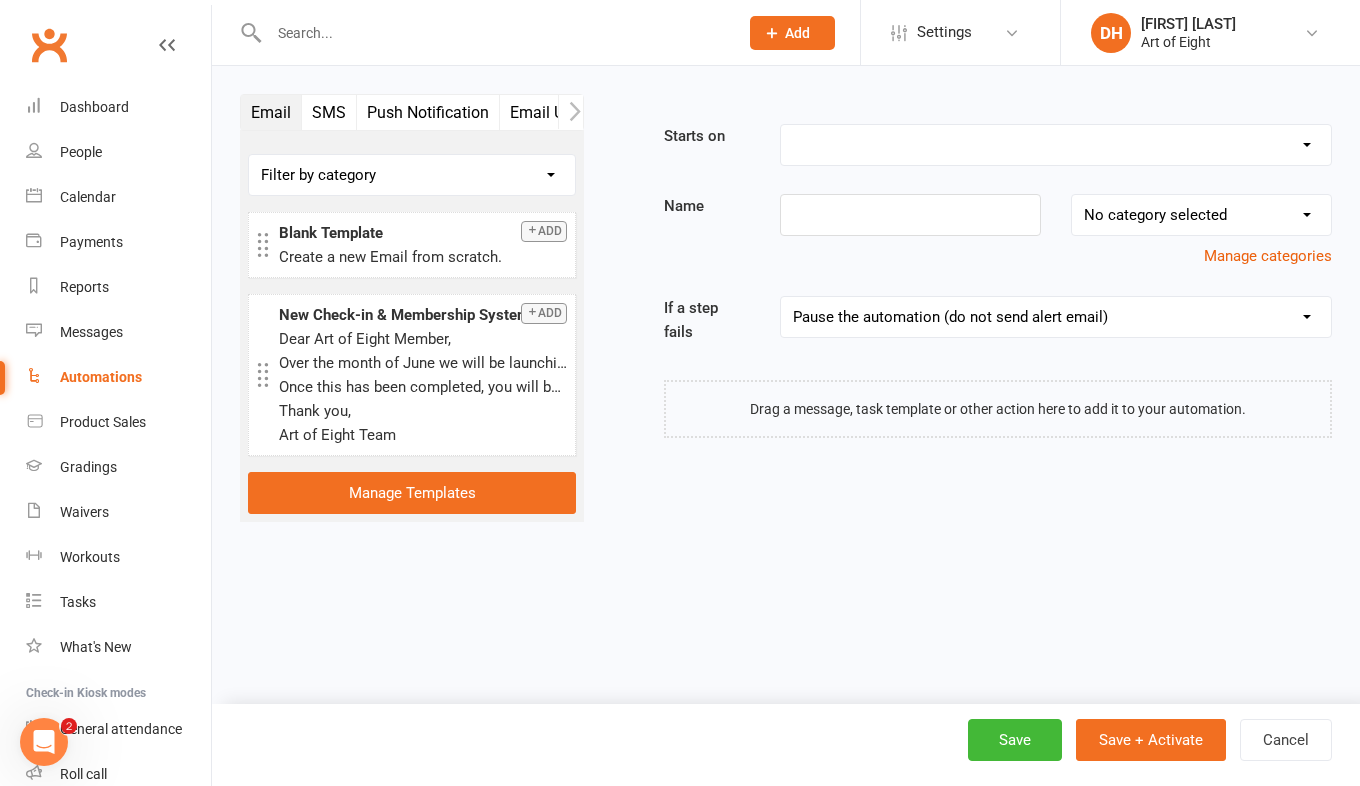 click on "SMS" at bounding box center [329, 112] 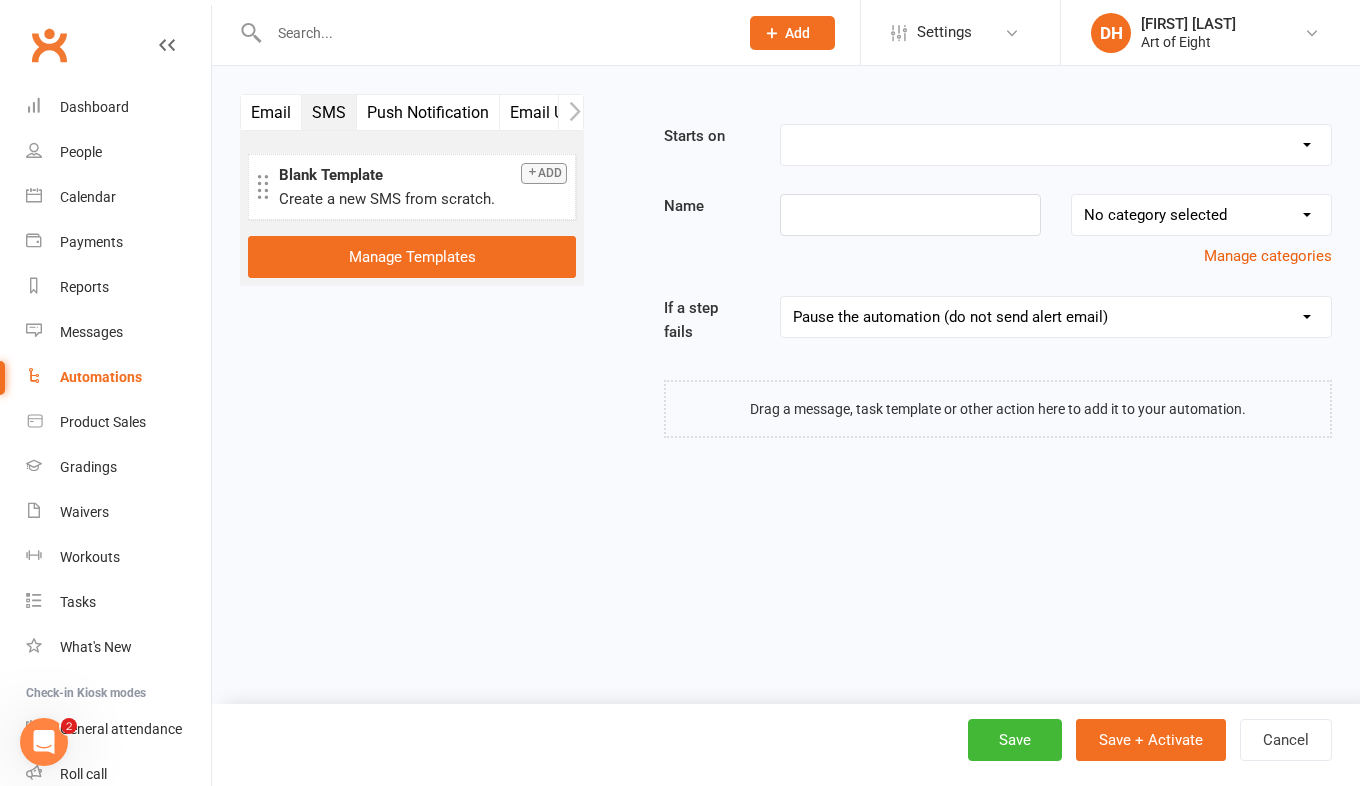 click on "Push Notification" at bounding box center (428, 112) 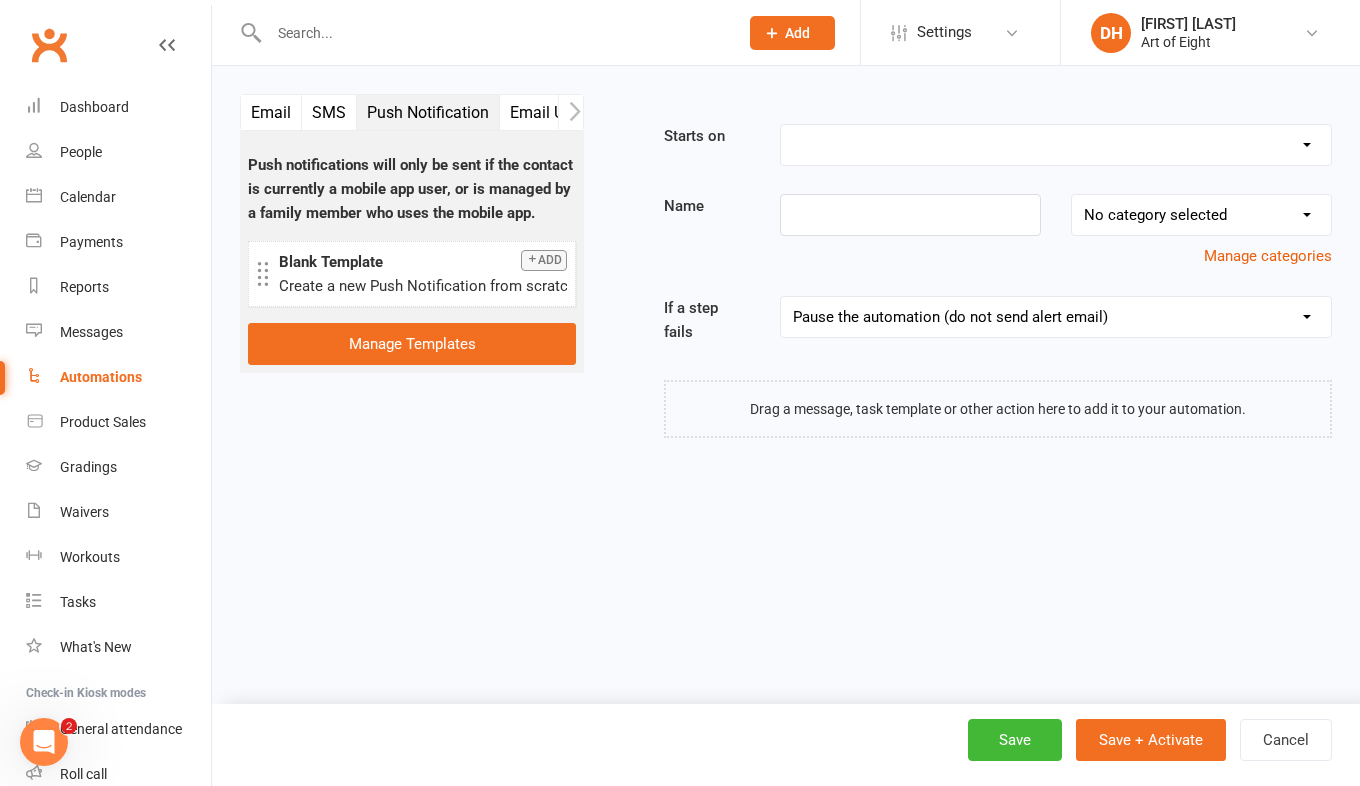 click on "Email" at bounding box center [271, 112] 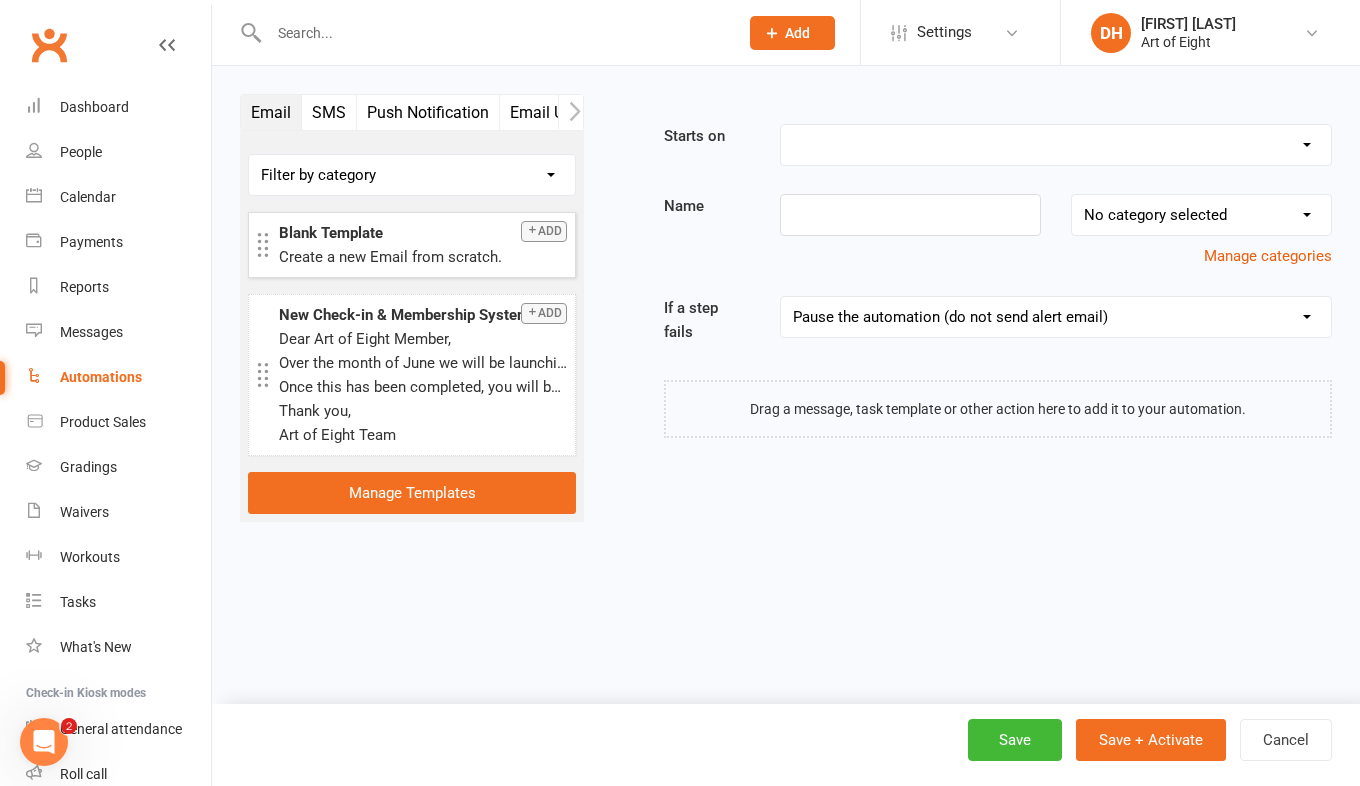 click on "Add" at bounding box center (544, 231) 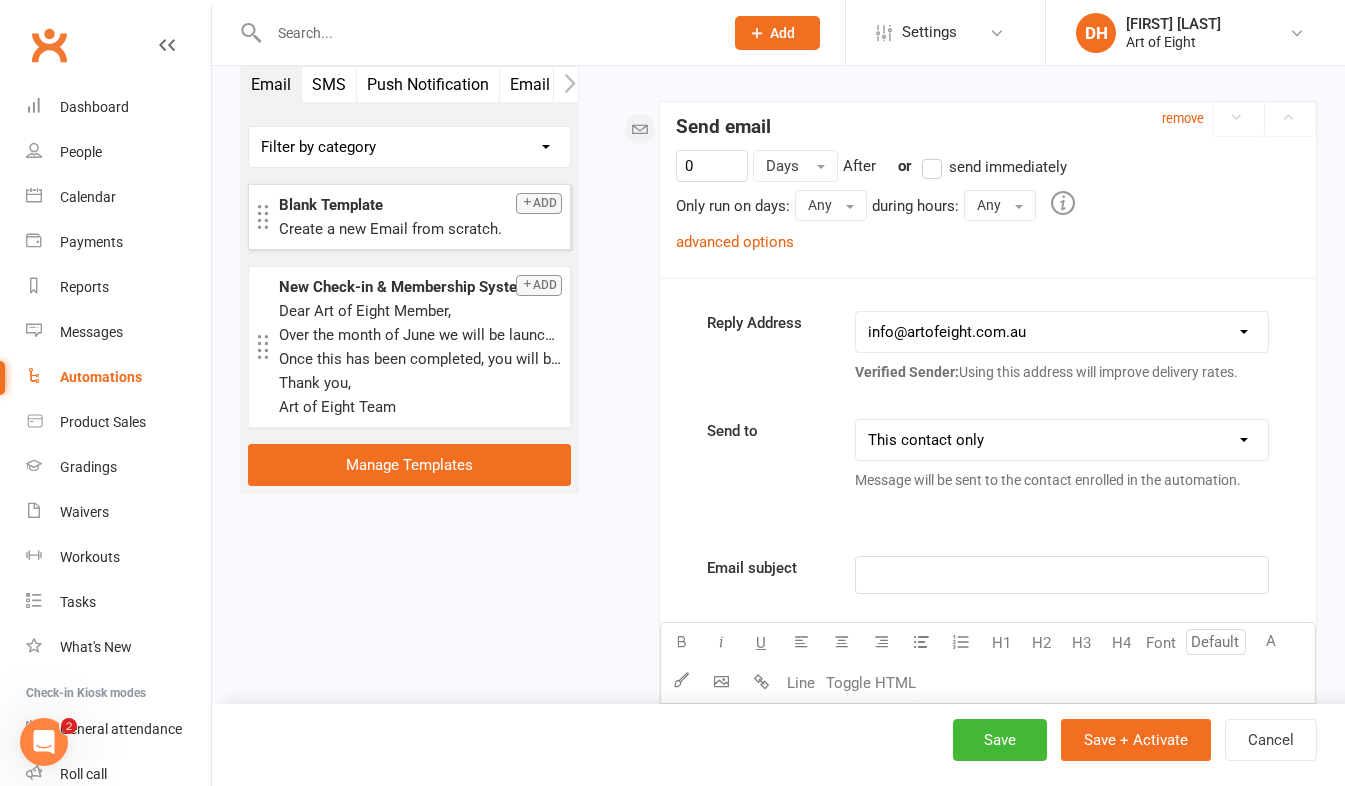 scroll, scrollTop: 287, scrollLeft: 0, axis: vertical 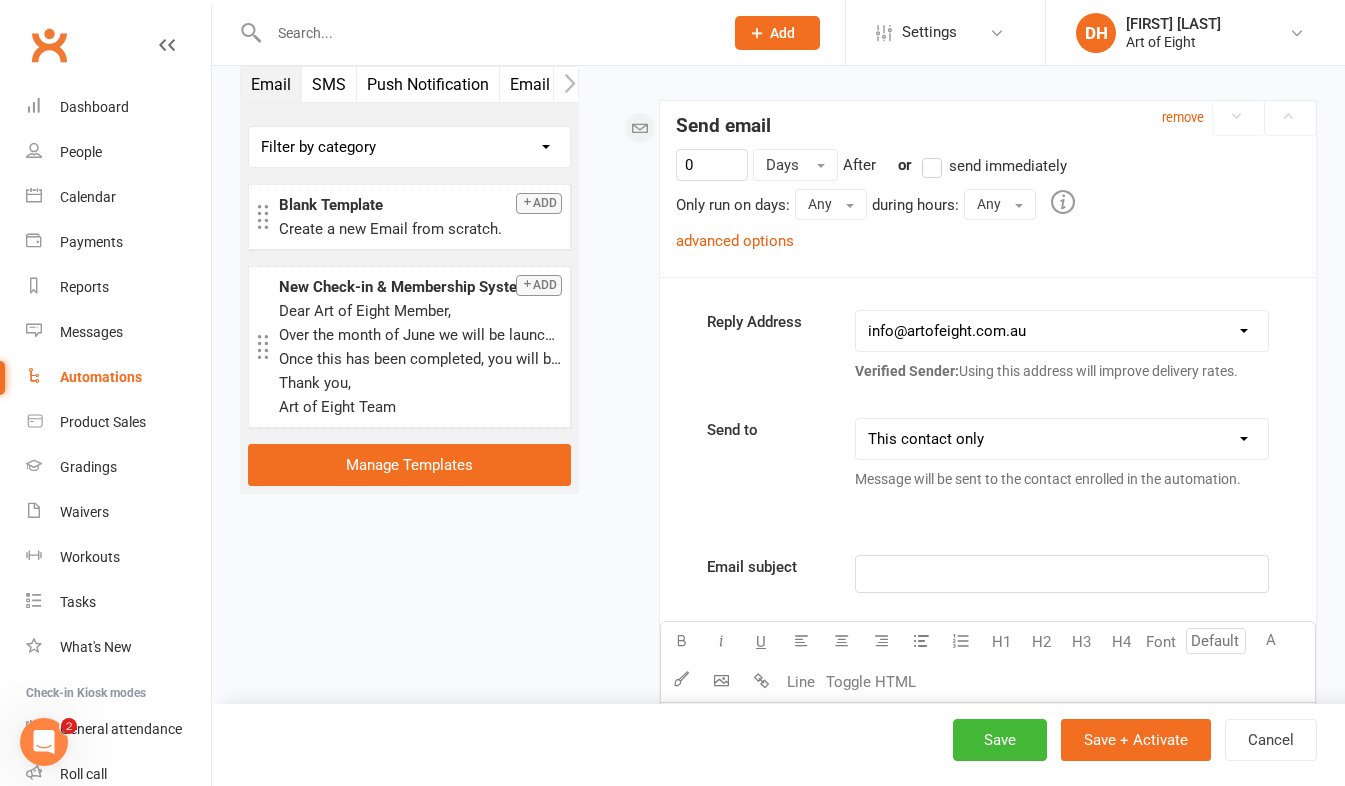 click on "send immediately" at bounding box center [994, 166] 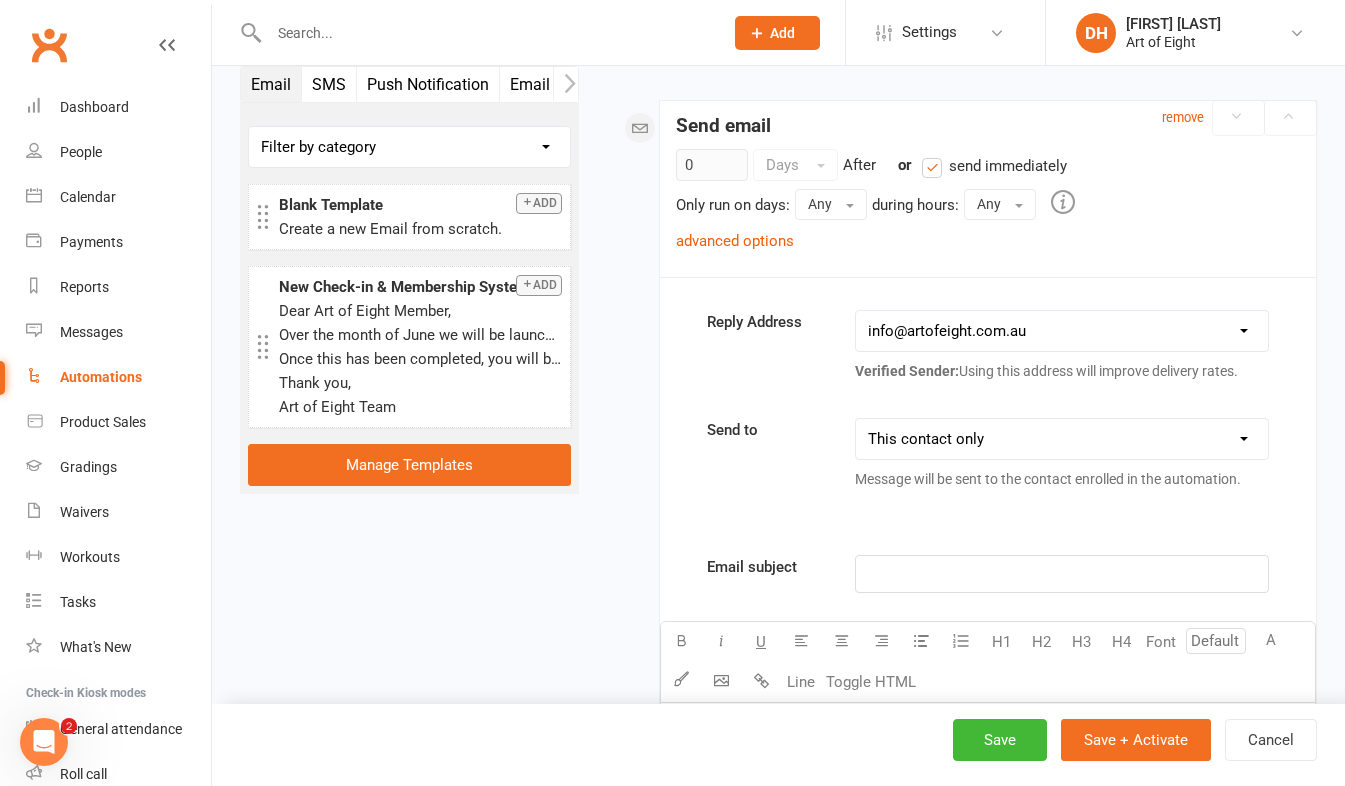 click on "This contact only Recipients that accept messages sent from automations Recipients that accept messages sent from automations (or: send to contact if no other recipients available)" at bounding box center (1062, 439) 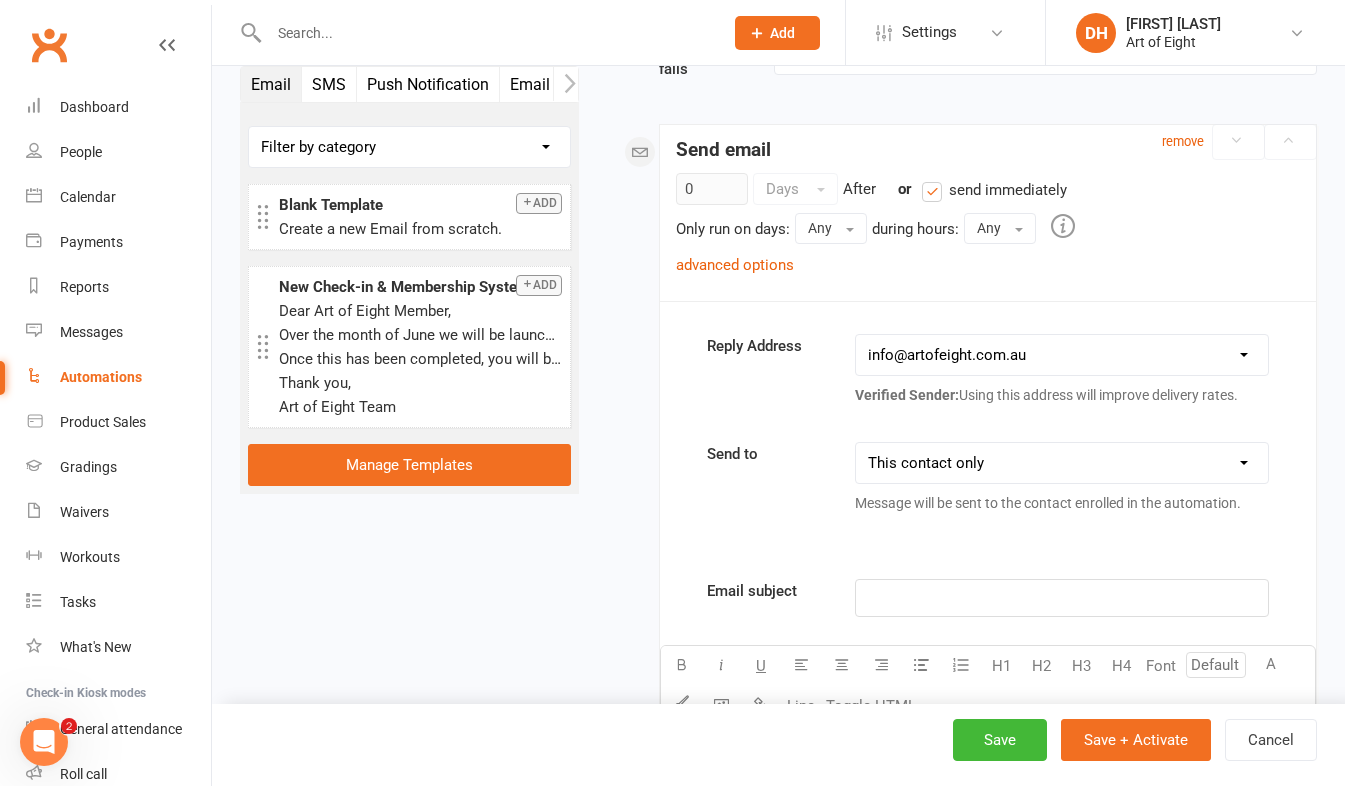 scroll, scrollTop: 300, scrollLeft: 0, axis: vertical 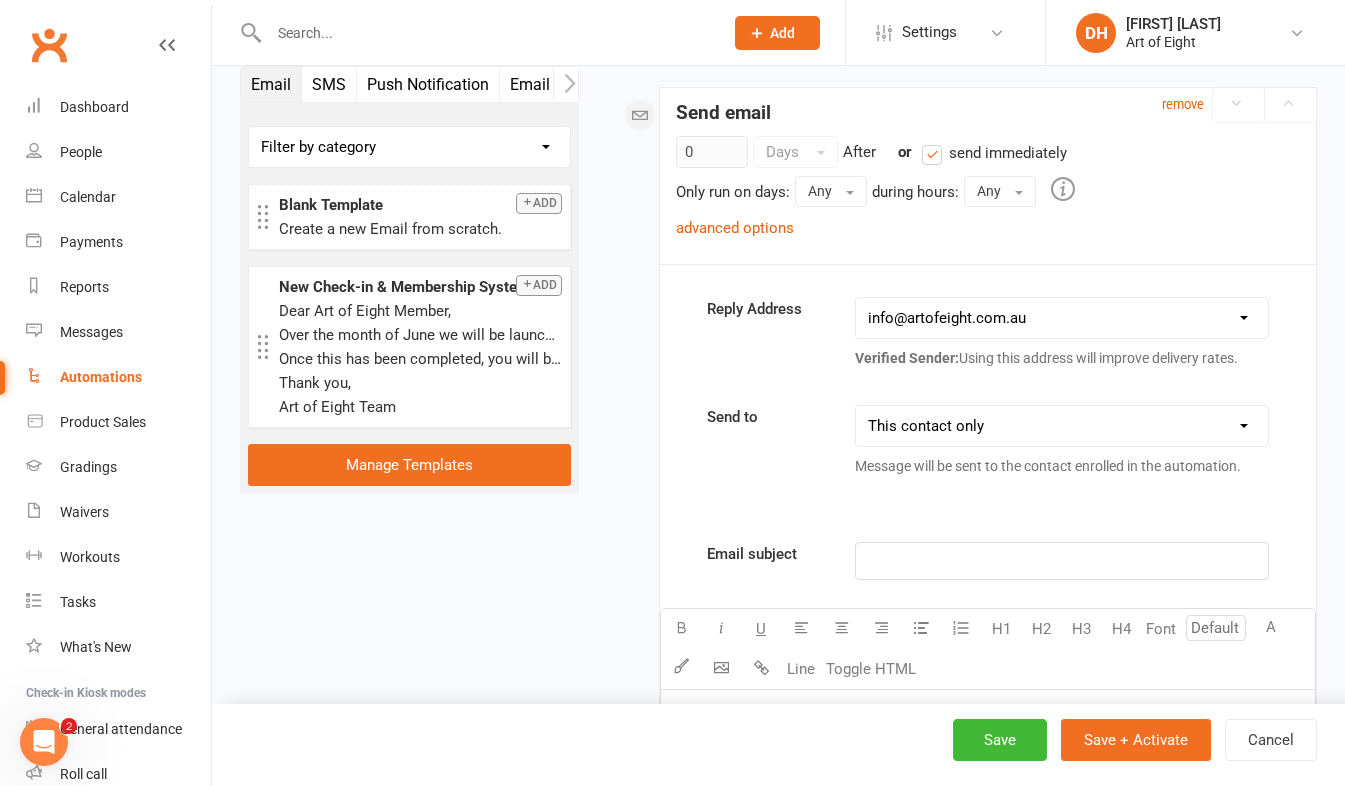 click on "This contact only Recipients that accept messages sent from automations Recipients that accept messages sent from automations (or: send to contact if no other recipients available)" at bounding box center (1062, 426) 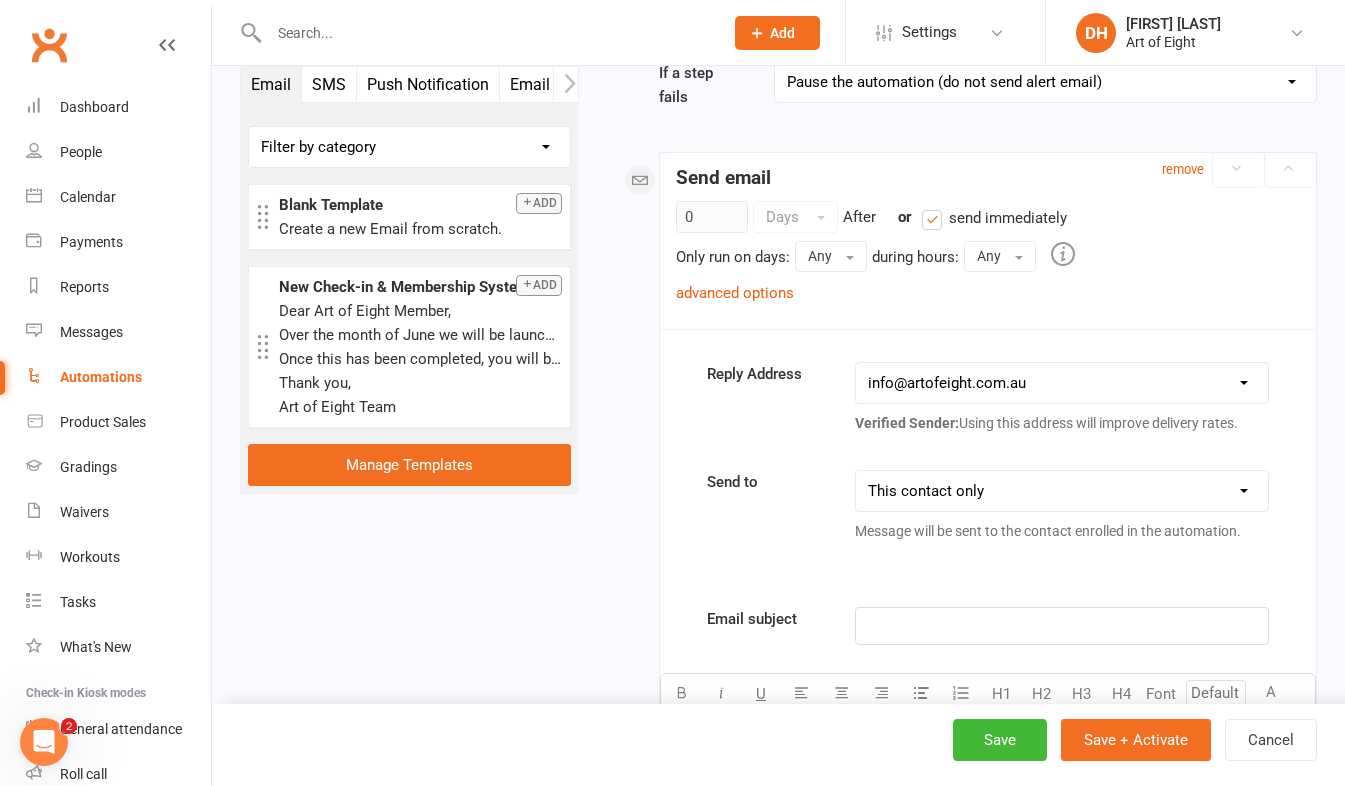 scroll, scrollTop: 200, scrollLeft: 0, axis: vertical 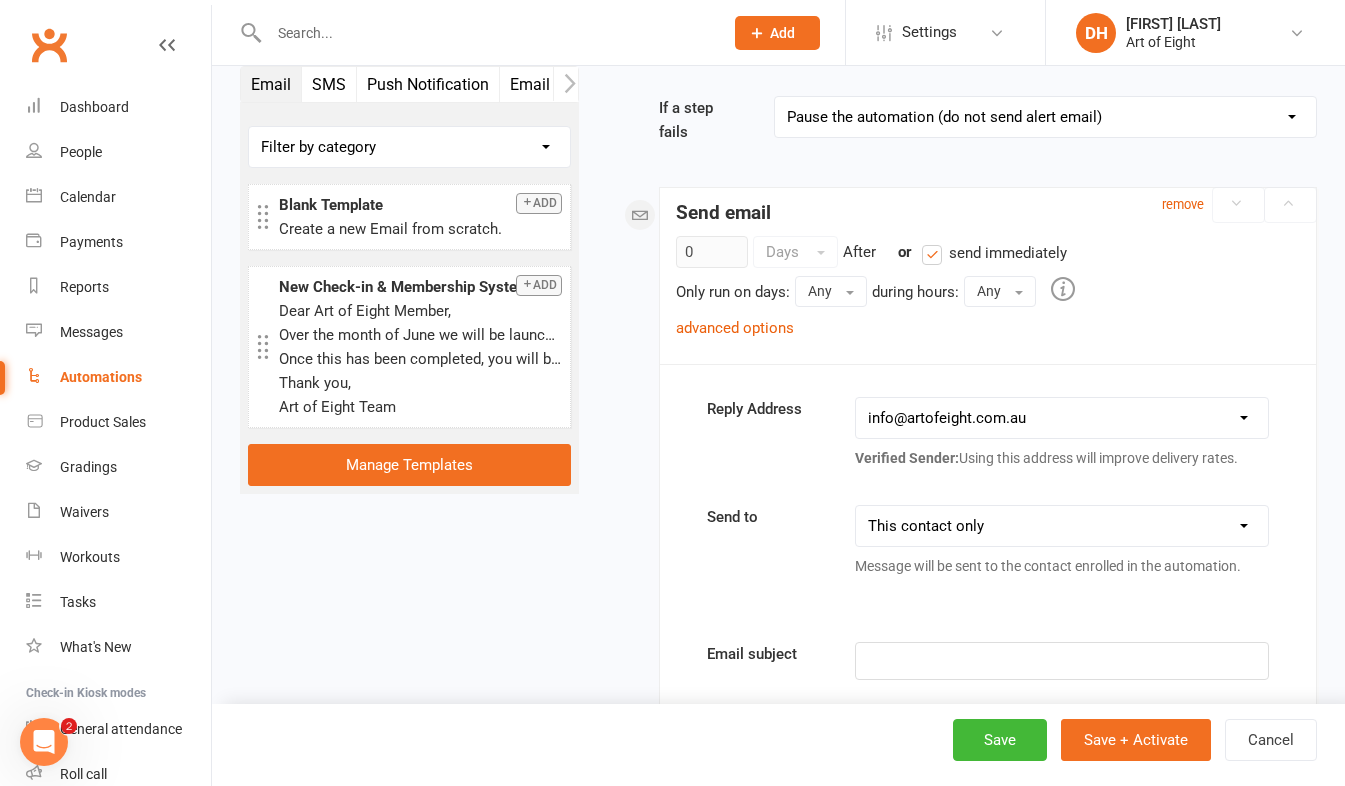 click on "[EMAIL] [EMAIL]" at bounding box center [1062, 418] 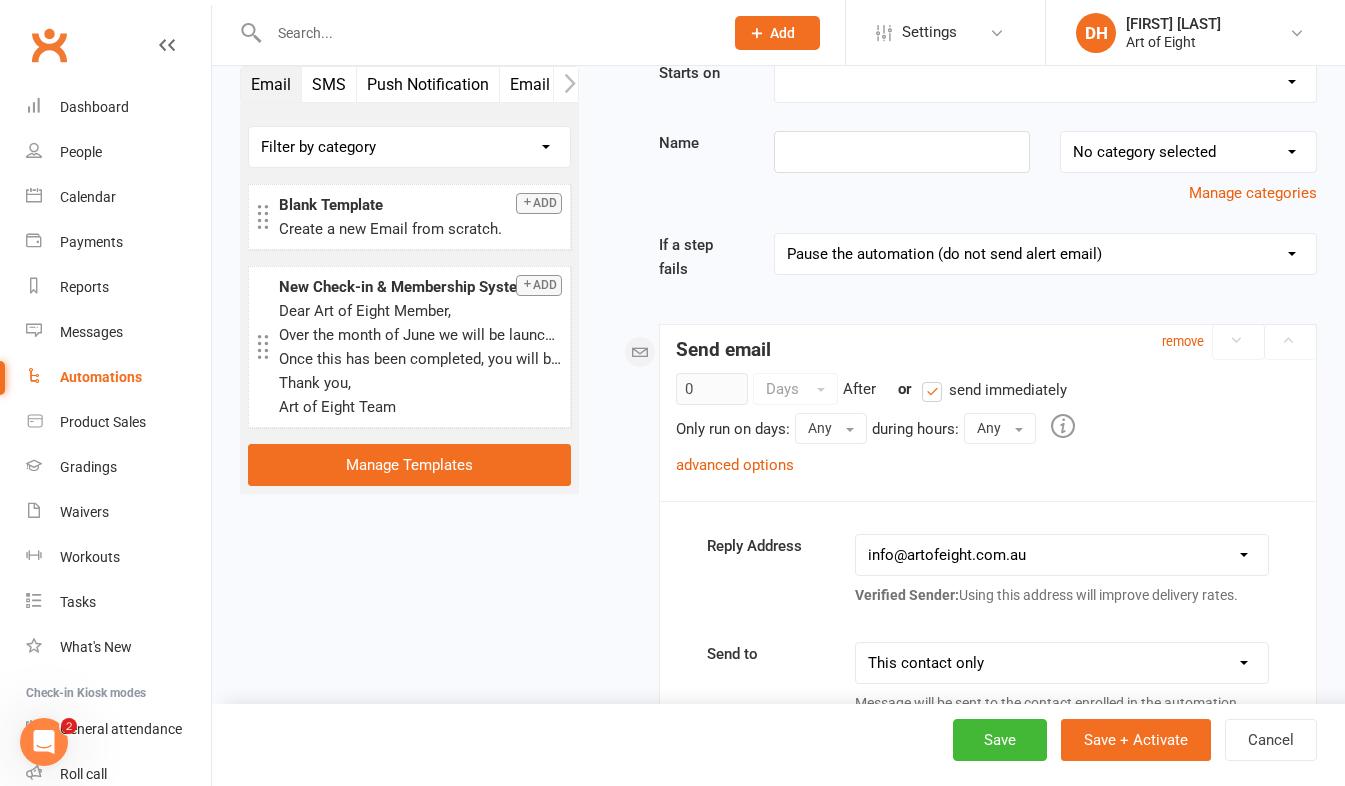 scroll, scrollTop: 0, scrollLeft: 0, axis: both 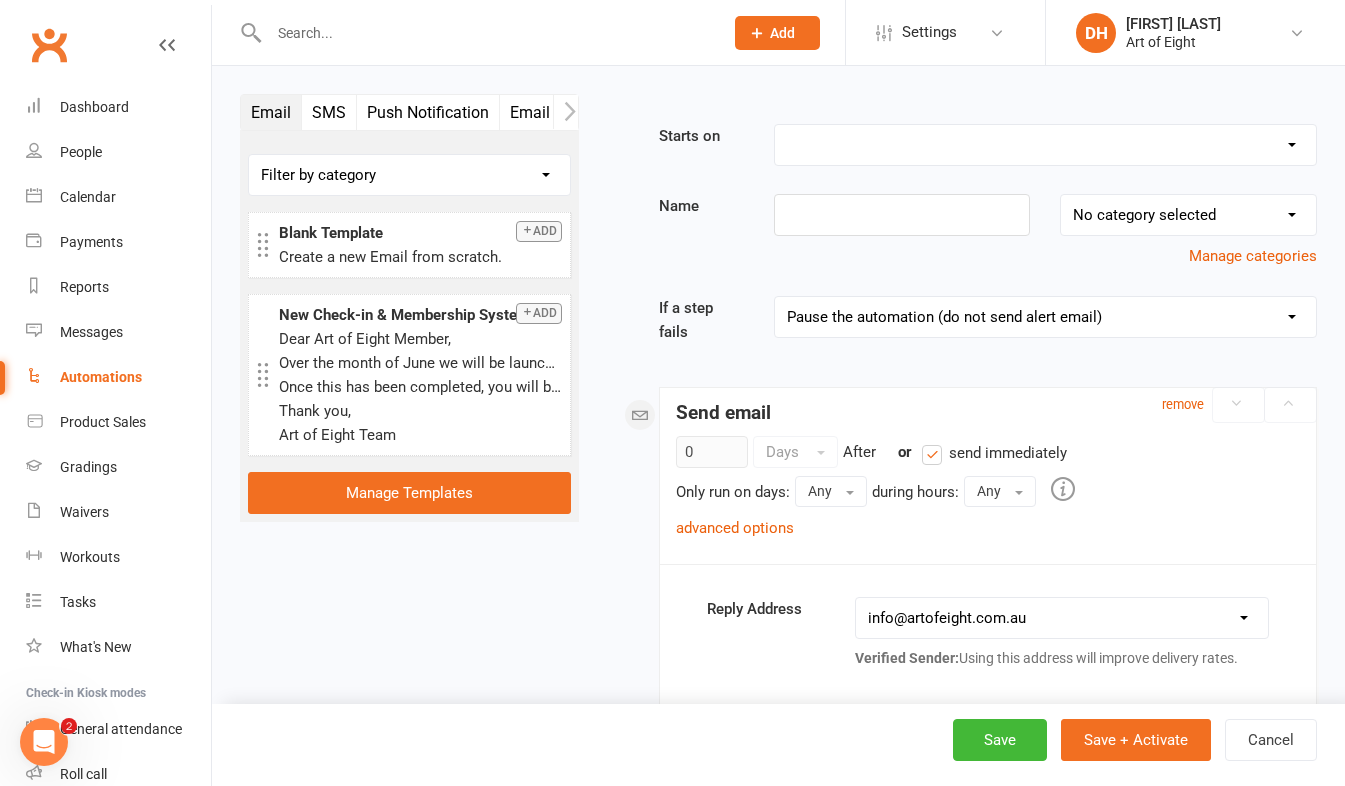 click on "Email" at bounding box center (271, 112) 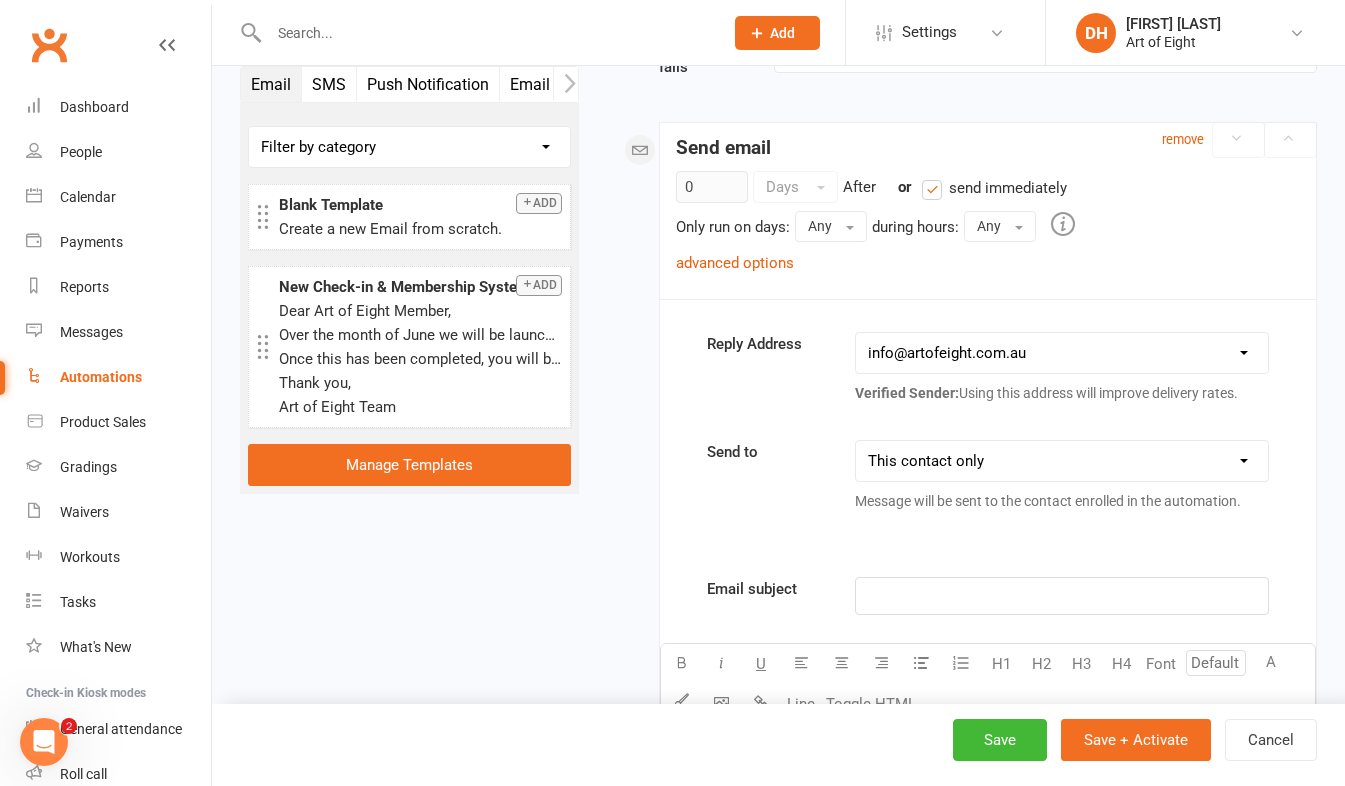 scroll, scrollTop: 300, scrollLeft: 0, axis: vertical 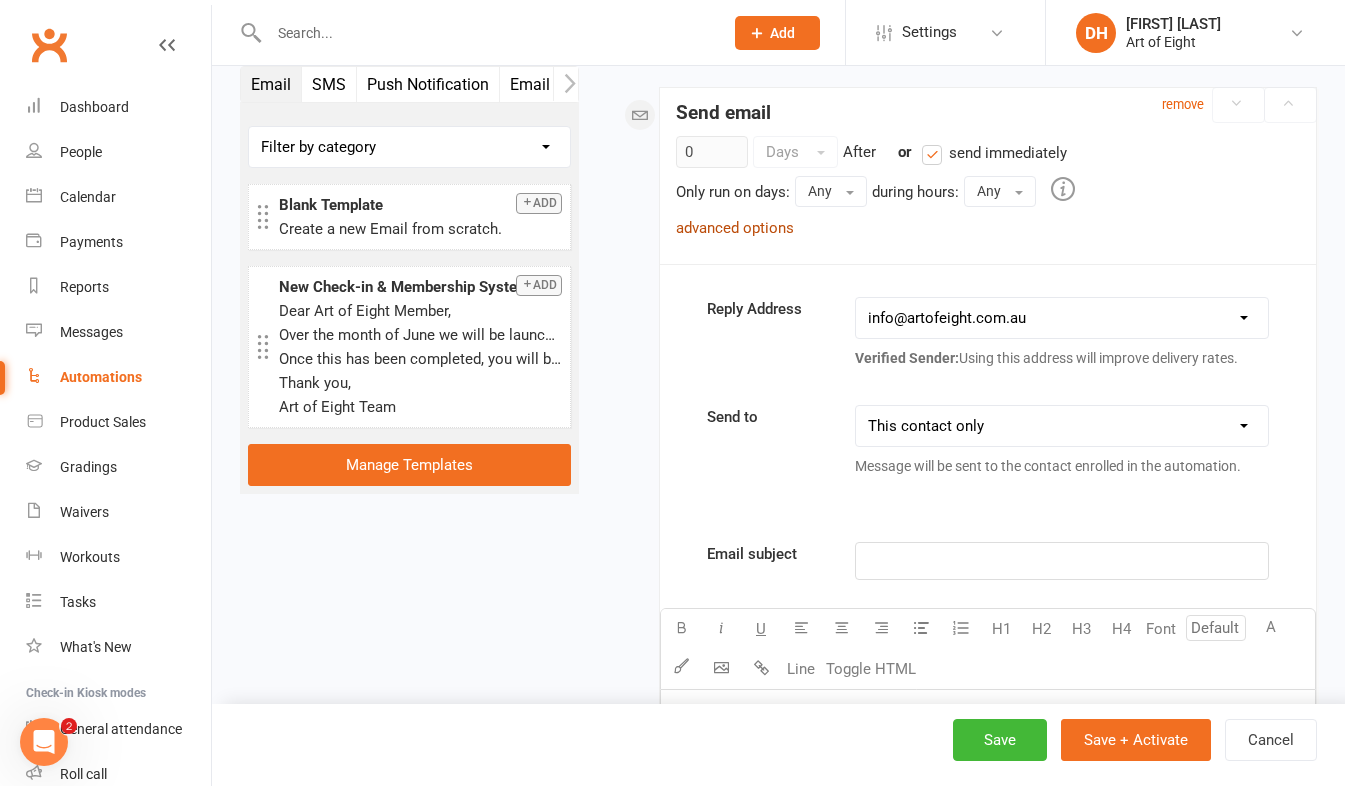 click on "advanced options" at bounding box center [735, 228] 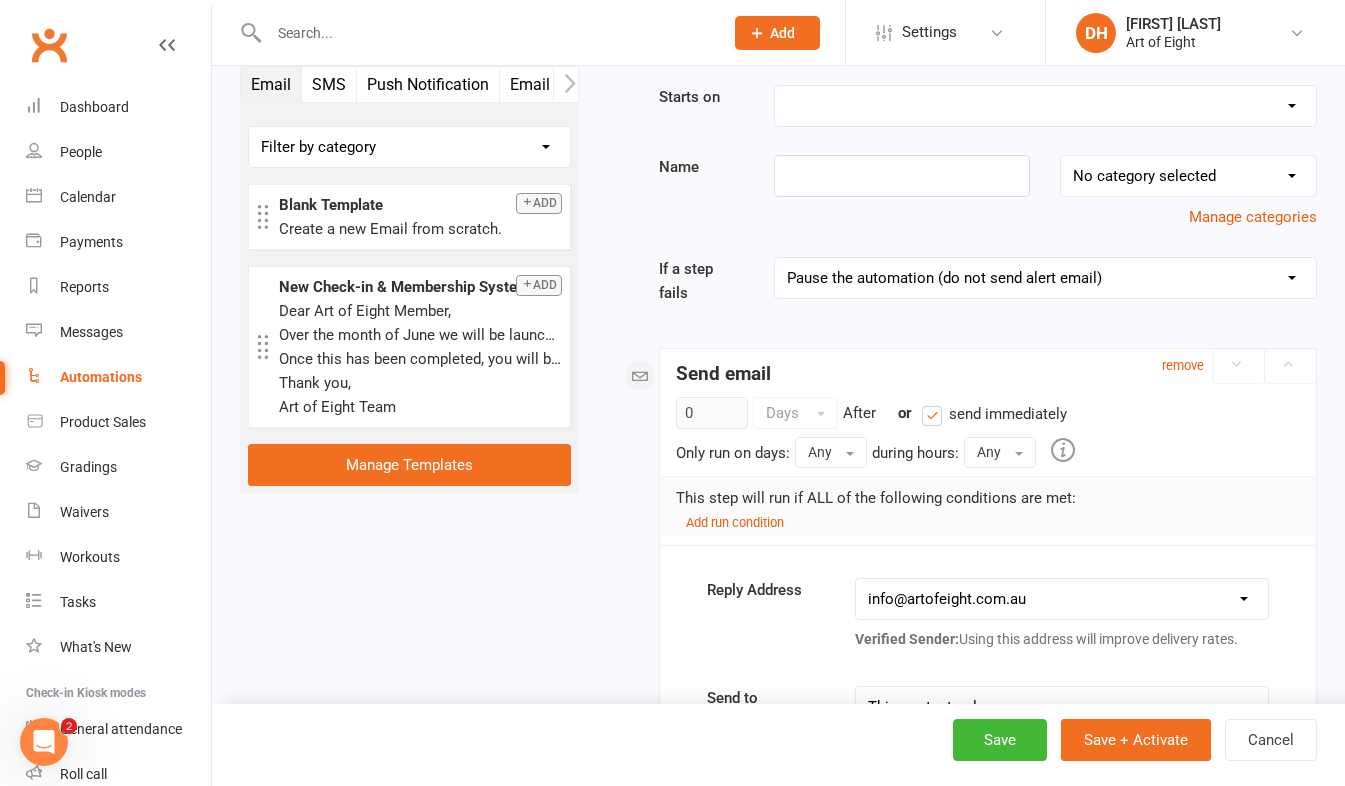 scroll, scrollTop: 0, scrollLeft: 0, axis: both 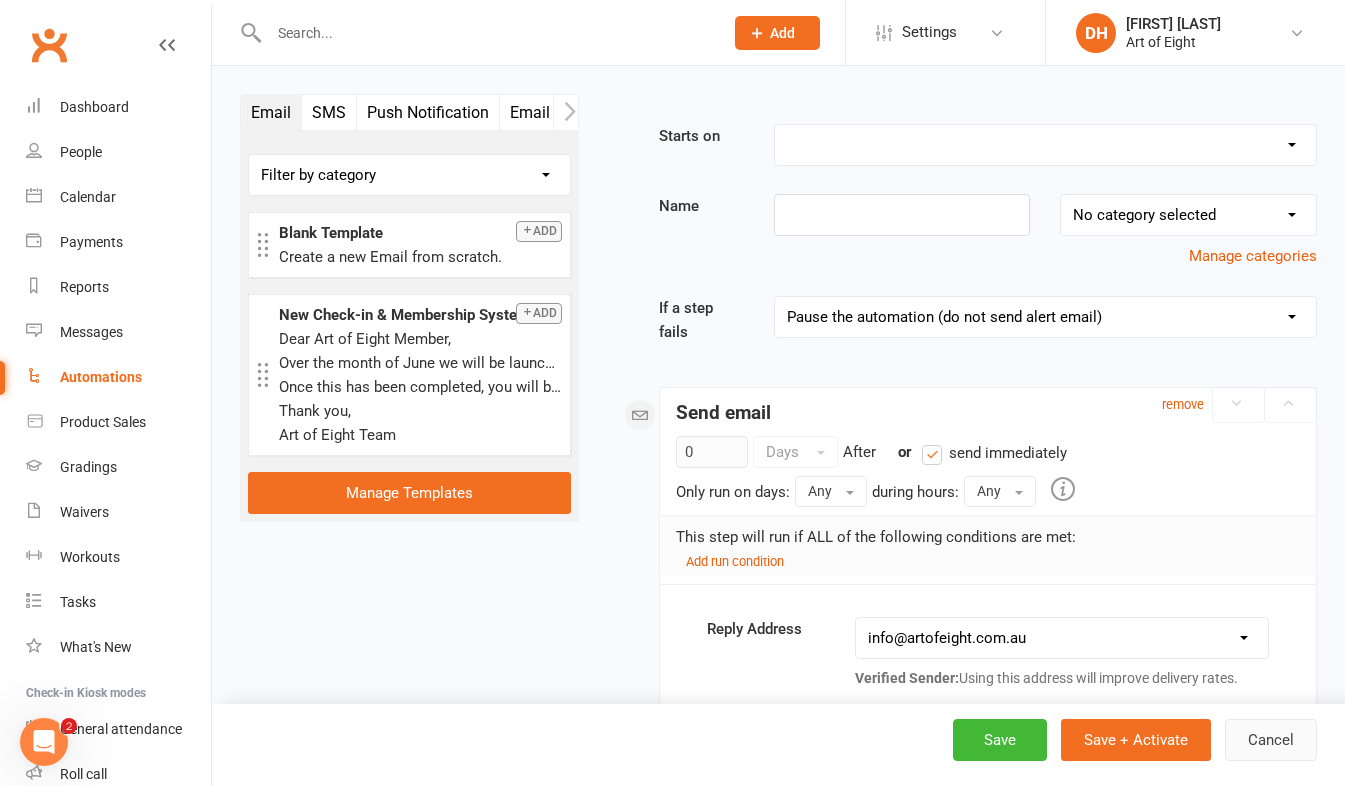 click on "Cancel" at bounding box center (1271, 740) 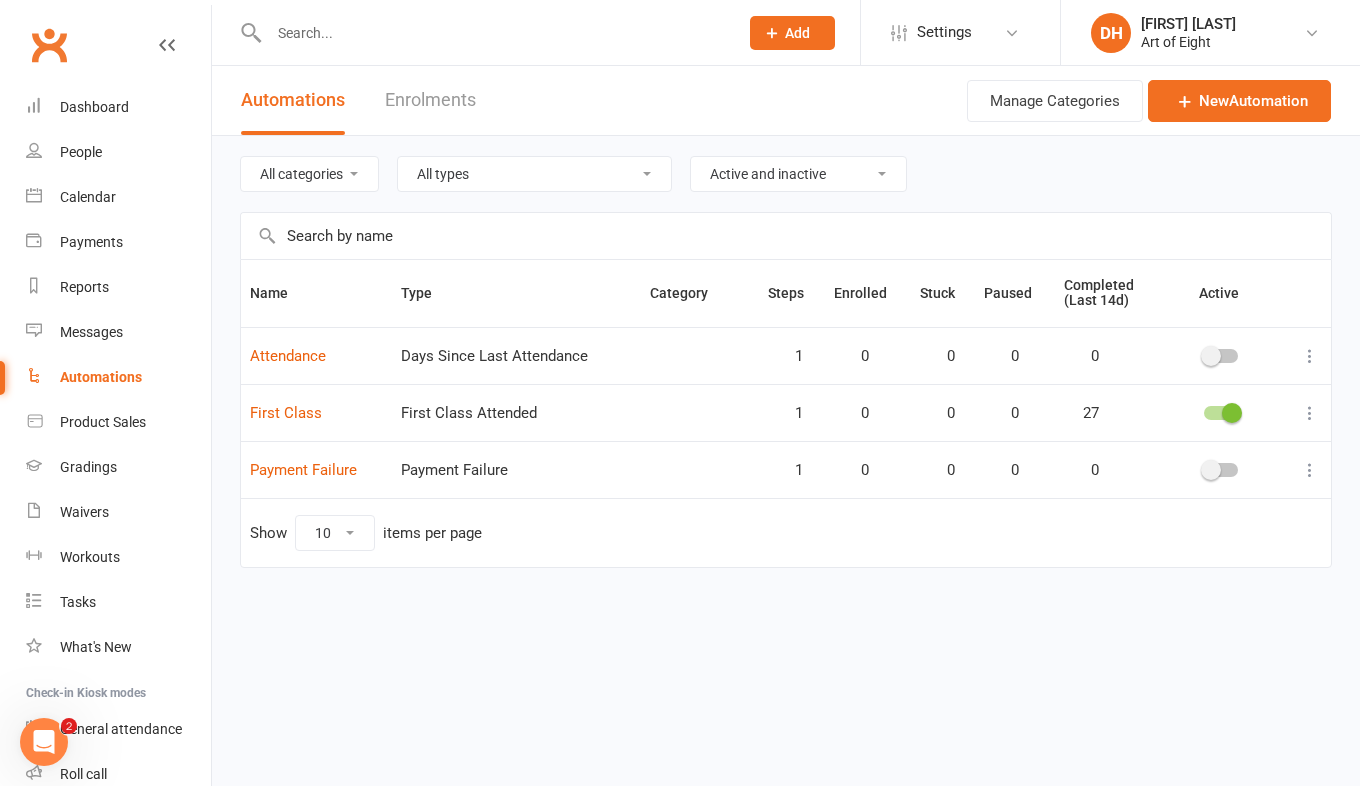 click on "Enrolments" at bounding box center [430, 100] 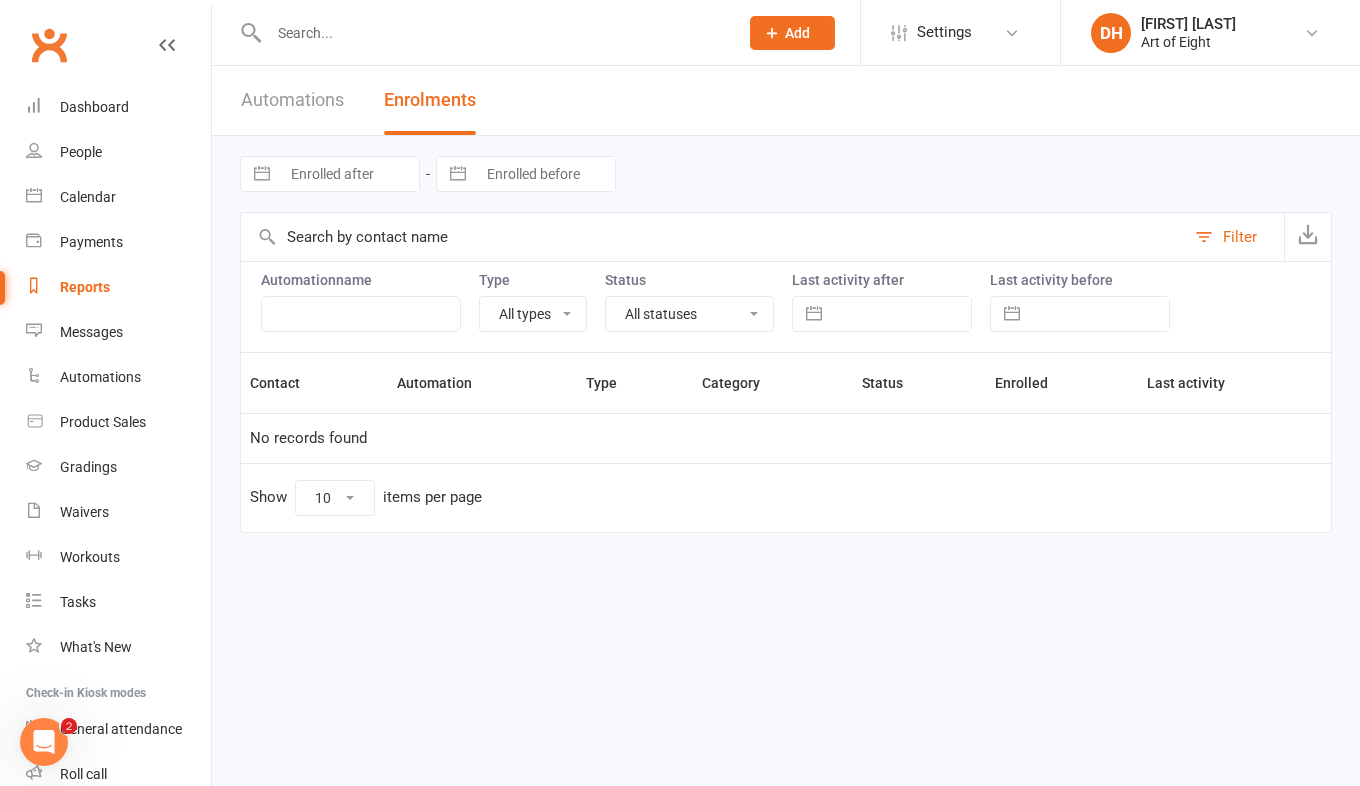 select on "100" 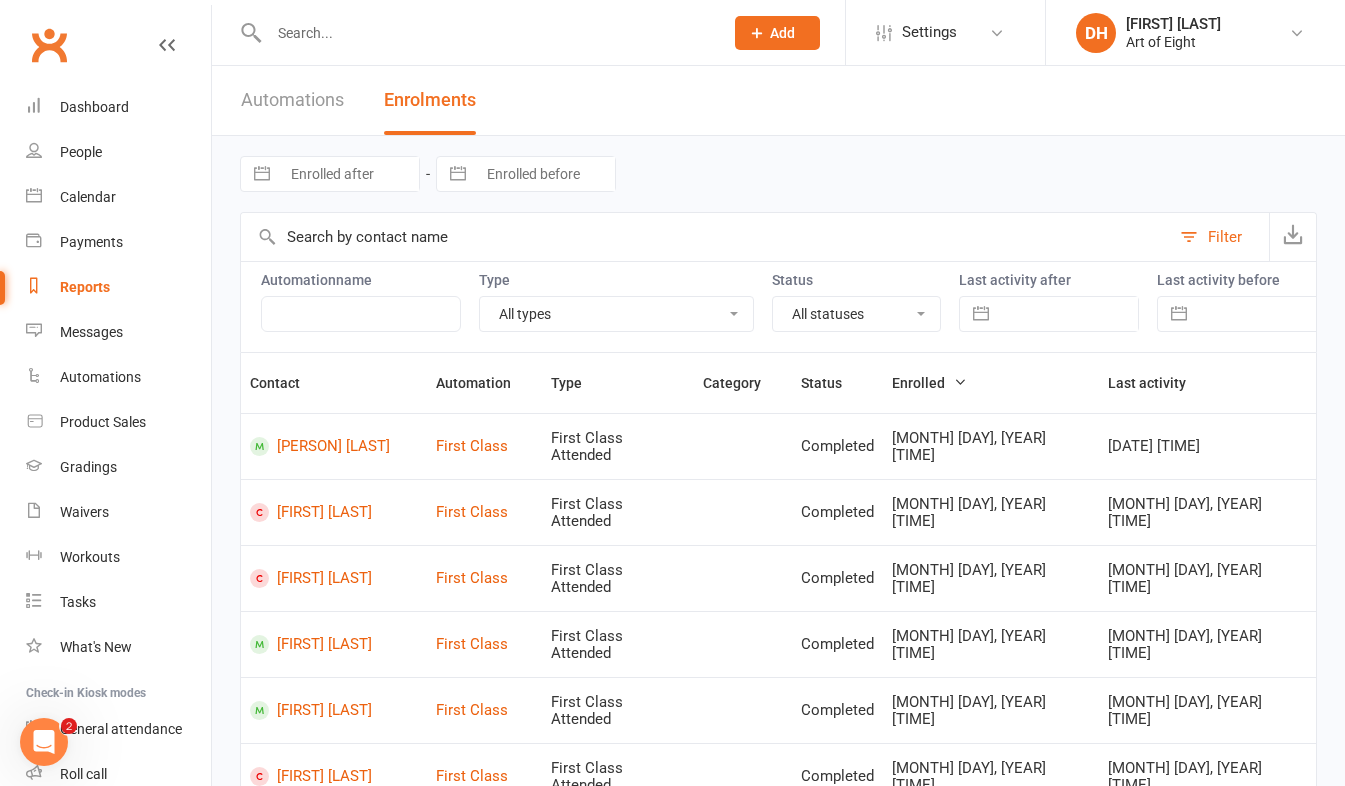 click on "Automations" at bounding box center [292, 100] 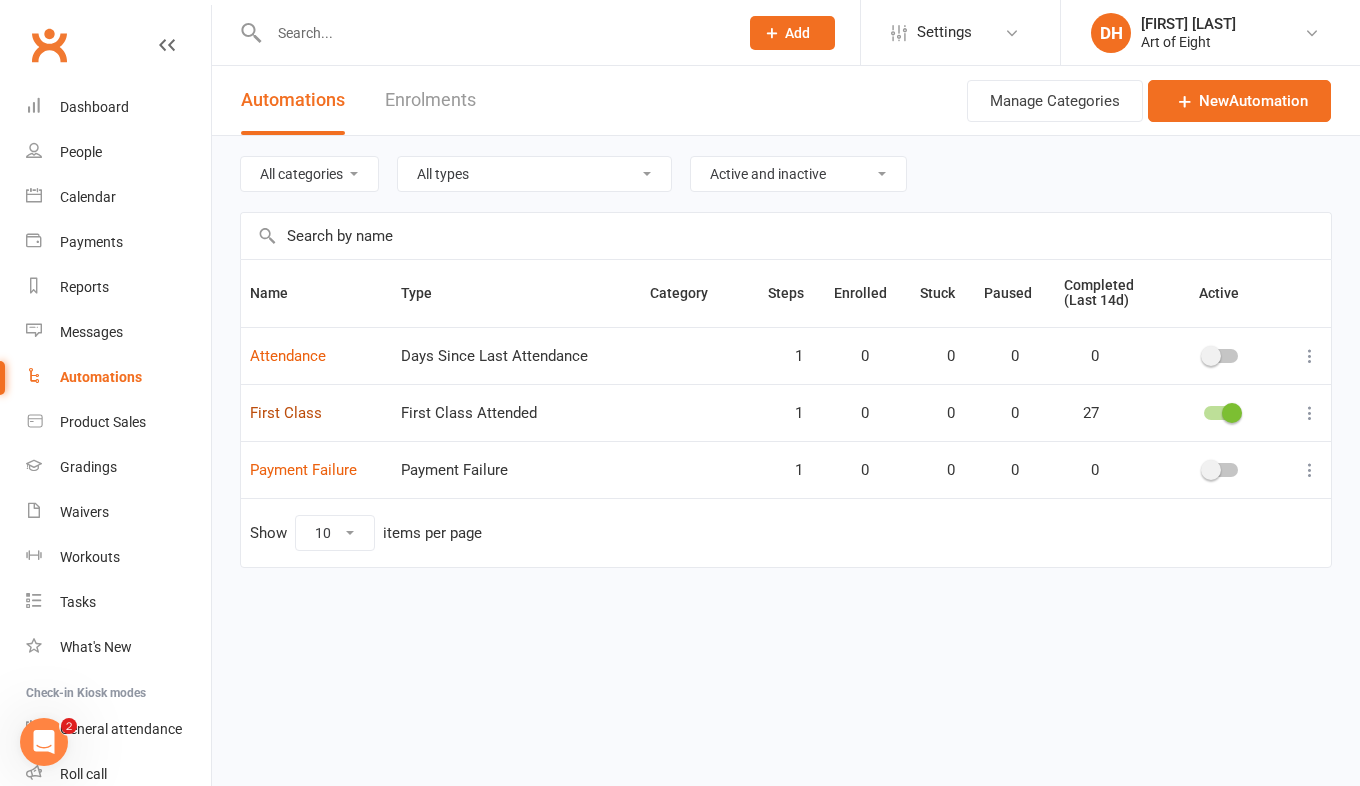 click on "First Class" at bounding box center (286, 413) 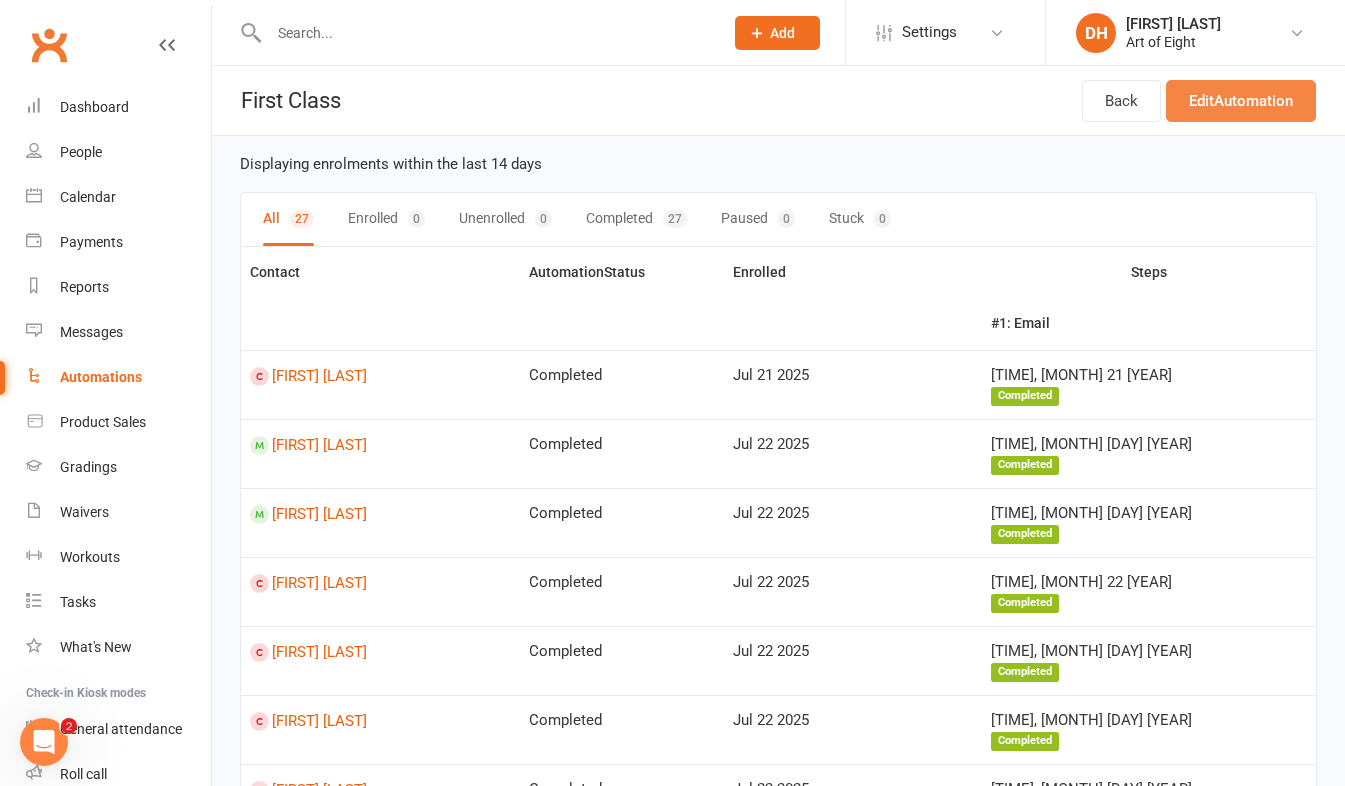 click on "Edit  Automation" at bounding box center [1241, 101] 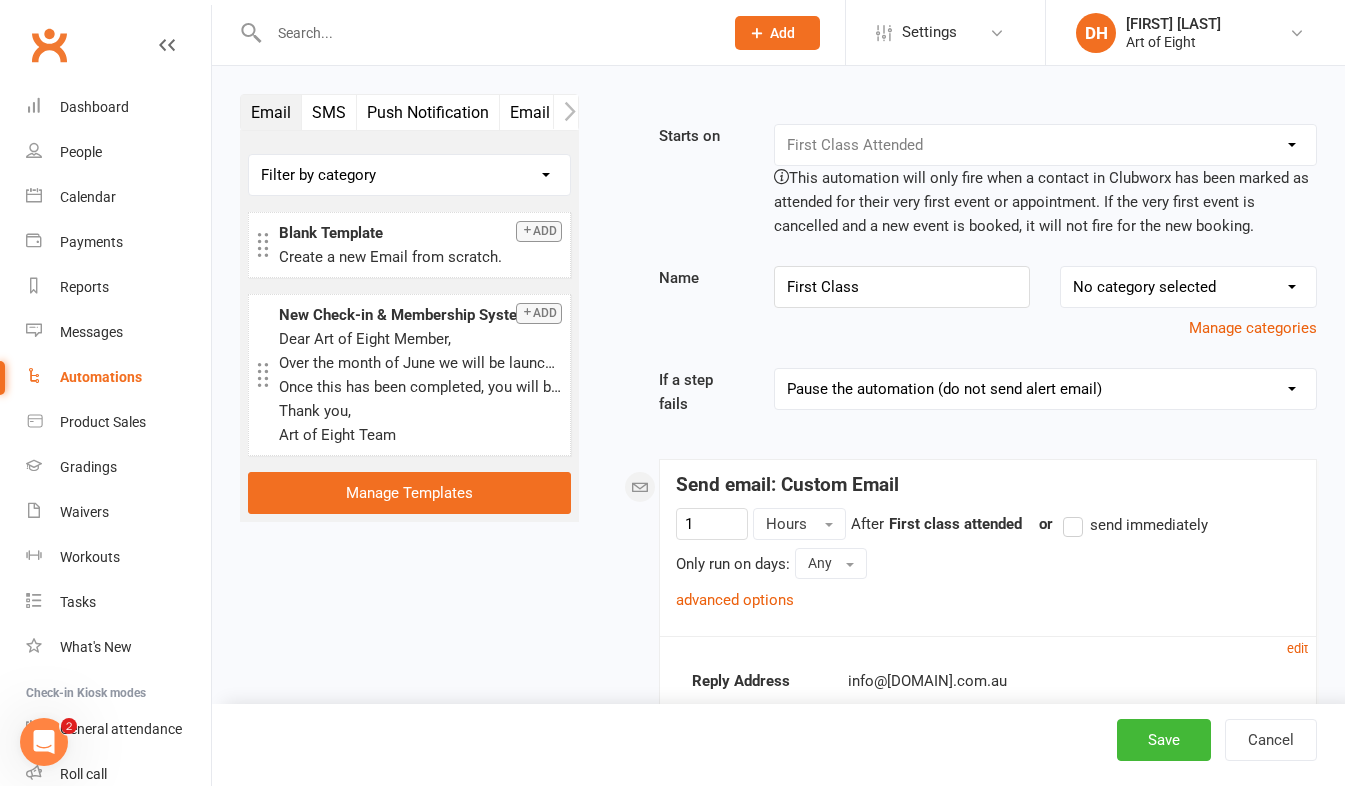 scroll, scrollTop: 0, scrollLeft: 0, axis: both 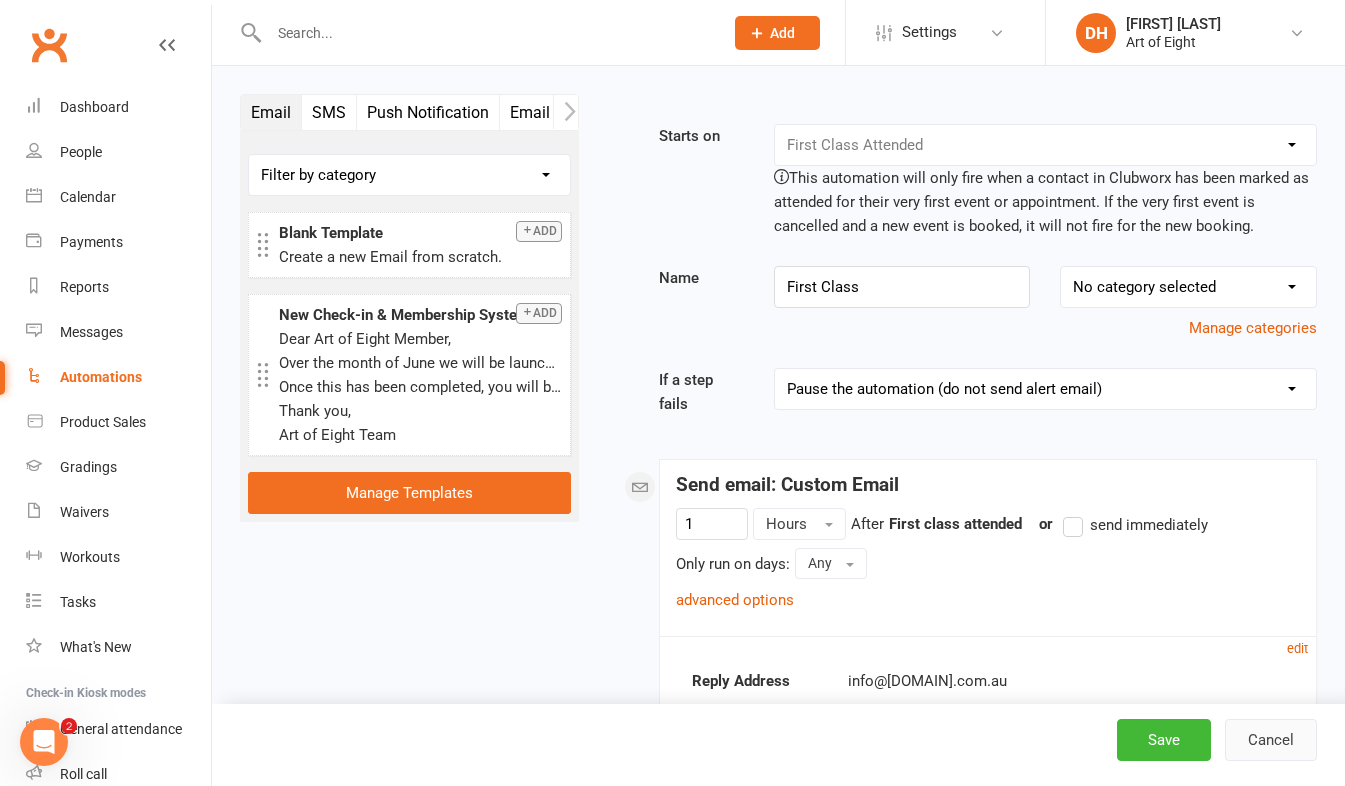 click on "Cancel" at bounding box center (1271, 740) 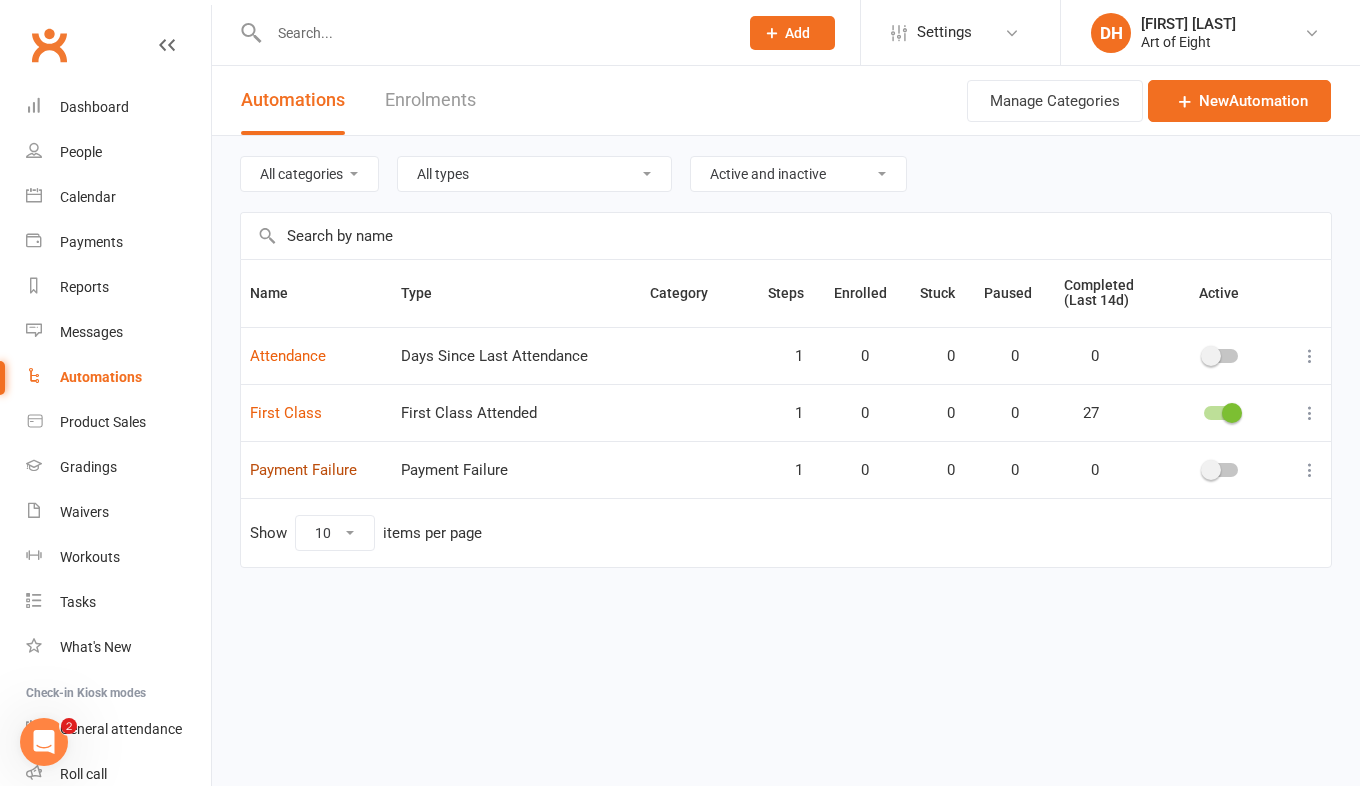 click on "Payment Failure" at bounding box center (303, 470) 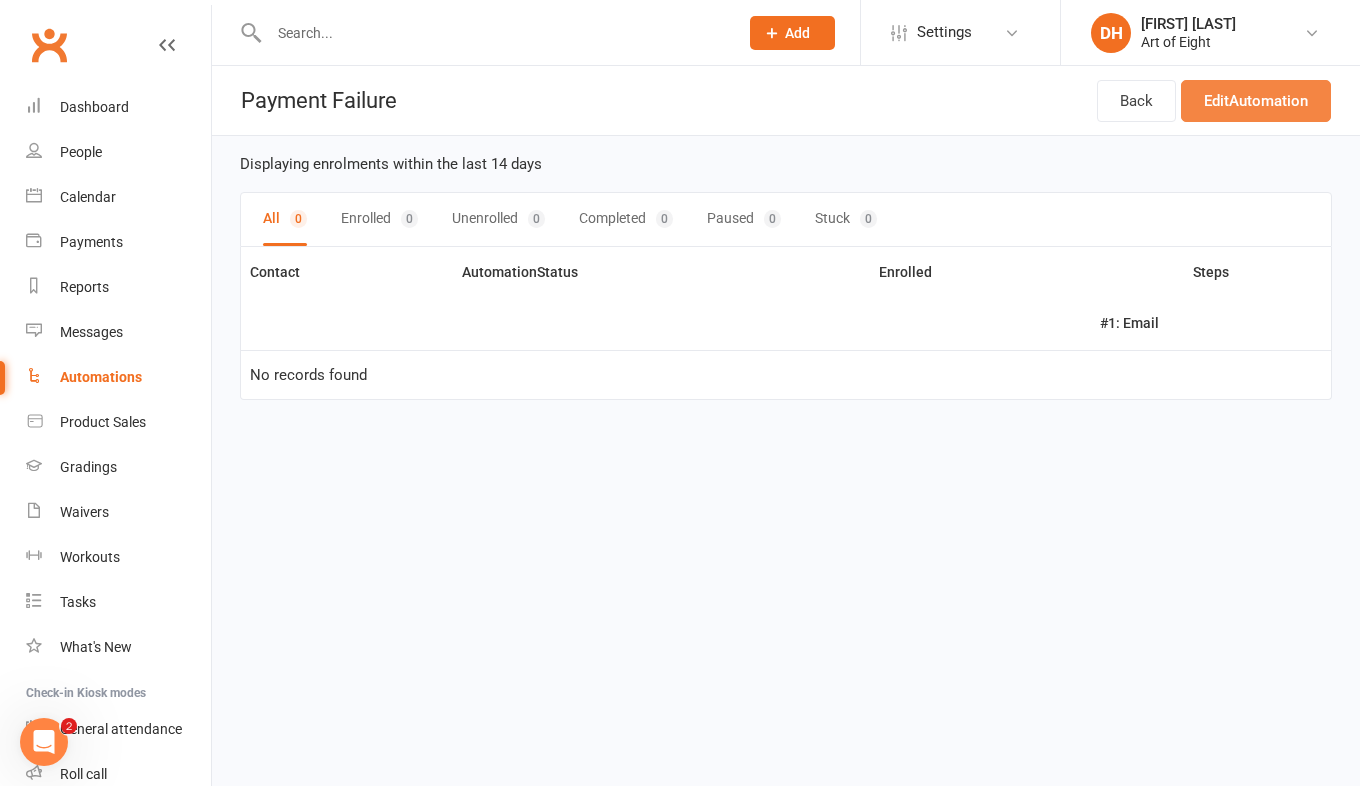 click on "Edit  Automation" at bounding box center (1256, 101) 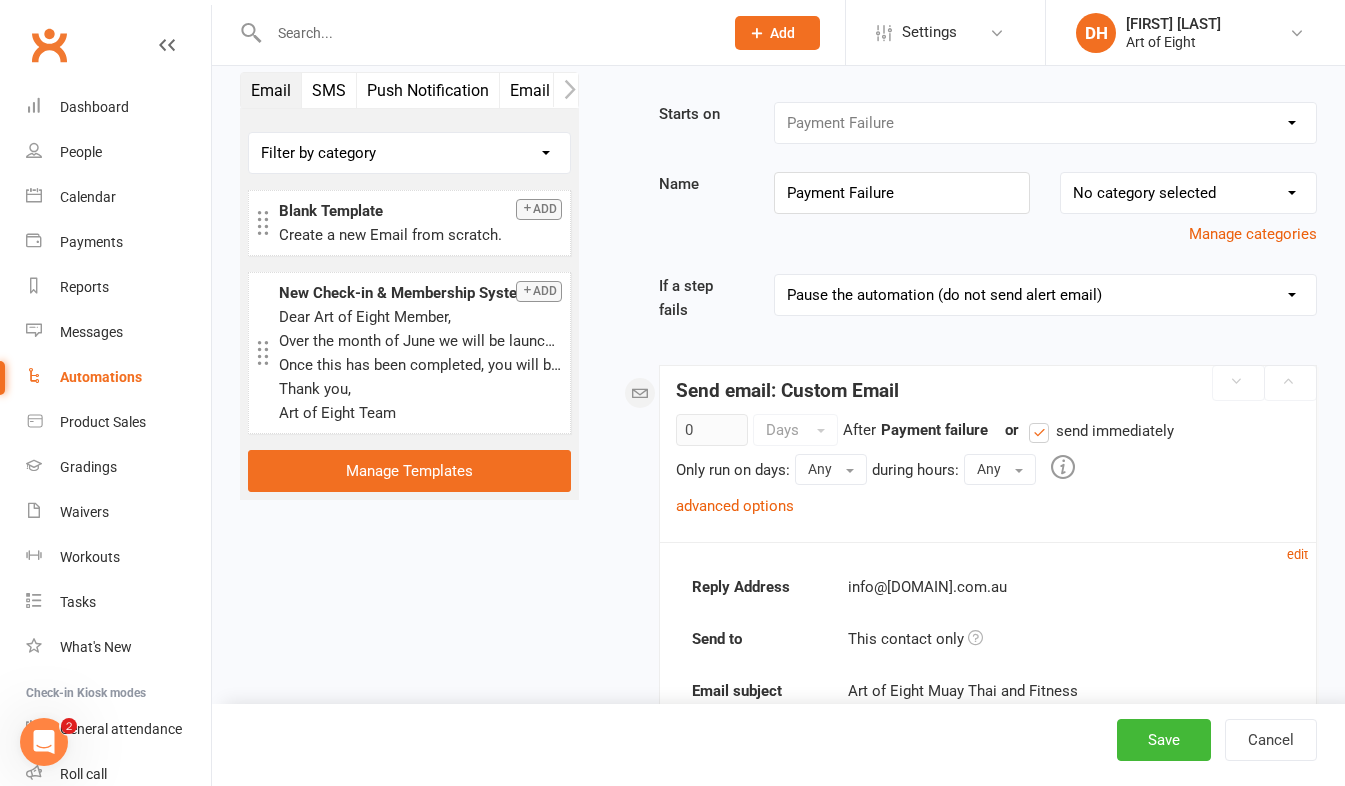 scroll, scrollTop: 0, scrollLeft: 0, axis: both 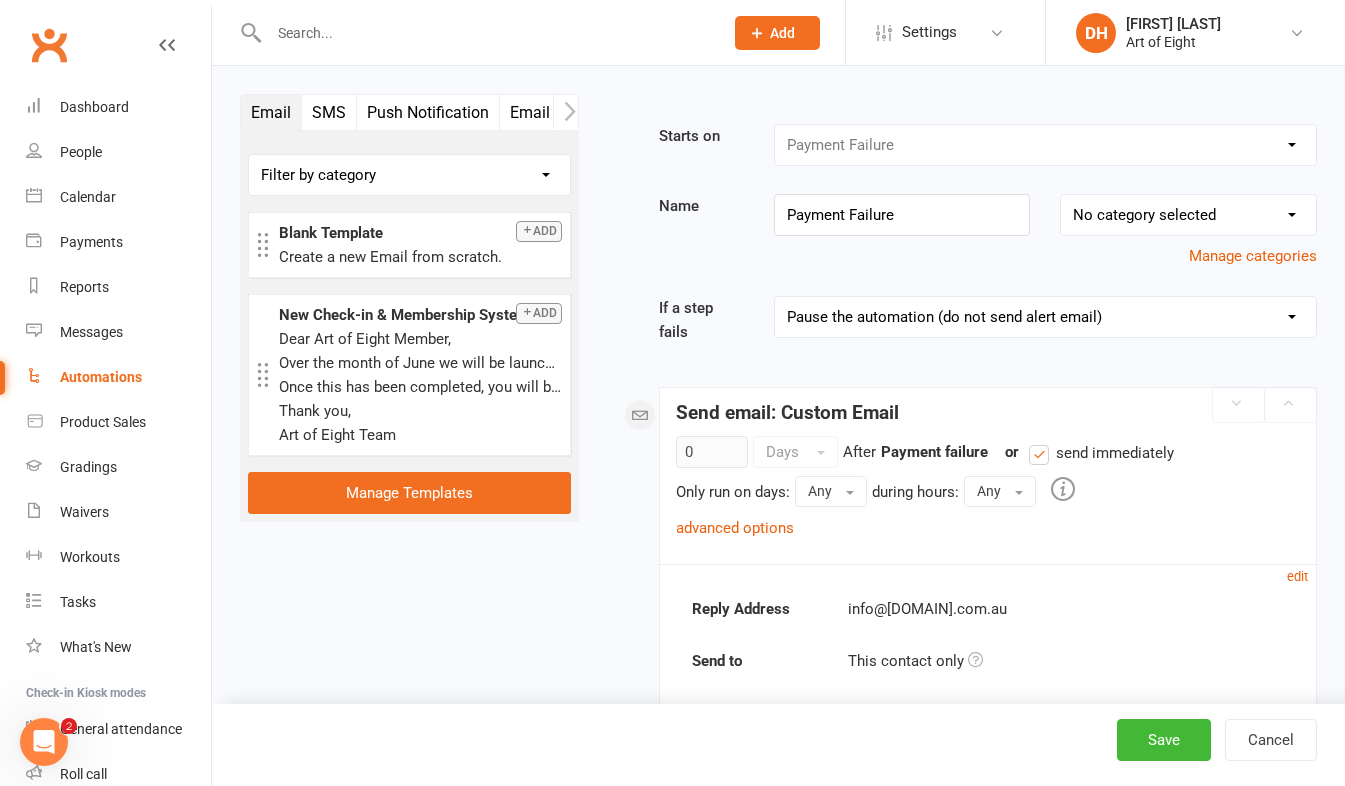 click on "No category selected" at bounding box center (1188, 215) 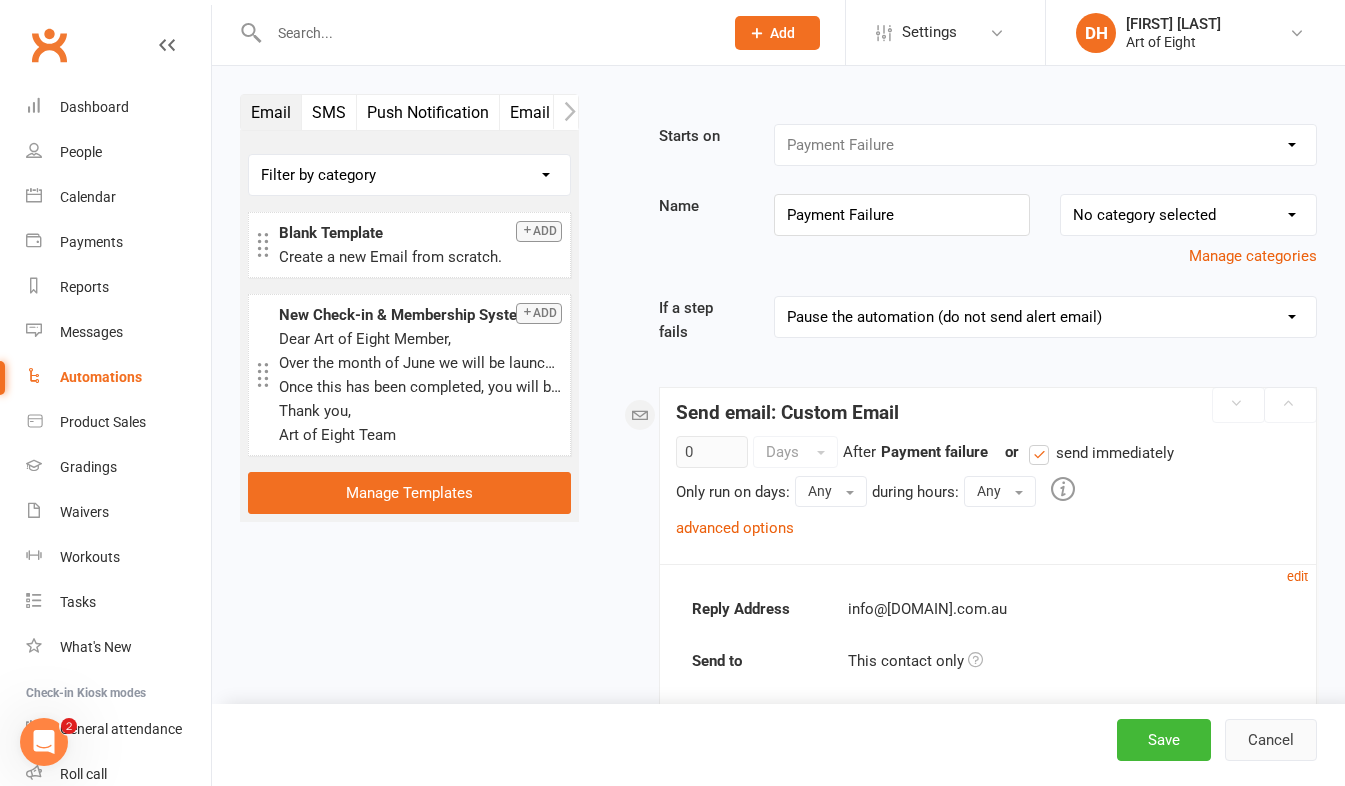 click on "Cancel" at bounding box center (1271, 740) 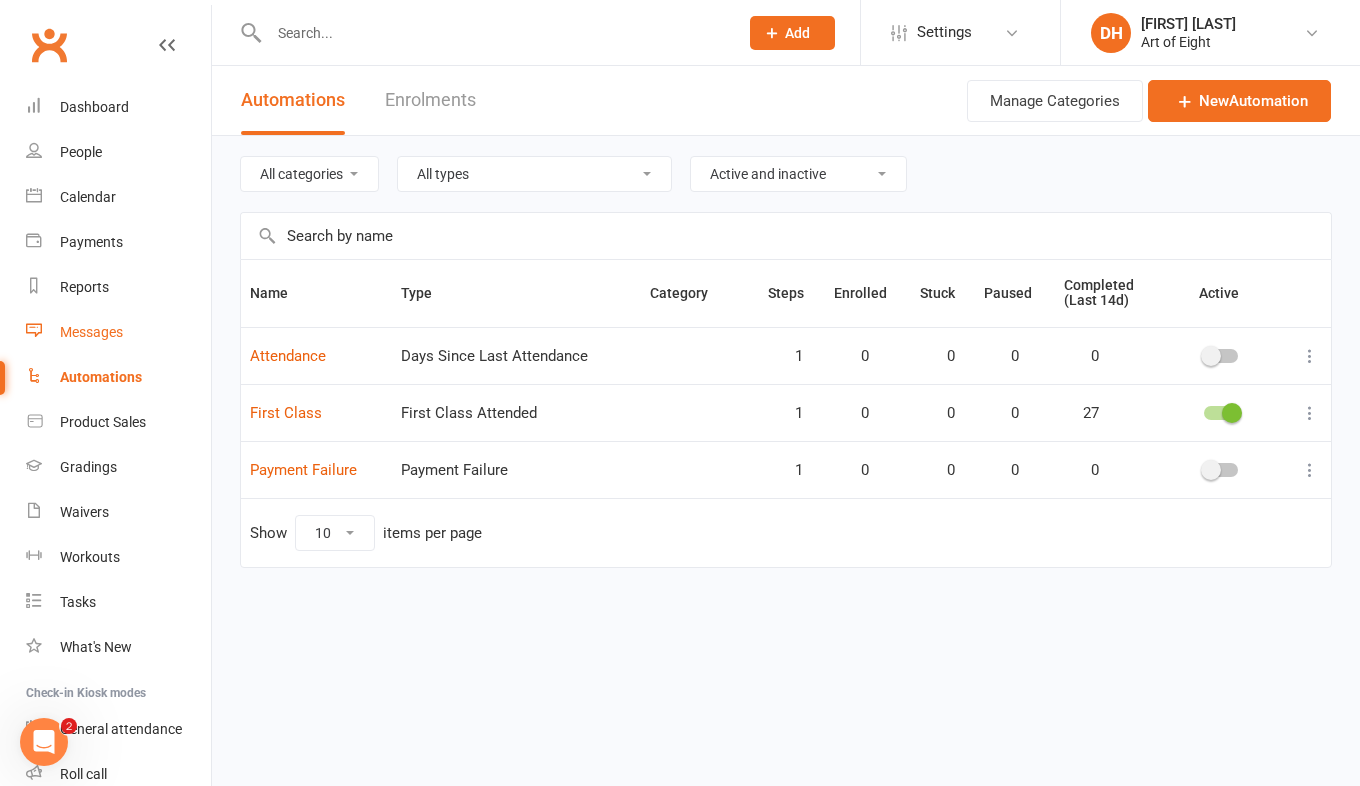 click on "Messages" at bounding box center [91, 332] 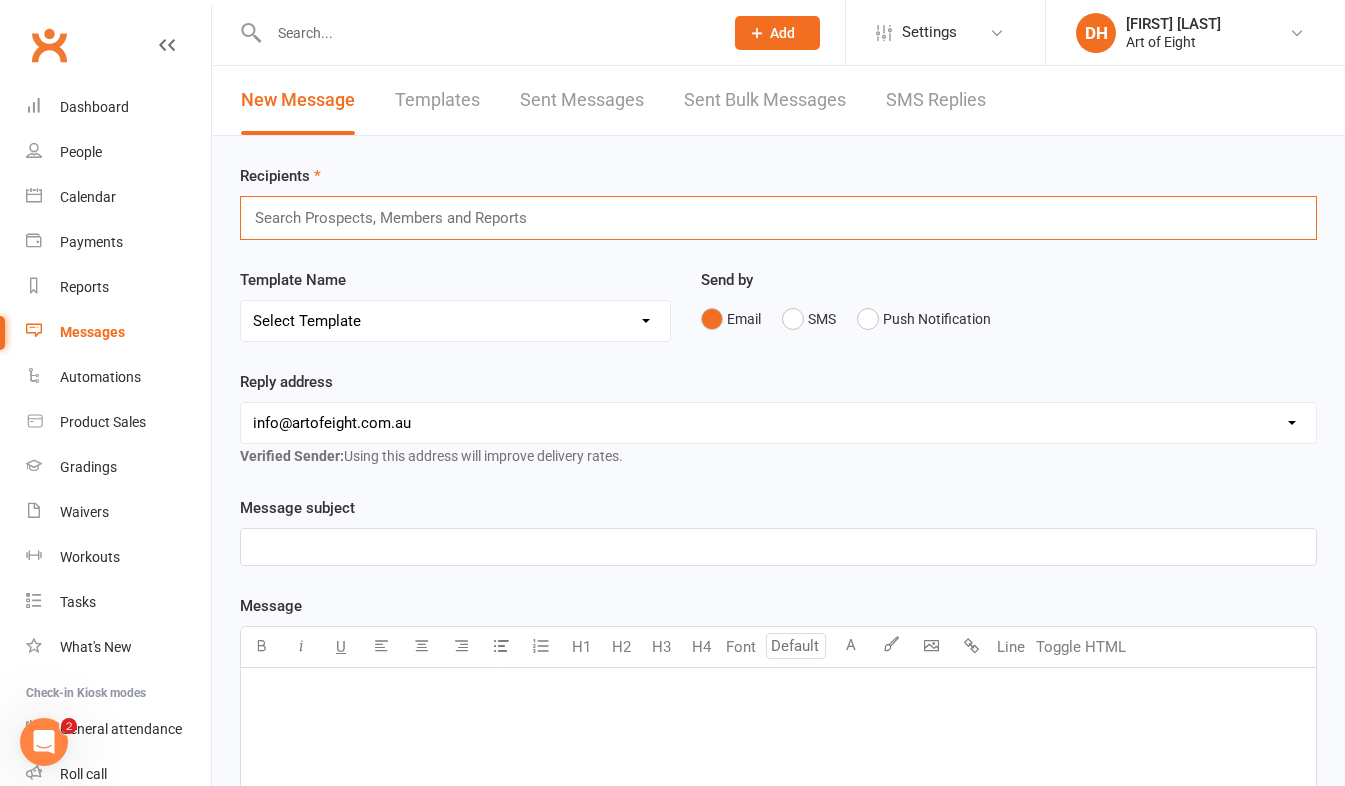 click at bounding box center [399, 218] 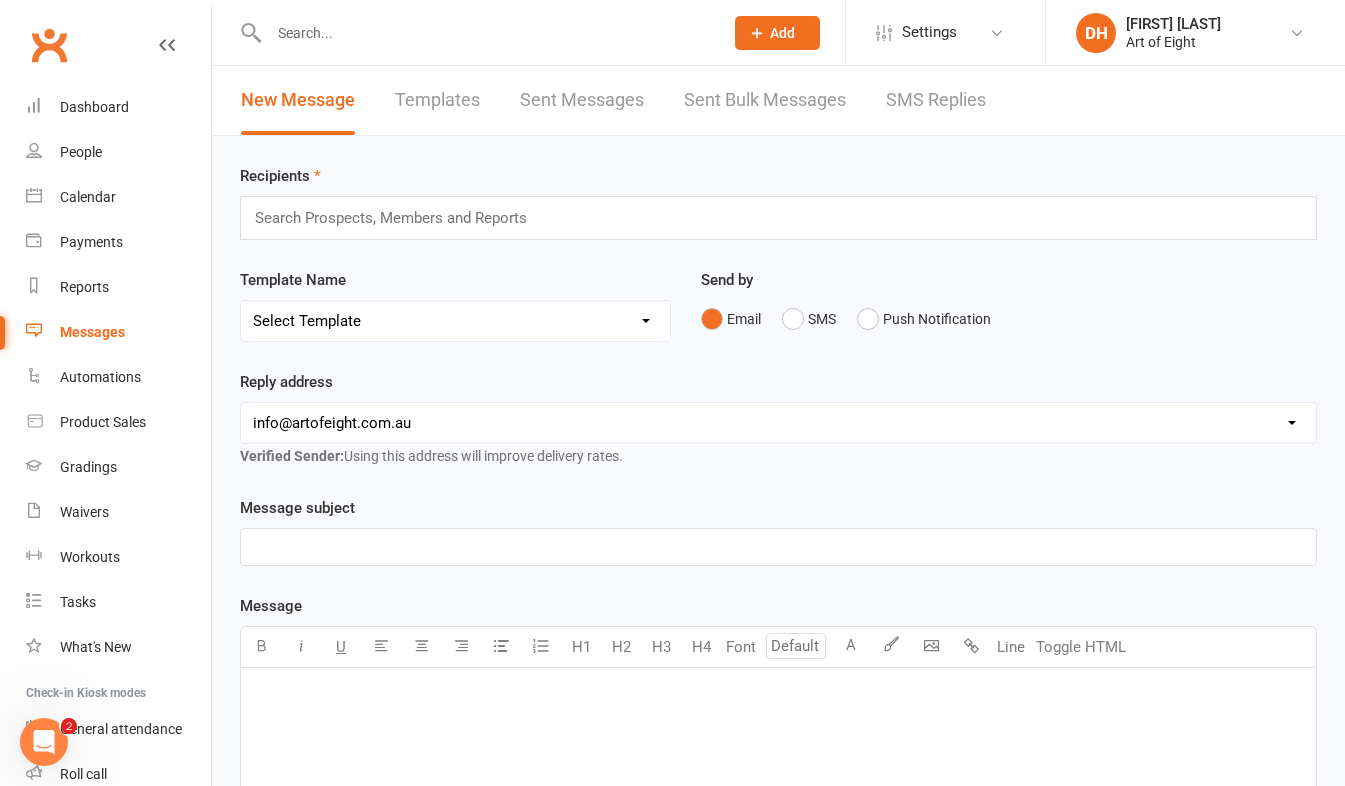 click on "Send by Email SMS Push Notification" at bounding box center (1009, 317) 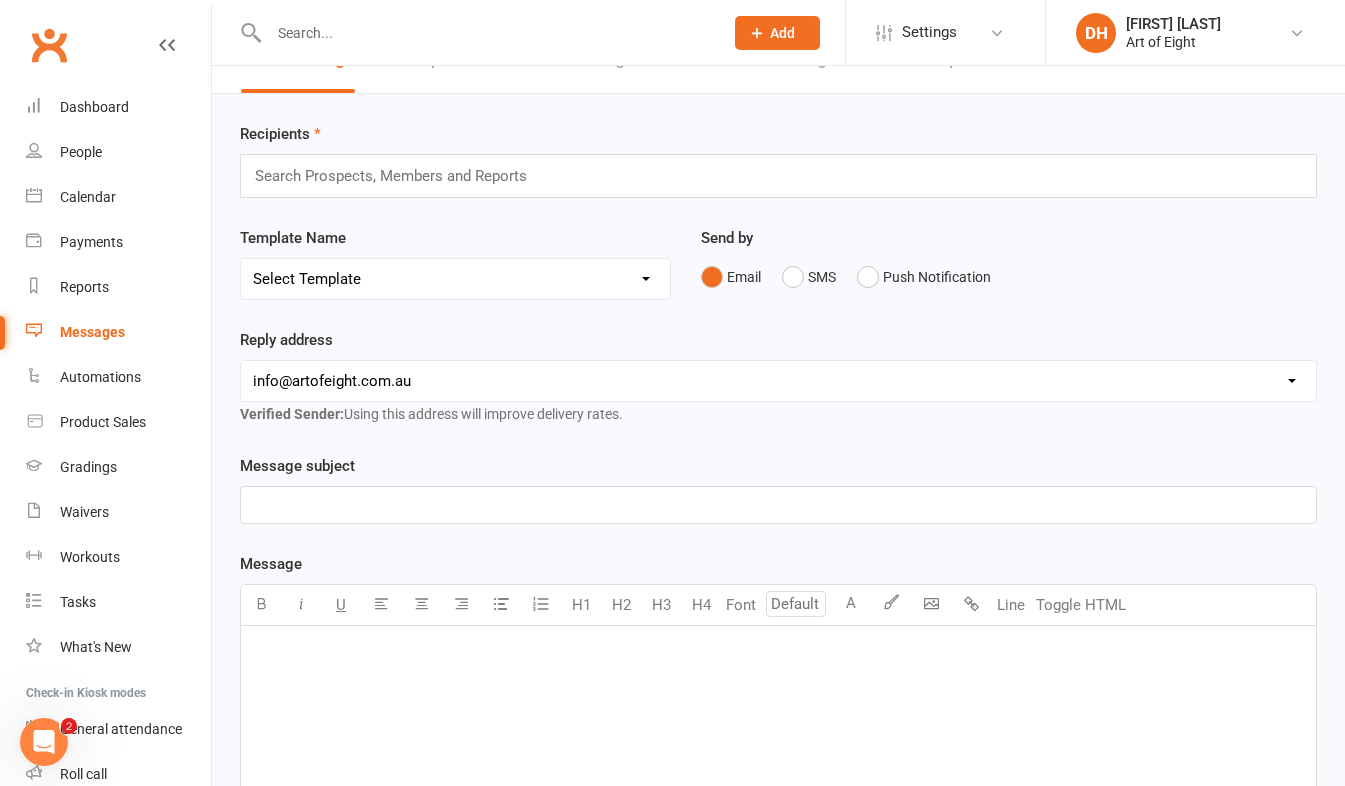 scroll, scrollTop: 0, scrollLeft: 0, axis: both 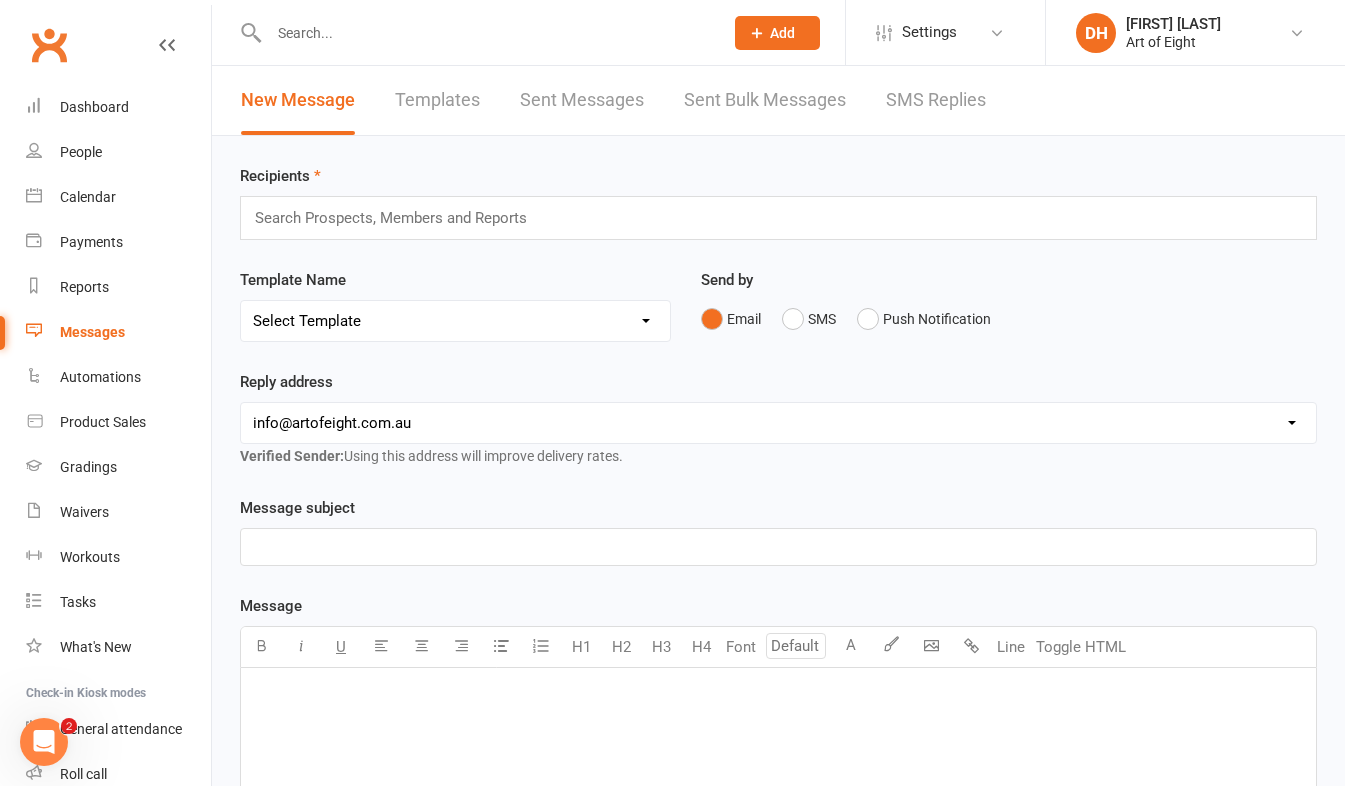 click on "Templates" at bounding box center [437, 100] 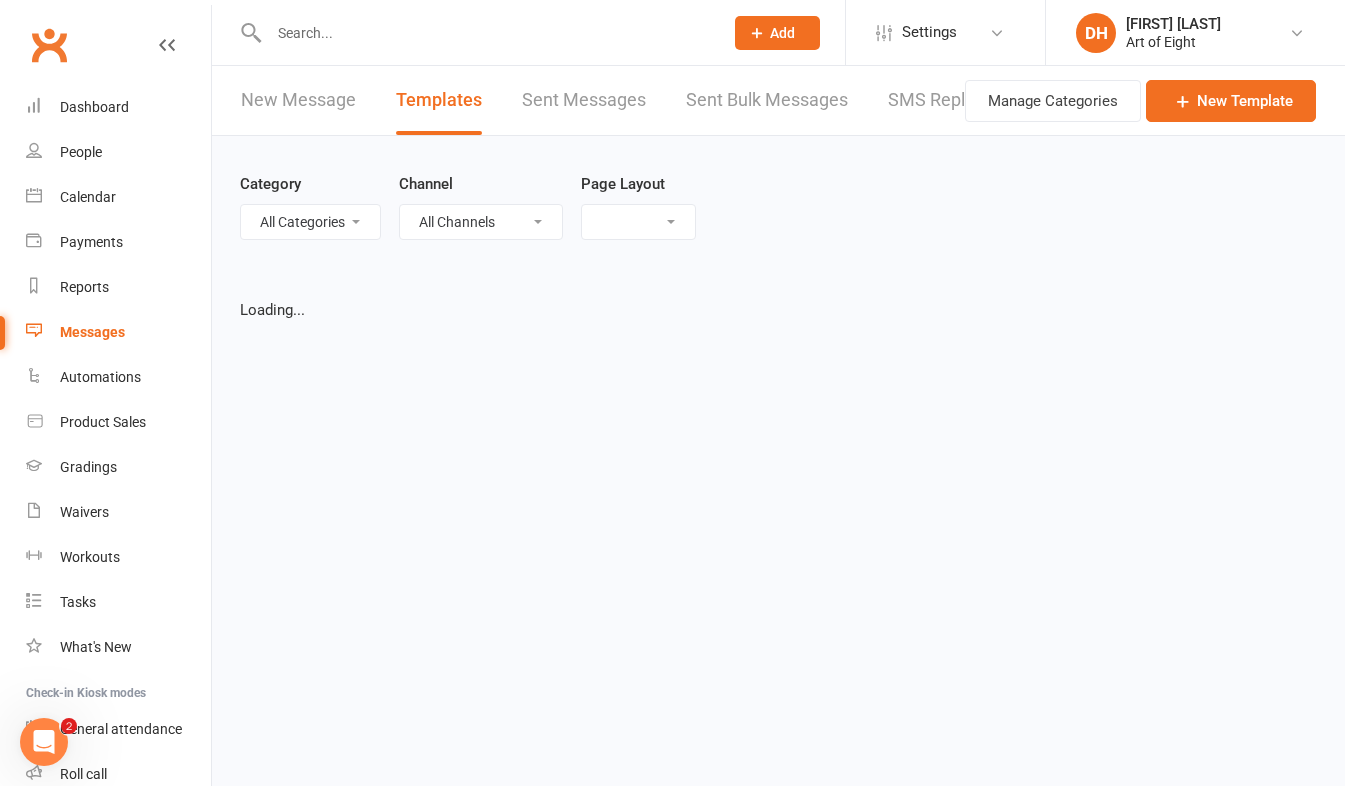 select on "grid" 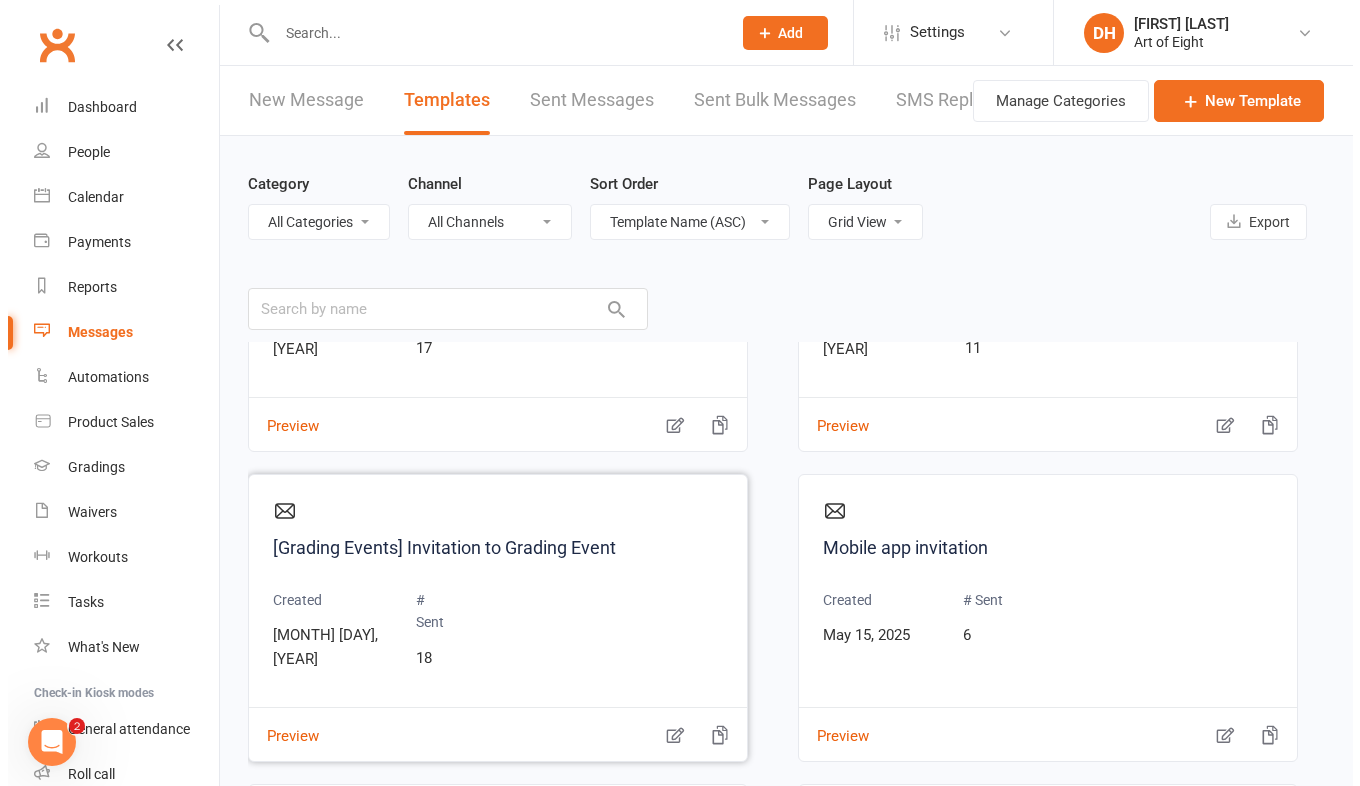 scroll, scrollTop: 300, scrollLeft: 0, axis: vertical 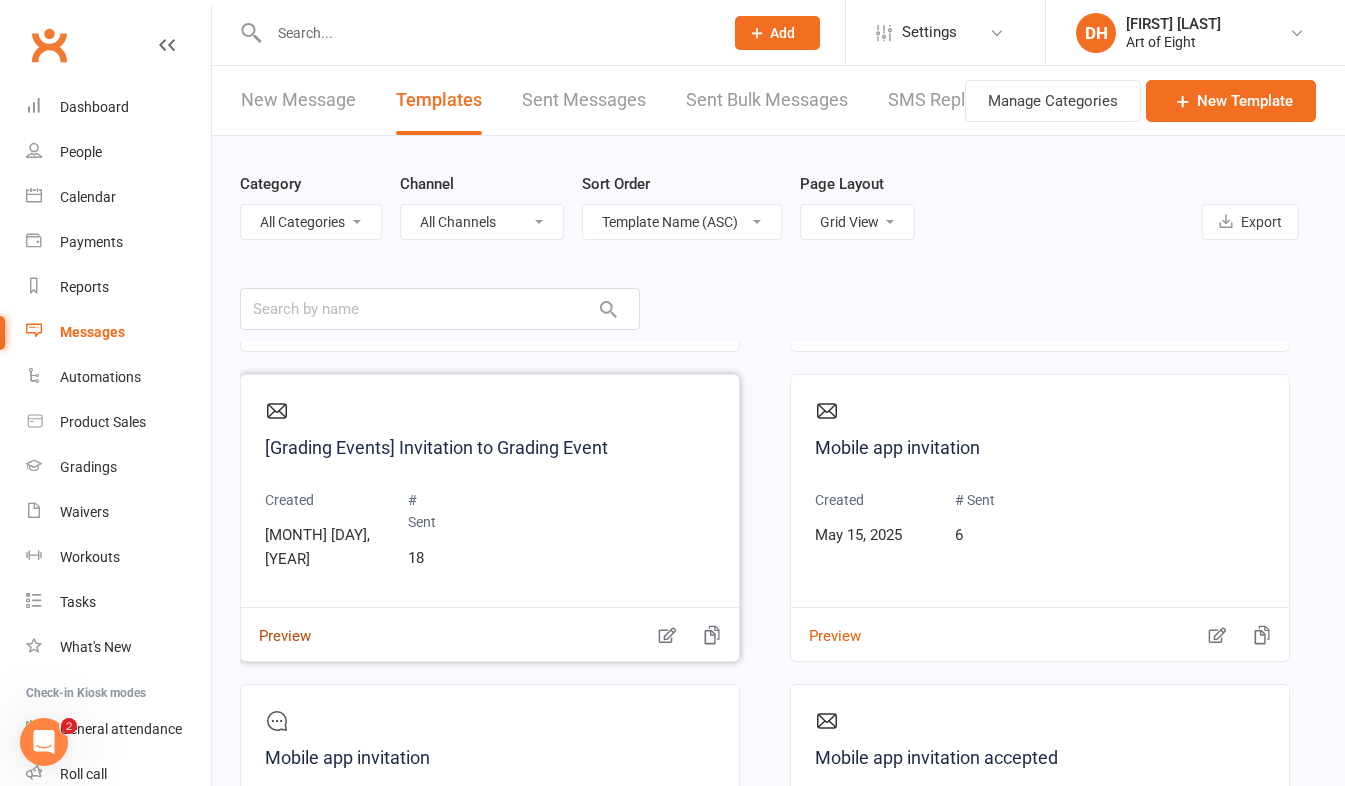 click on "Preview" at bounding box center [276, 622] 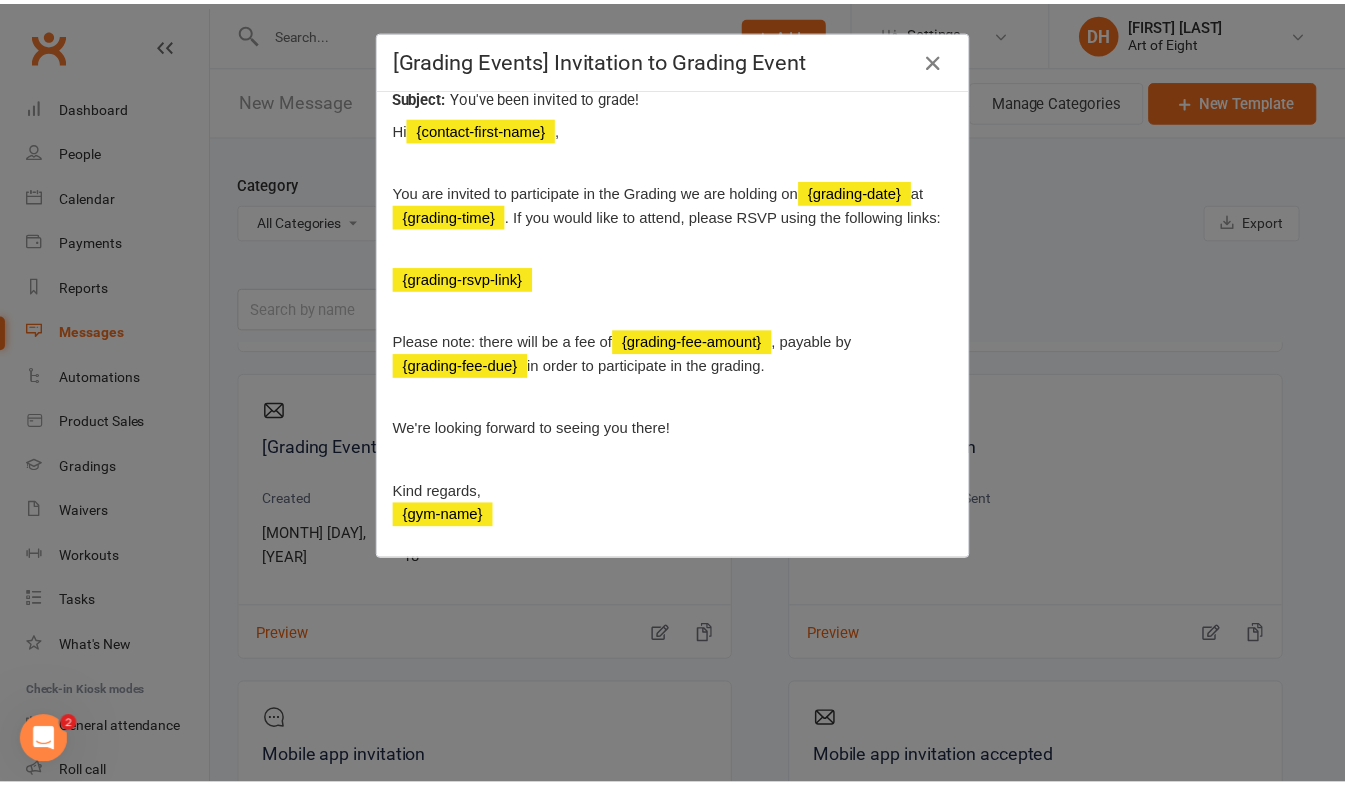 scroll, scrollTop: 0, scrollLeft: 0, axis: both 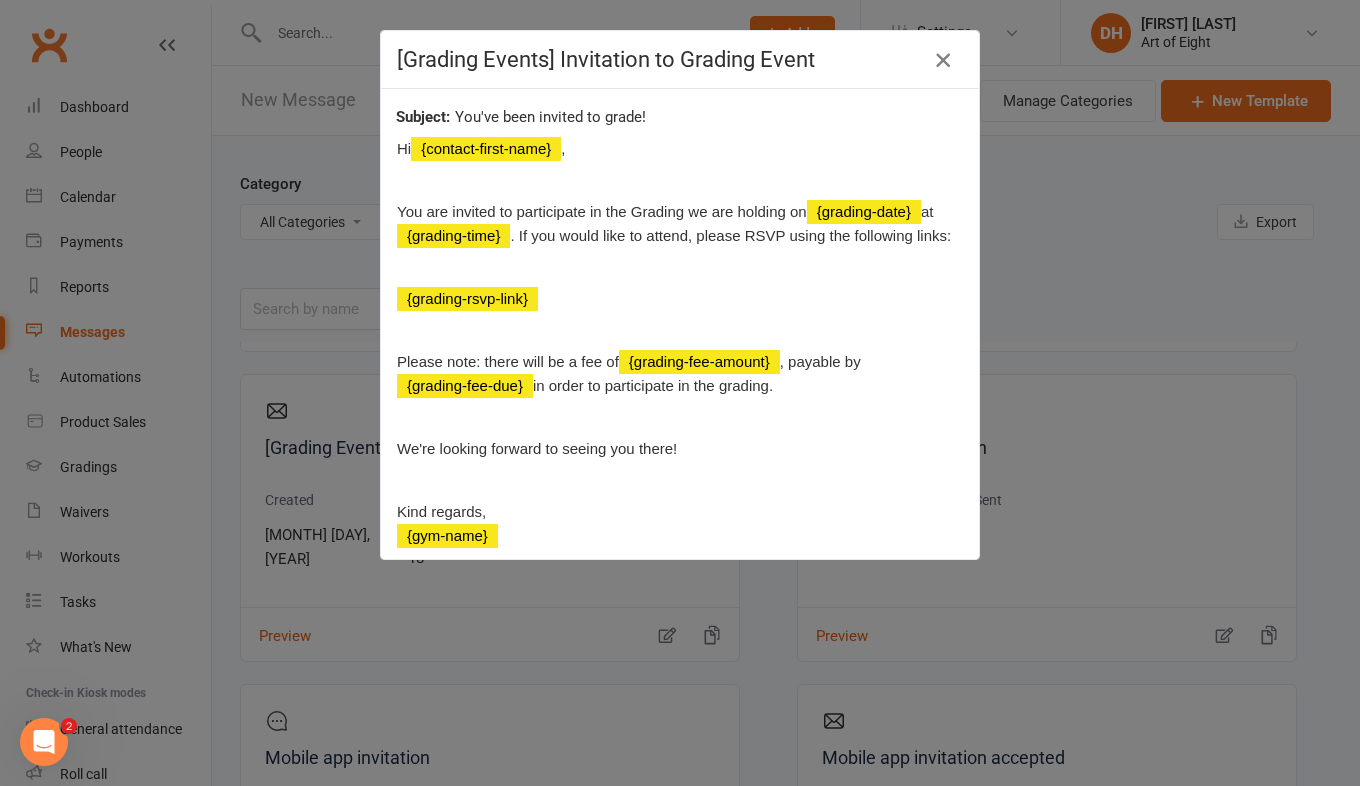 click at bounding box center (943, 60) 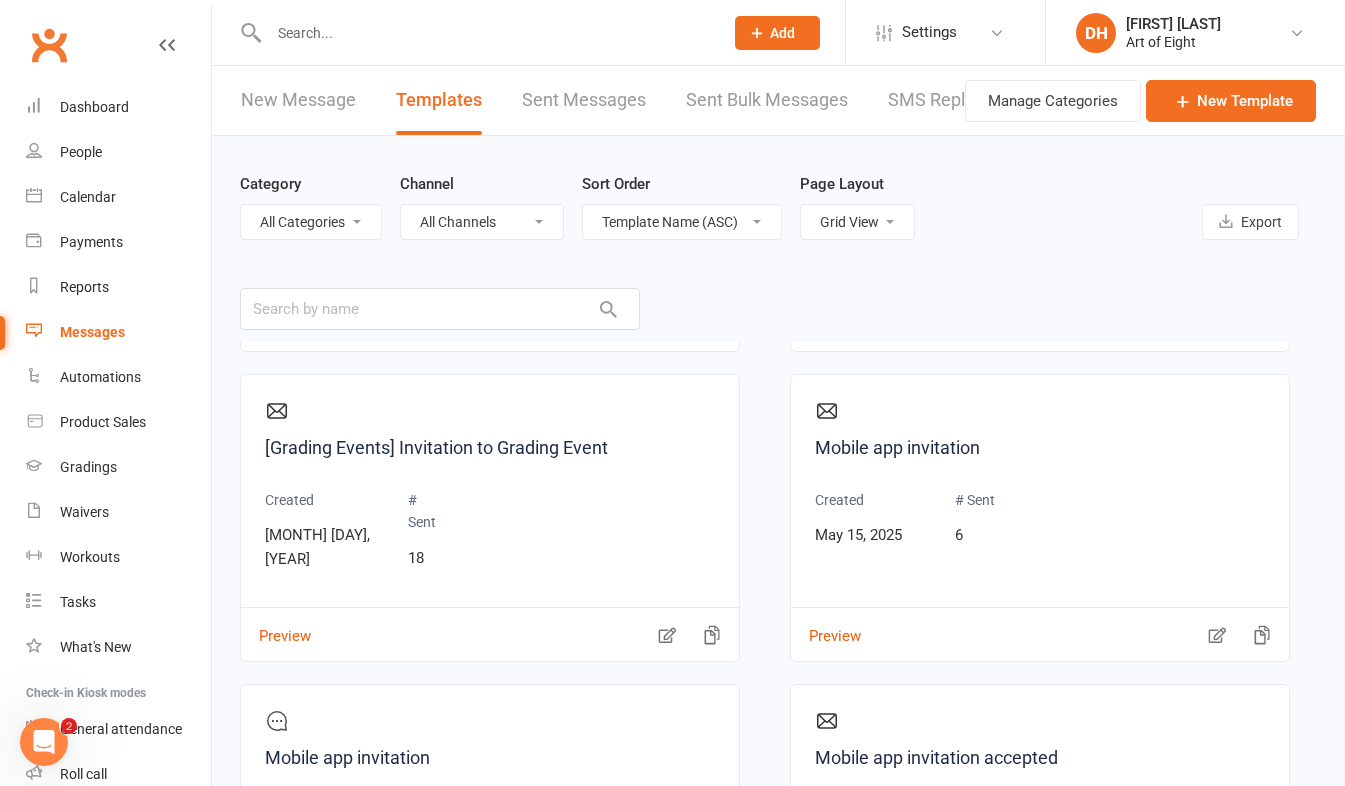 click on "New Message" at bounding box center (298, 100) 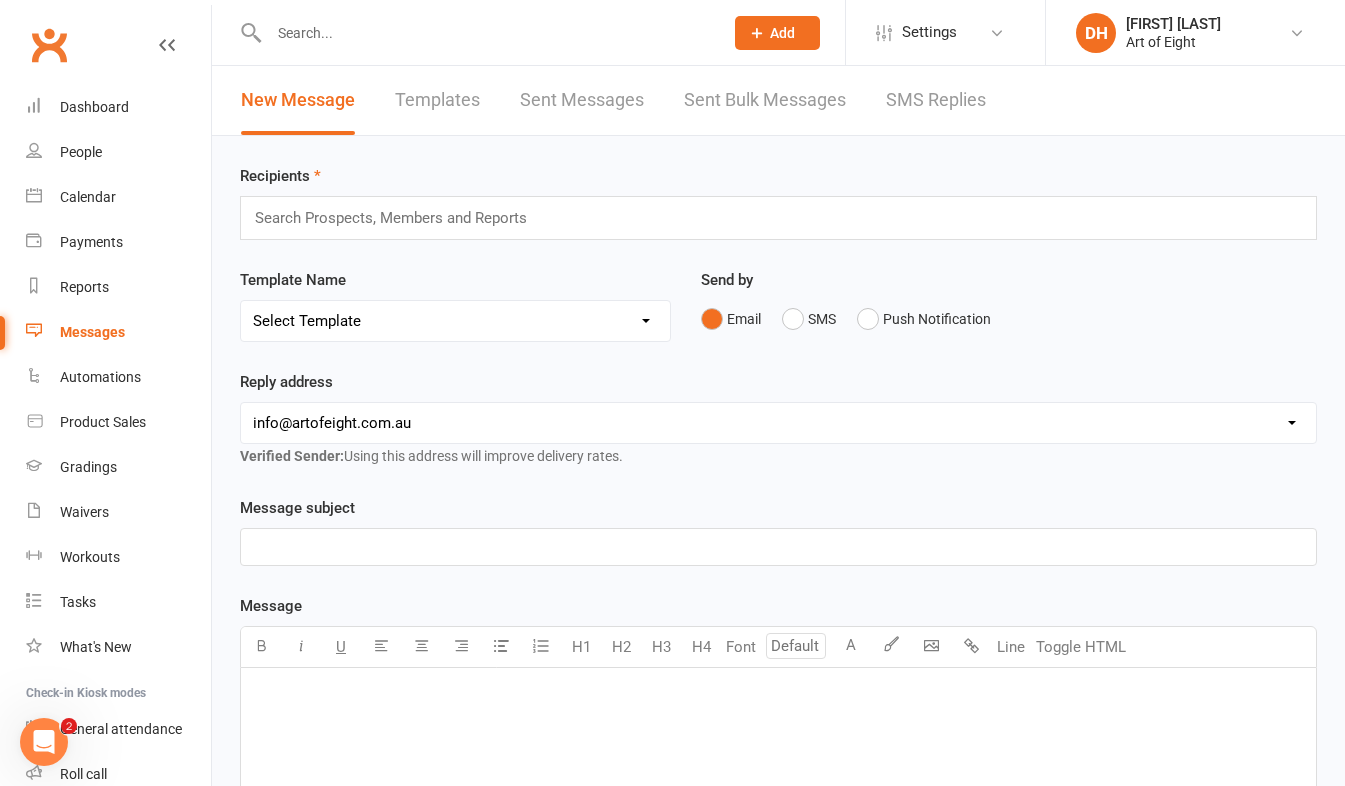 click on "Sent Bulk Messages" at bounding box center [765, 100] 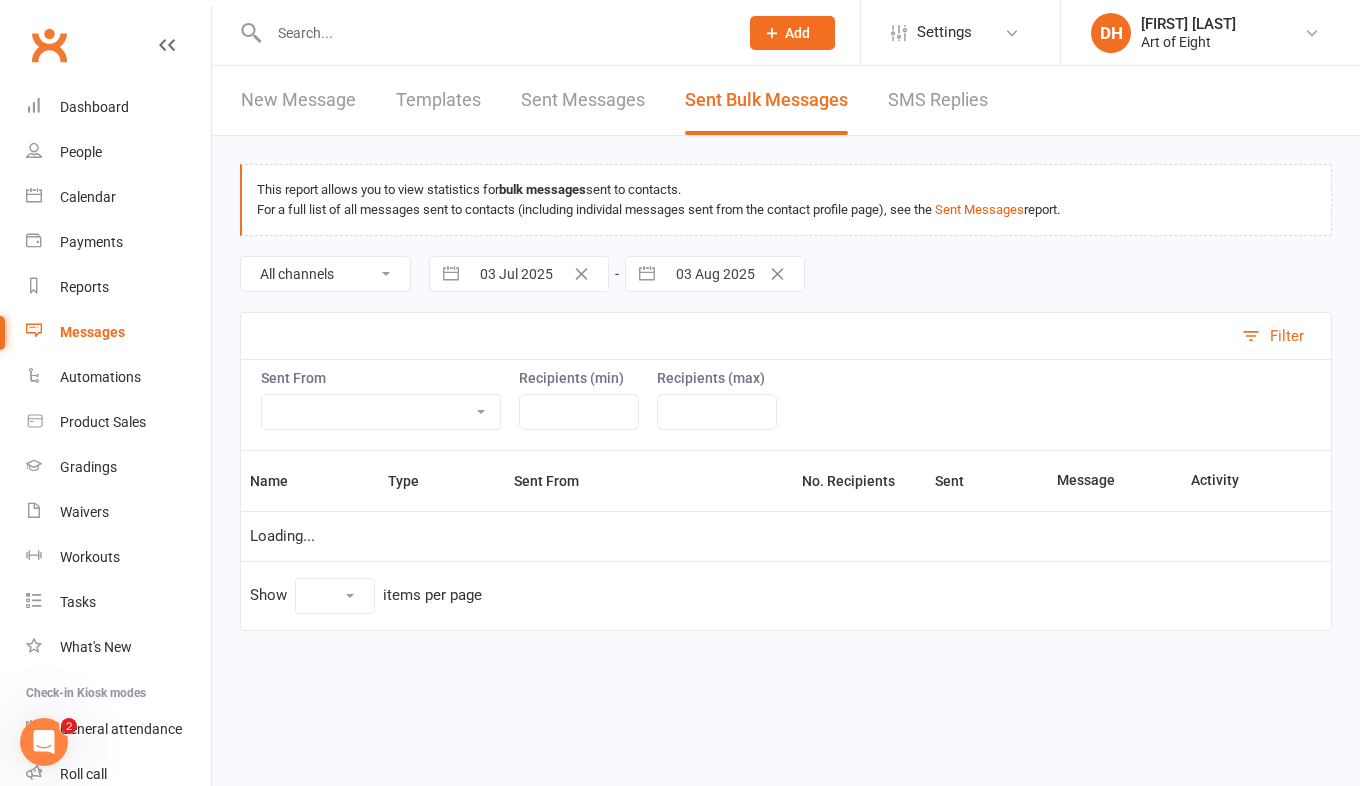 select on "10" 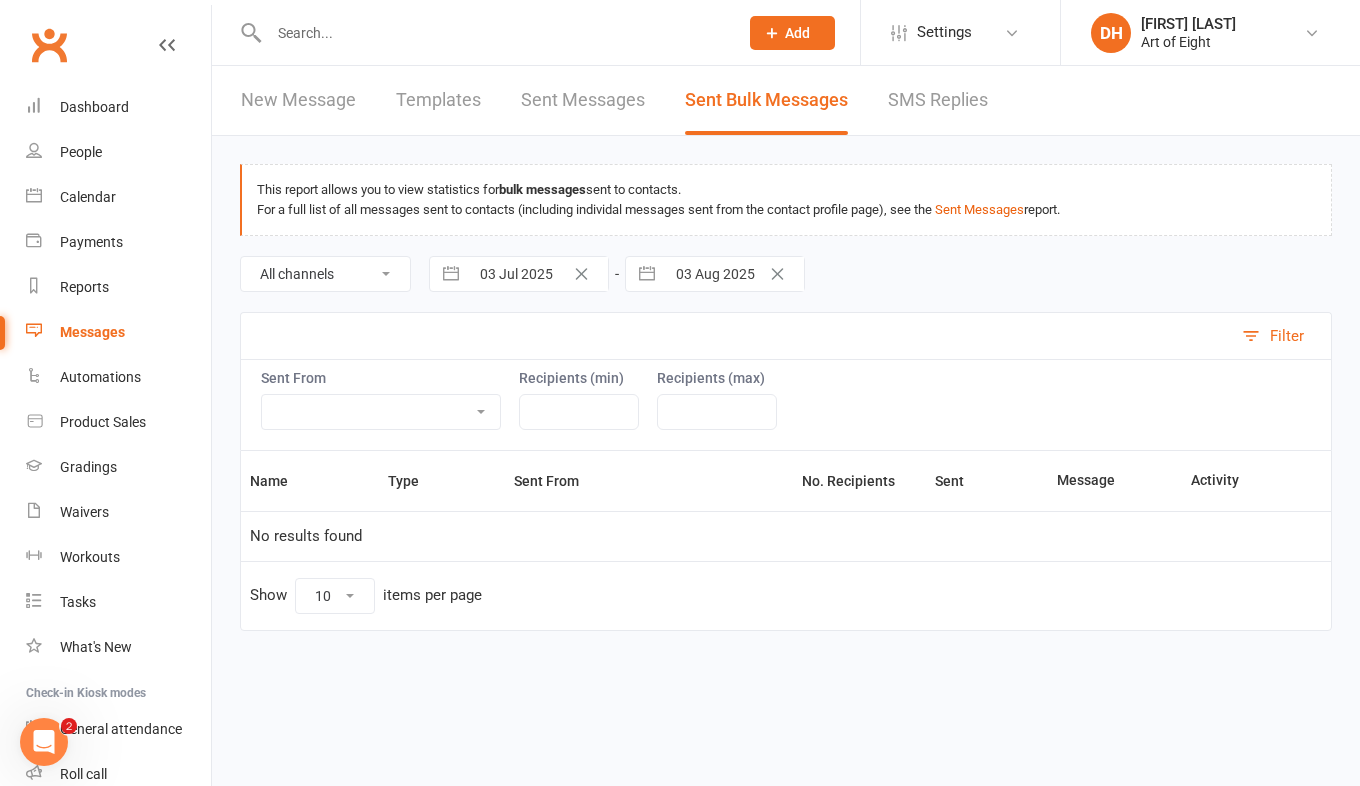 click on "Messages" at bounding box center [92, 332] 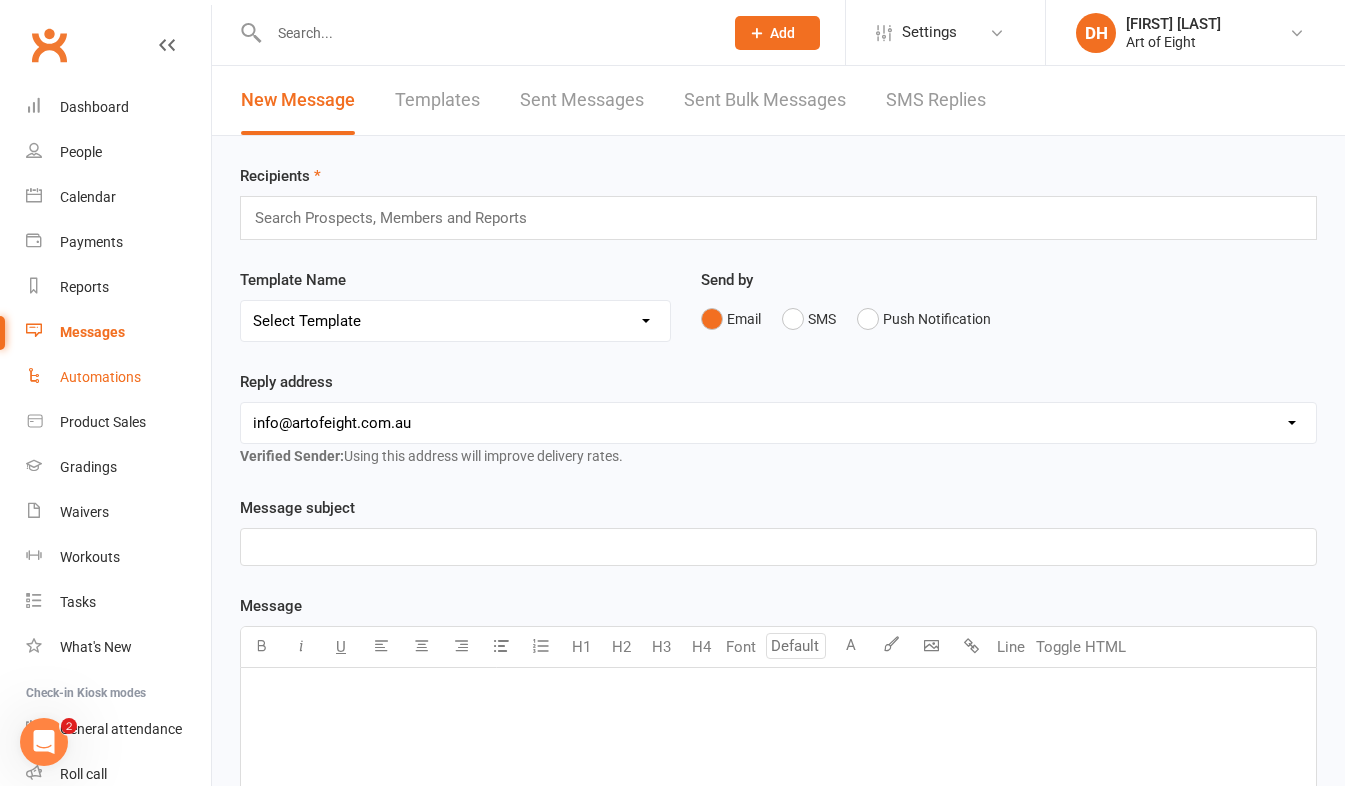 click on "Automations" at bounding box center [100, 377] 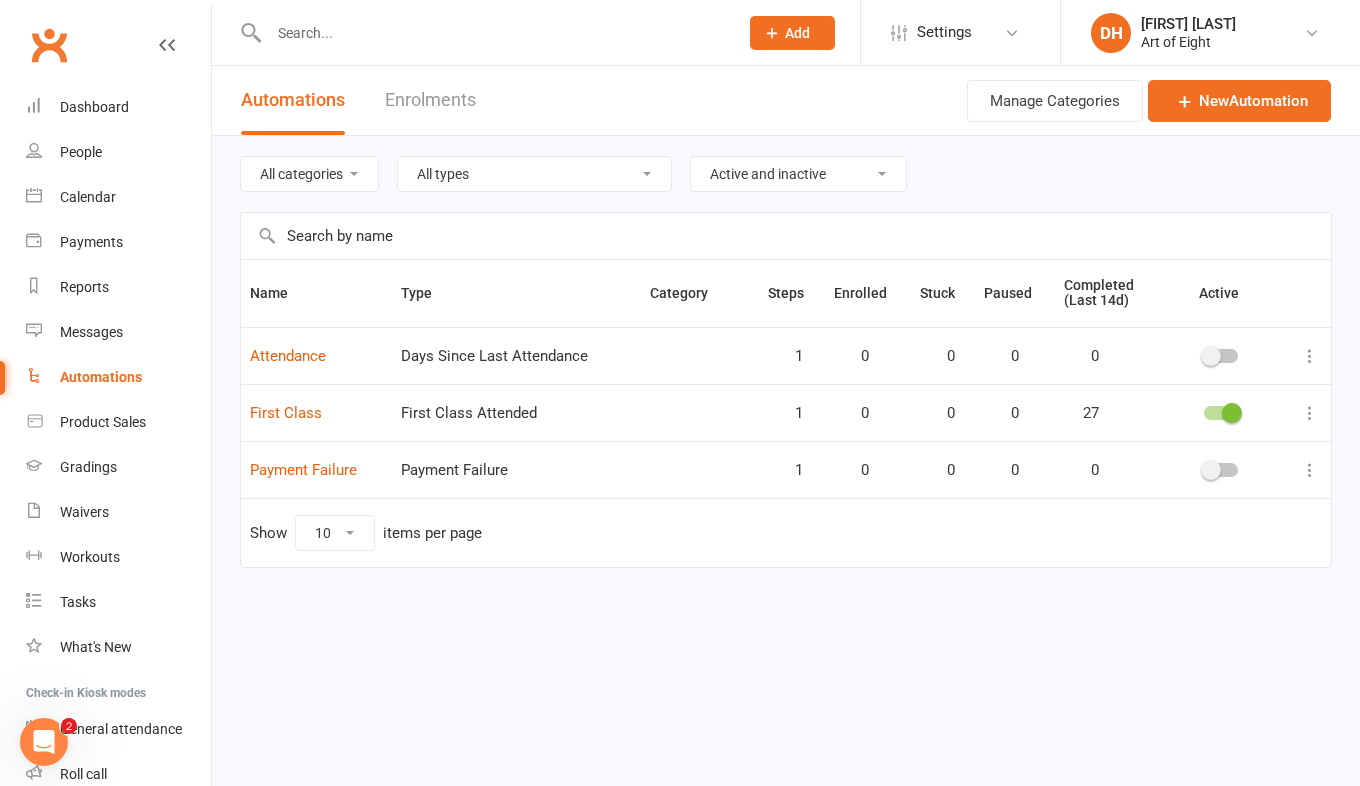 click at bounding box center (1310, 356) 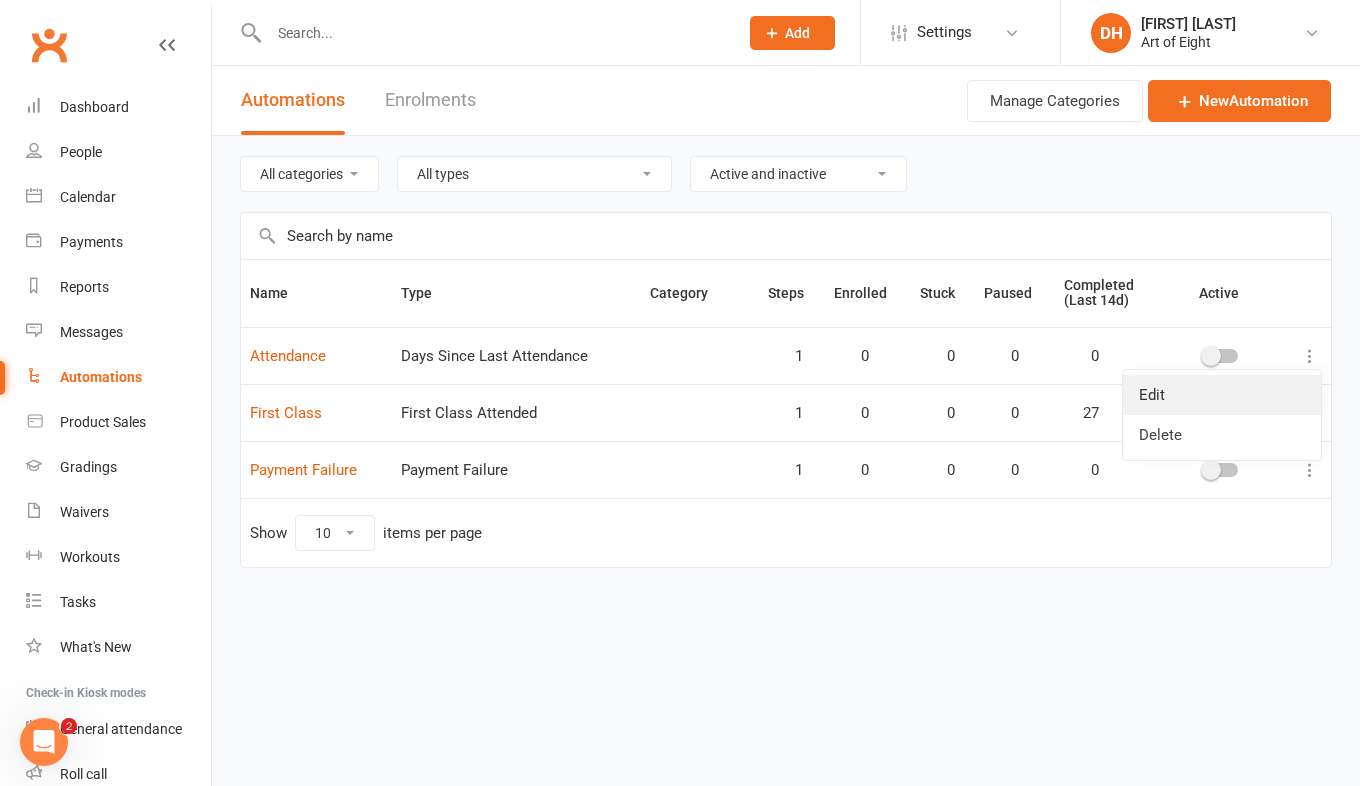 click on "Edit" at bounding box center (1222, 395) 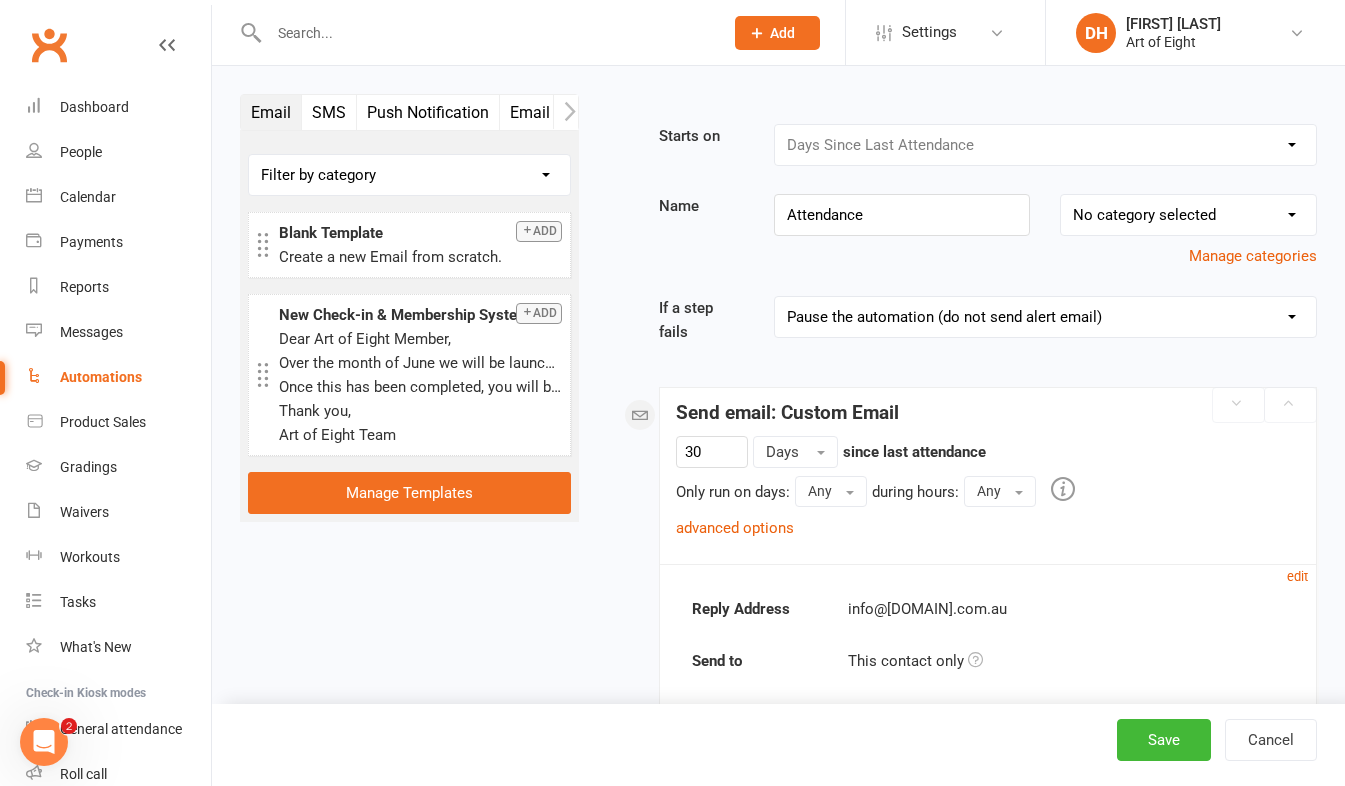 scroll, scrollTop: 100, scrollLeft: 0, axis: vertical 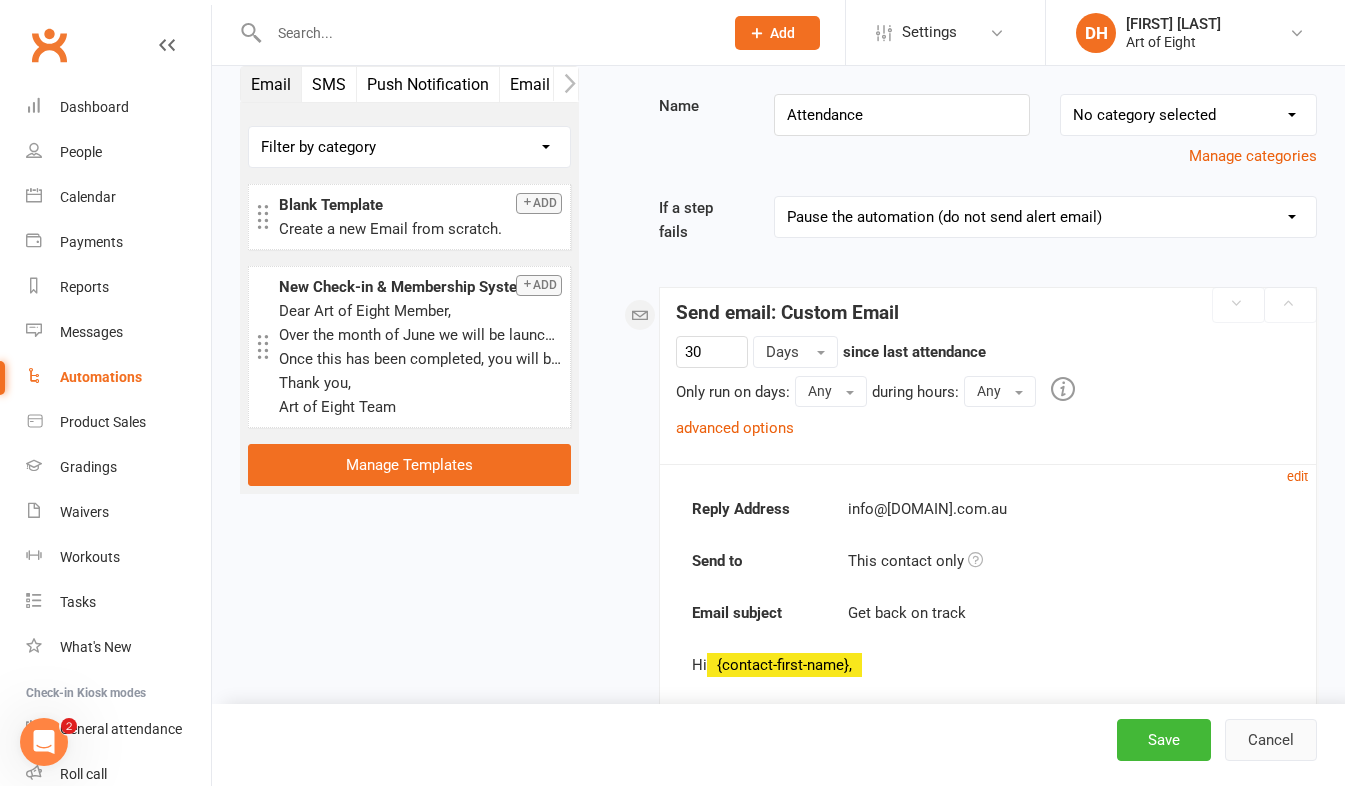 click on "Cancel" at bounding box center (1271, 740) 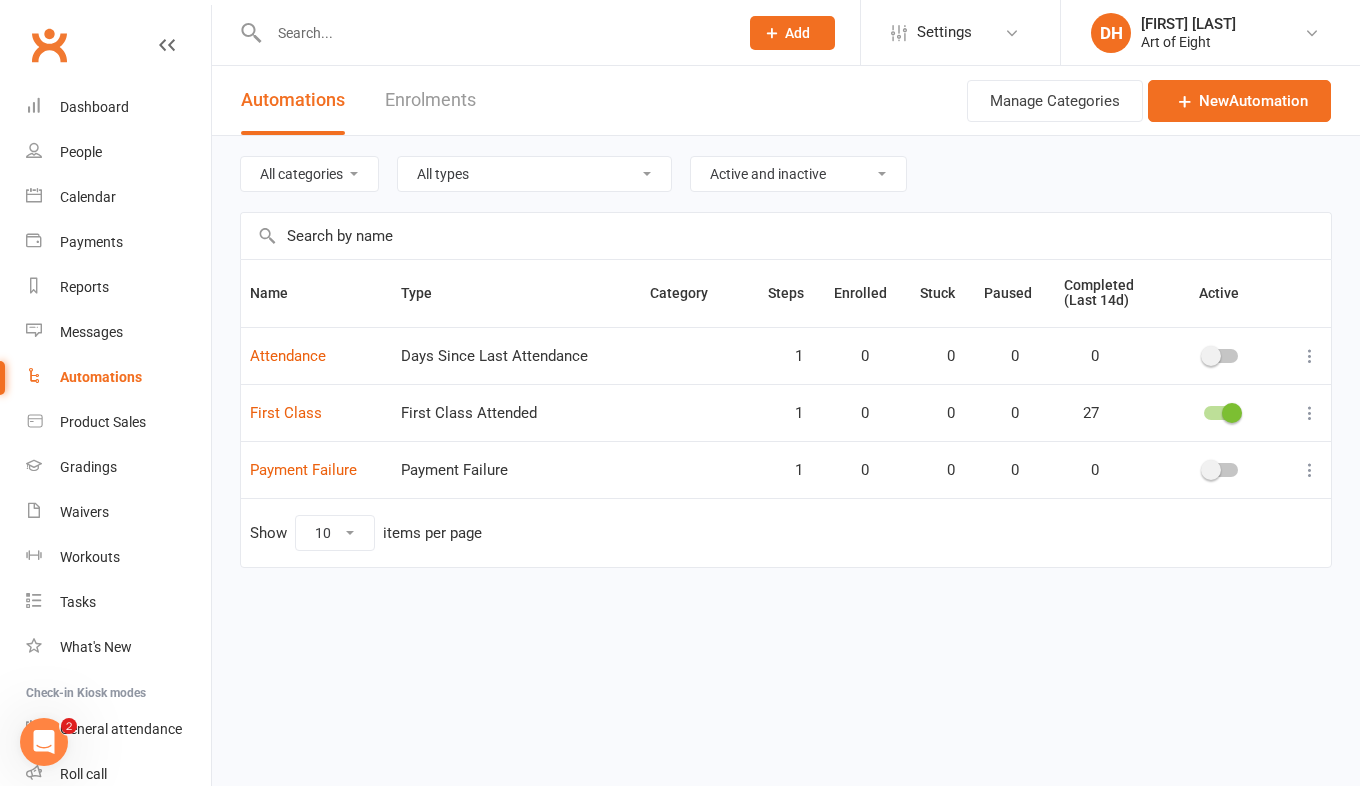click at bounding box center (1310, 413) 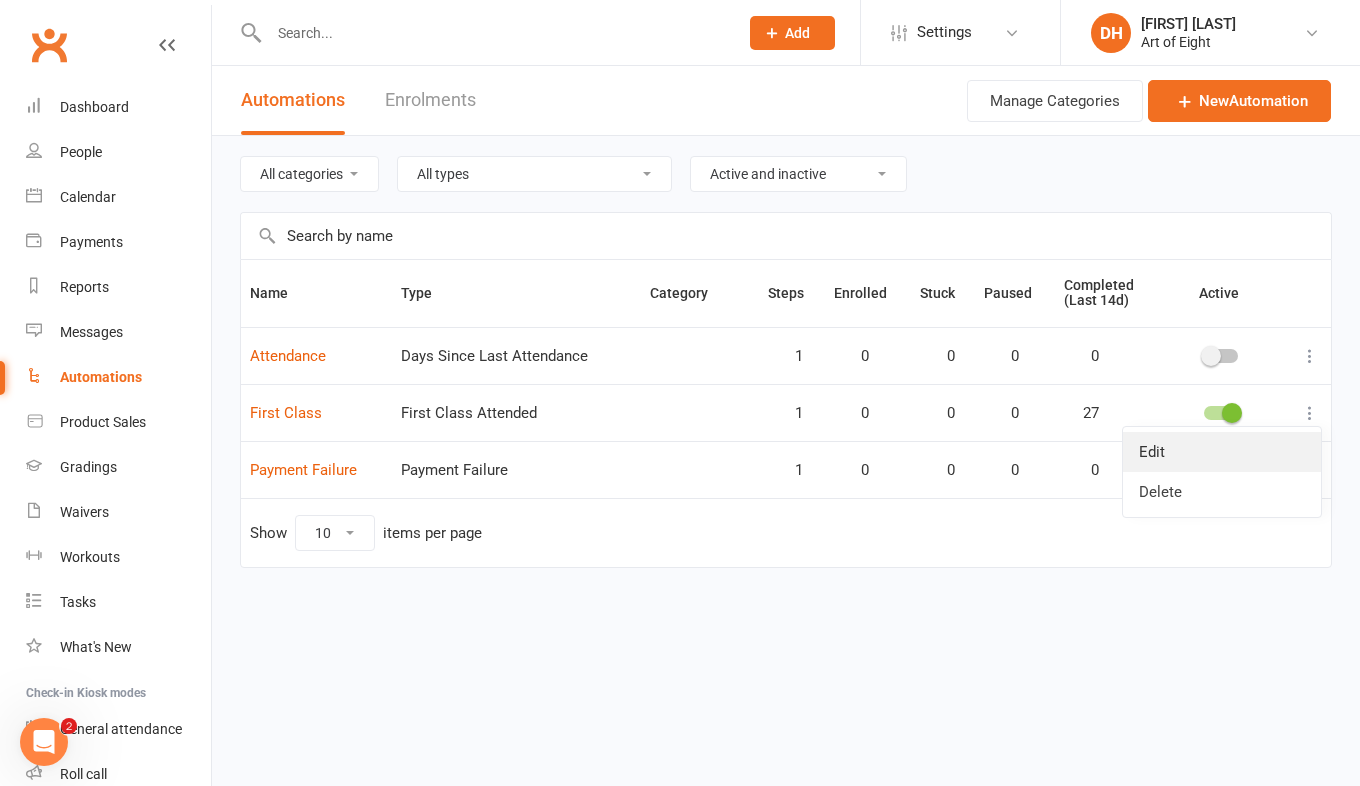 click on "Edit" at bounding box center [1222, 452] 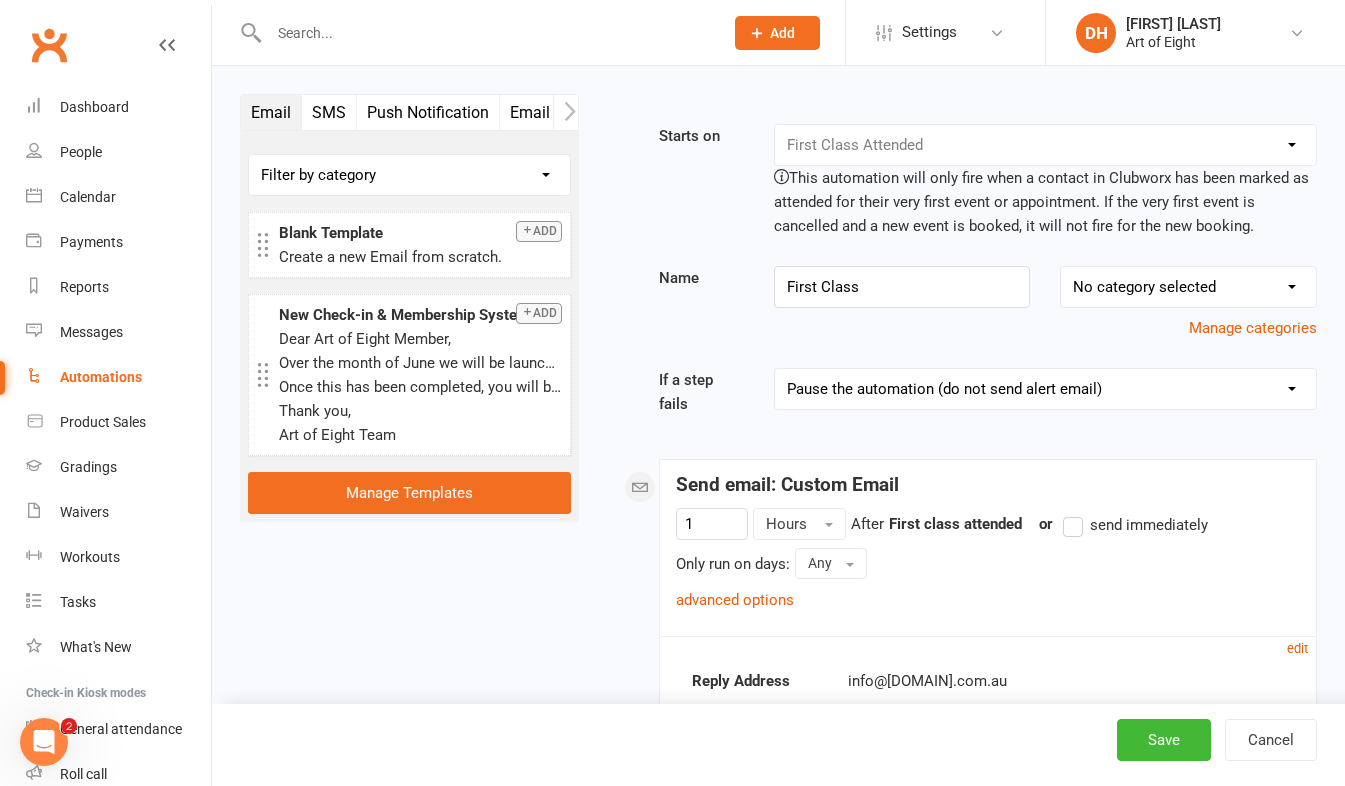 scroll, scrollTop: 100, scrollLeft: 0, axis: vertical 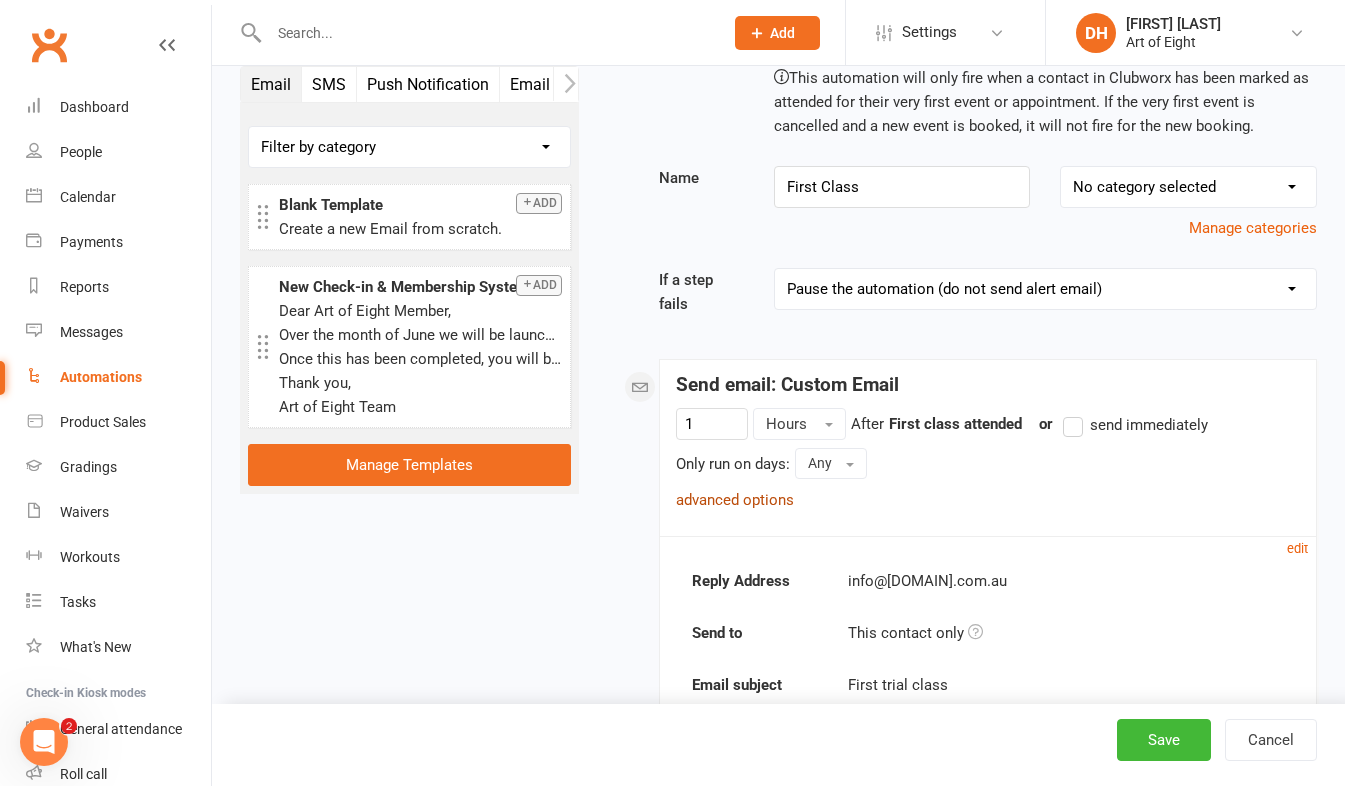 click on "advanced options" at bounding box center [735, 500] 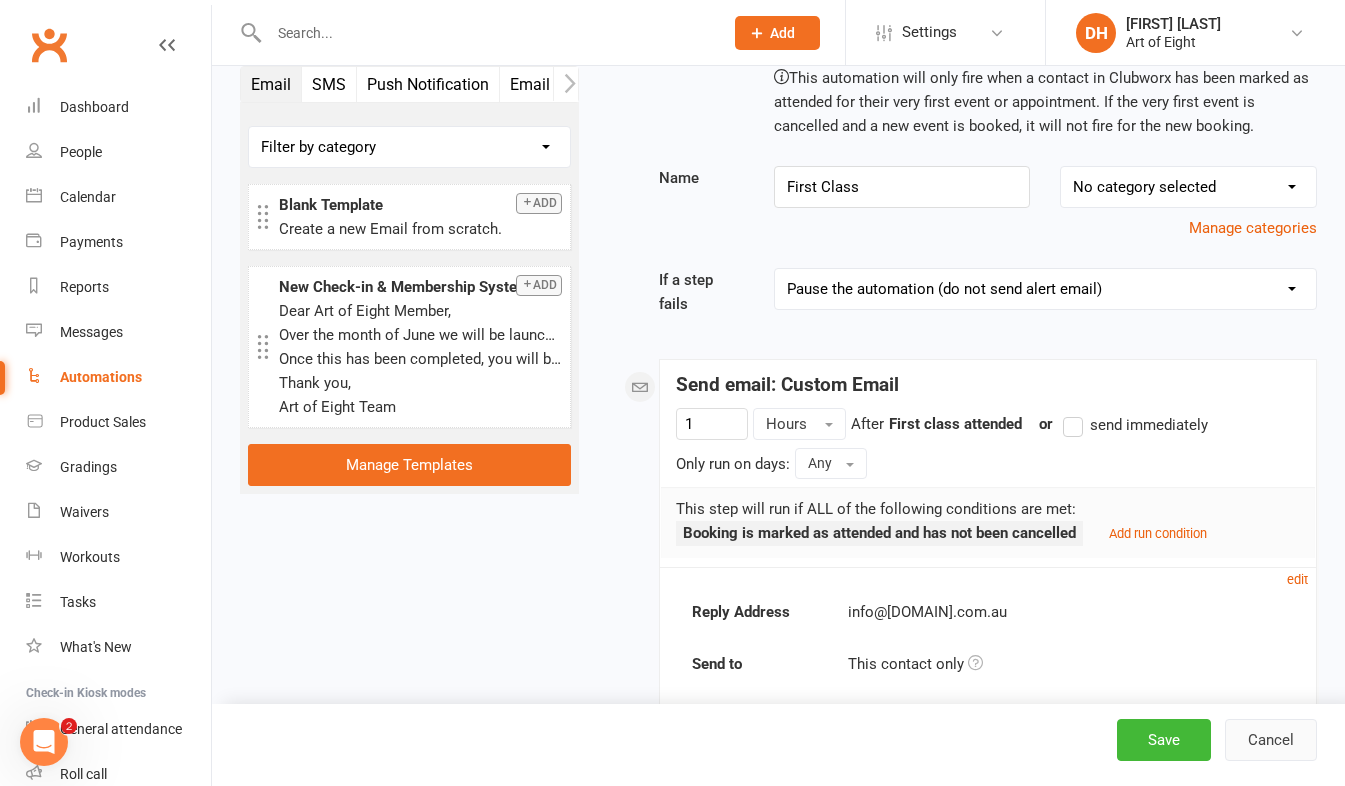 click on "Cancel" at bounding box center (1271, 740) 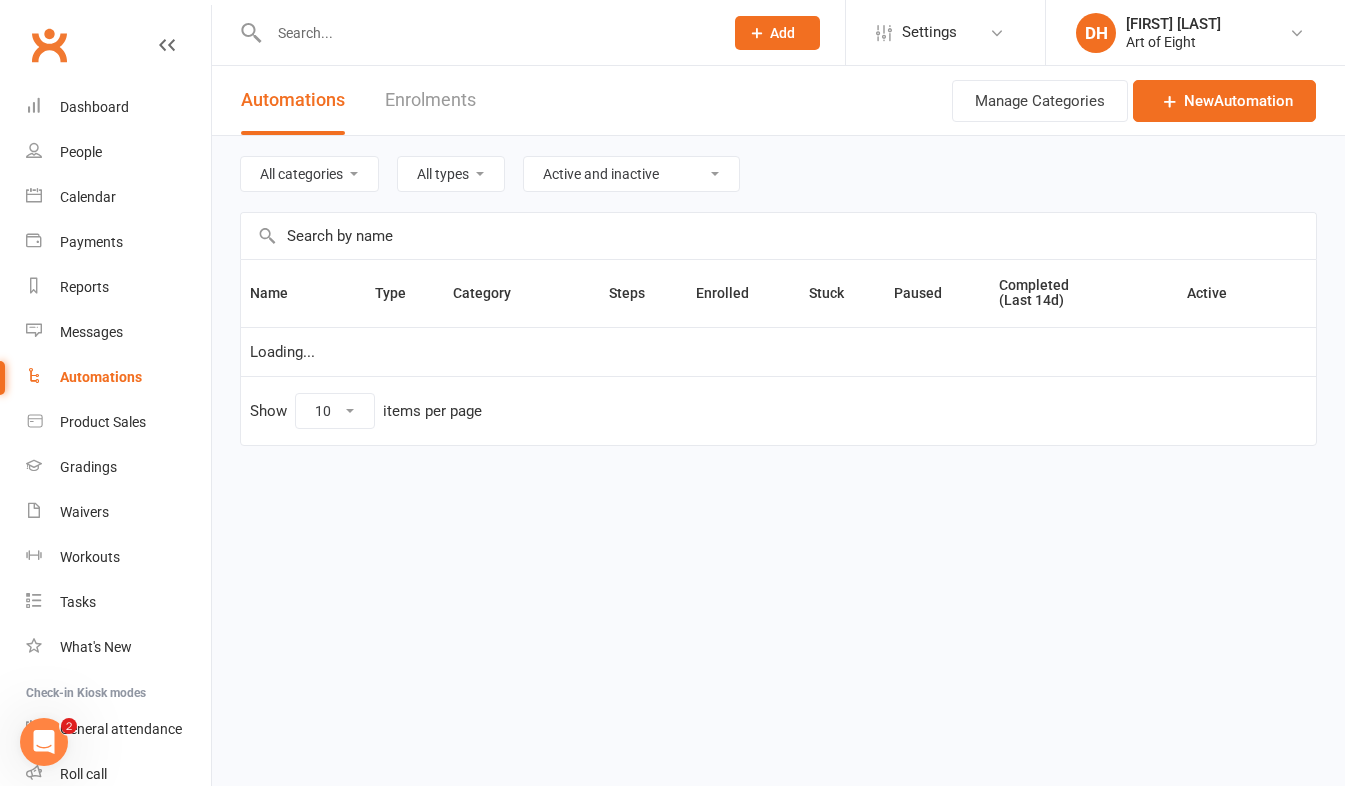scroll, scrollTop: 0, scrollLeft: 0, axis: both 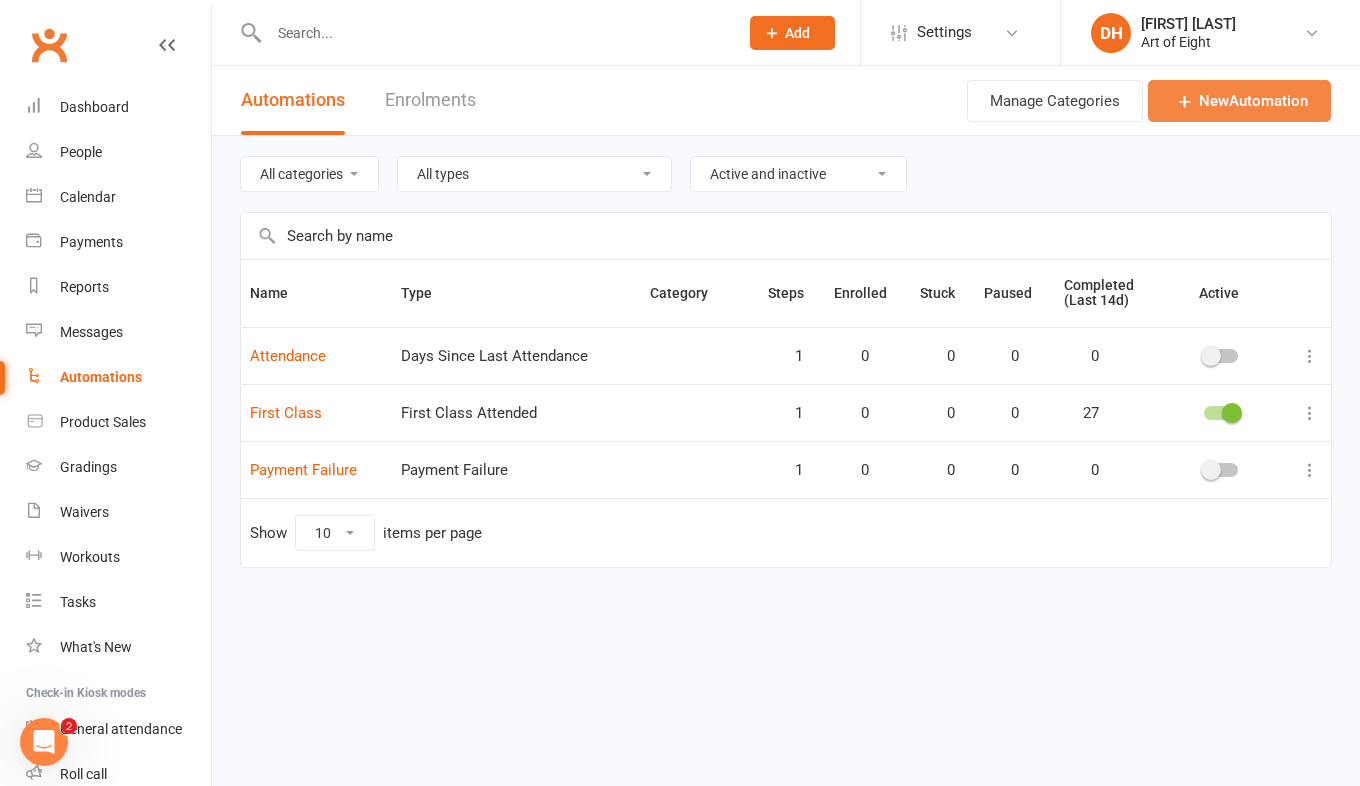 drag, startPoint x: 1186, startPoint y: 94, endPoint x: 1171, endPoint y: 142, distance: 50.289165 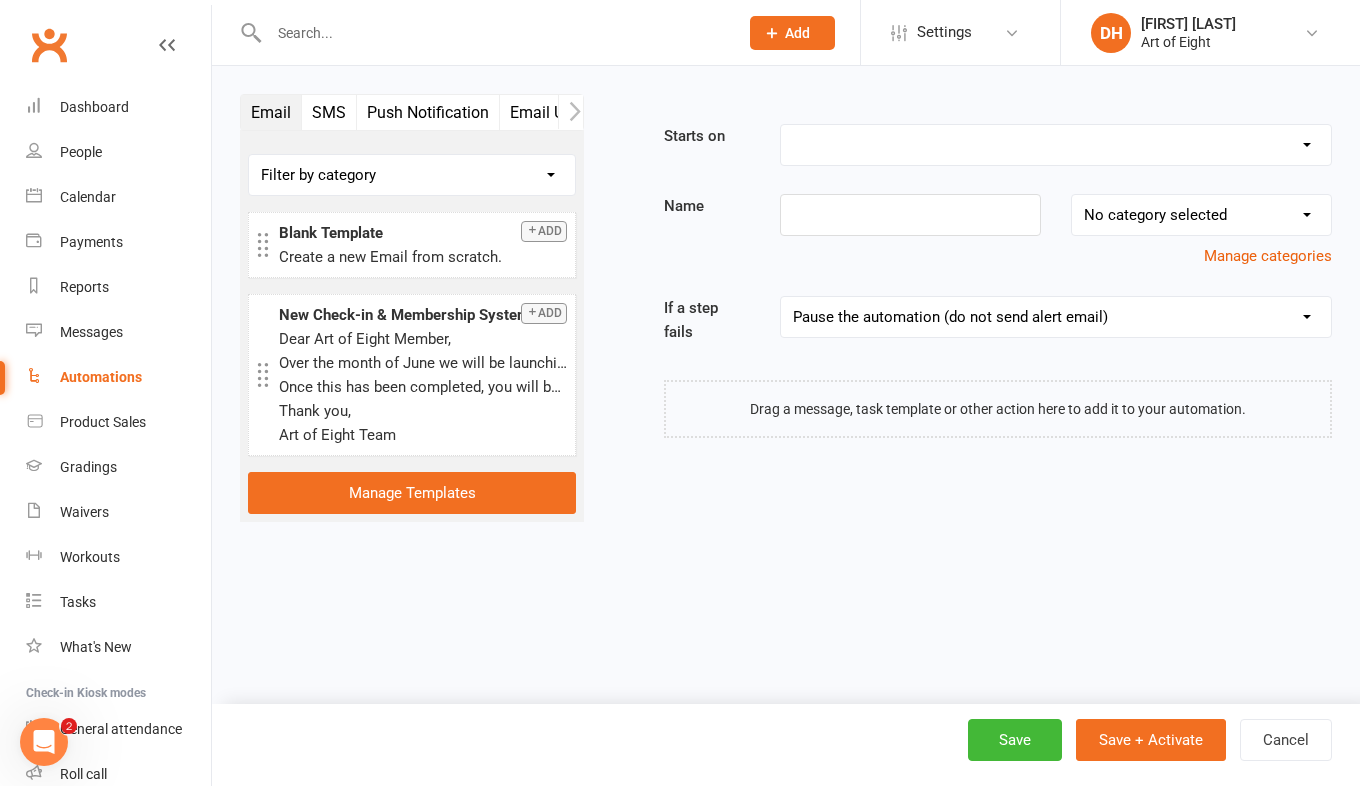 click on "Booking Cancelled Booking Due Booking Late-Cancelled Booking Marked Absent Booking Marked Attended Contact Added to Event Waitlist Contact Birthday Converted to Member Credit Card Expiry Days Since Last Attendance Days Since Last Mobile App Activity End of Suspension Enrolled in Martial Arts Style First Class Attended First Class Due General Attendance Marked Manual Enrolment Member Added Member First Activated Member Promoted / Graded Membership Added Membership Cancelled Membership Due to Start Membership Expiry Non-attending Contact Added Payment Due Payment Failure Payment Paid Prospect Added Prospect Status Changed Recurring Bookings Activated Signed Waiver Approved Single Booking Created Start of Suspension Suspension Added Workout Performed" at bounding box center (1056, 145) 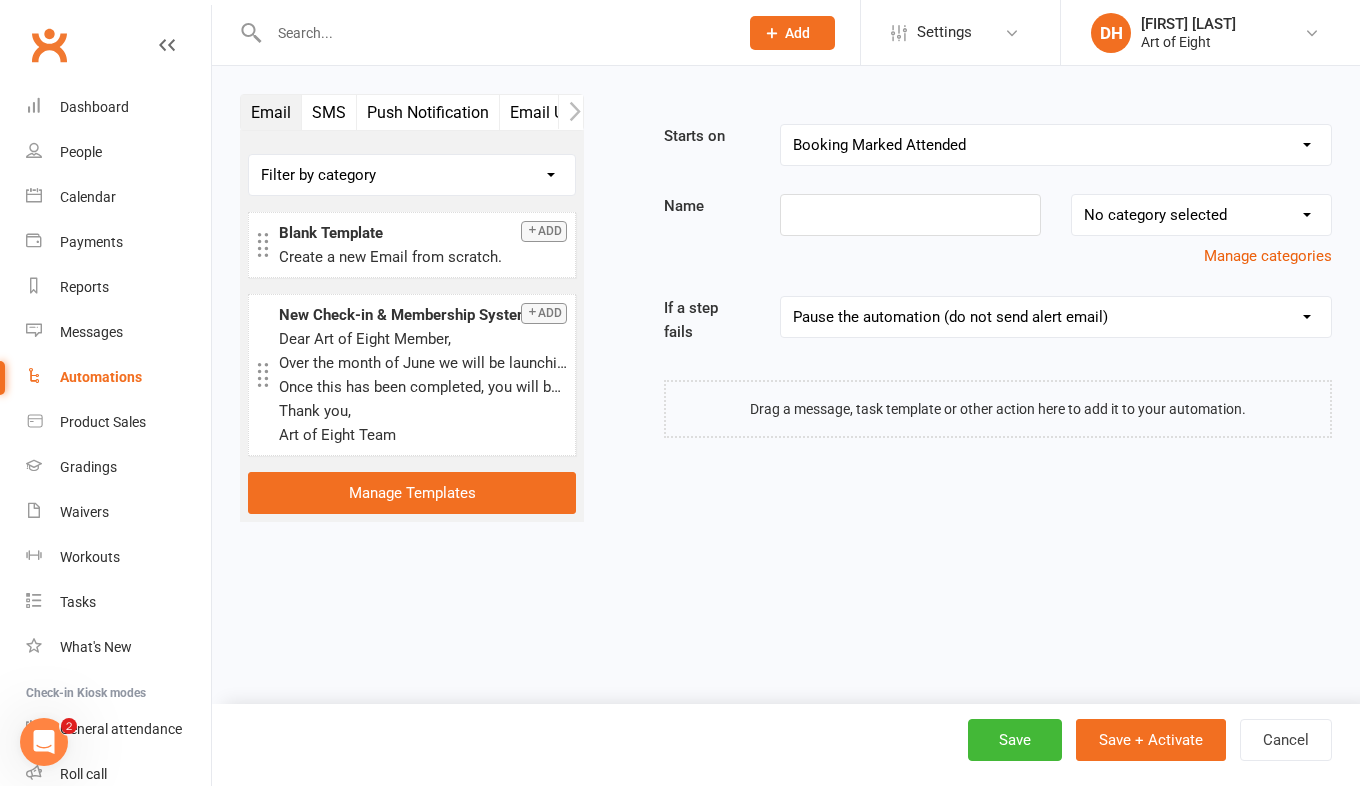 click on "Booking Cancelled Booking Due Booking Late-Cancelled Booking Marked Absent Booking Marked Attended Contact Added to Event Waitlist Contact Birthday Converted to Member Credit Card Expiry Days Since Last Attendance Days Since Last Mobile App Activity End of Suspension Enrolled in Martial Arts Style First Class Attended First Class Due General Attendance Marked Manual Enrolment Member Added Member First Activated Member Promoted / Graded Membership Added Membership Cancelled Membership Due to Start Membership Expiry Non-attending Contact Added Payment Due Payment Failure Payment Paid Prospect Added Prospect Status Changed Recurring Bookings Activated Signed Waiver Approved Single Booking Created Start of Suspension Suspension Added Workout Performed" at bounding box center [1056, 145] 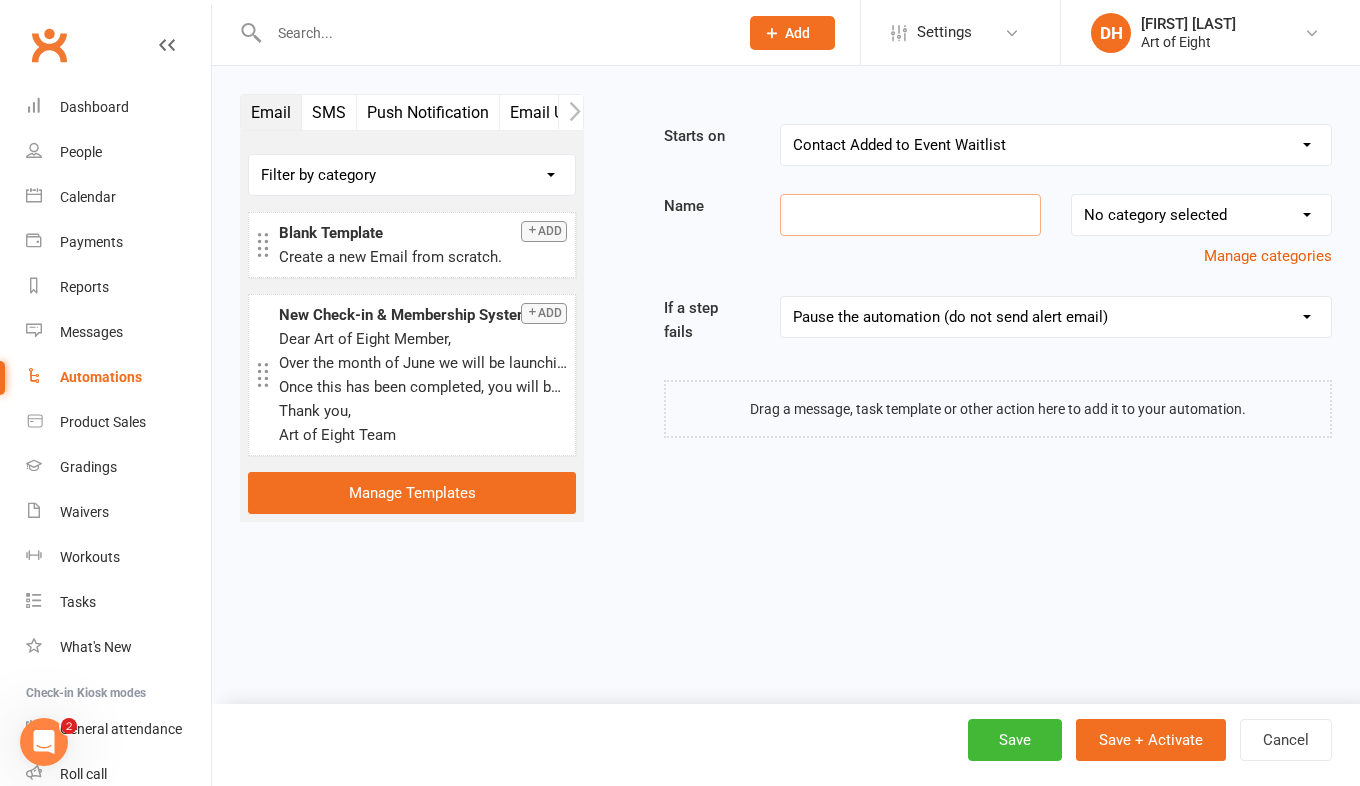 click at bounding box center [910, 215] 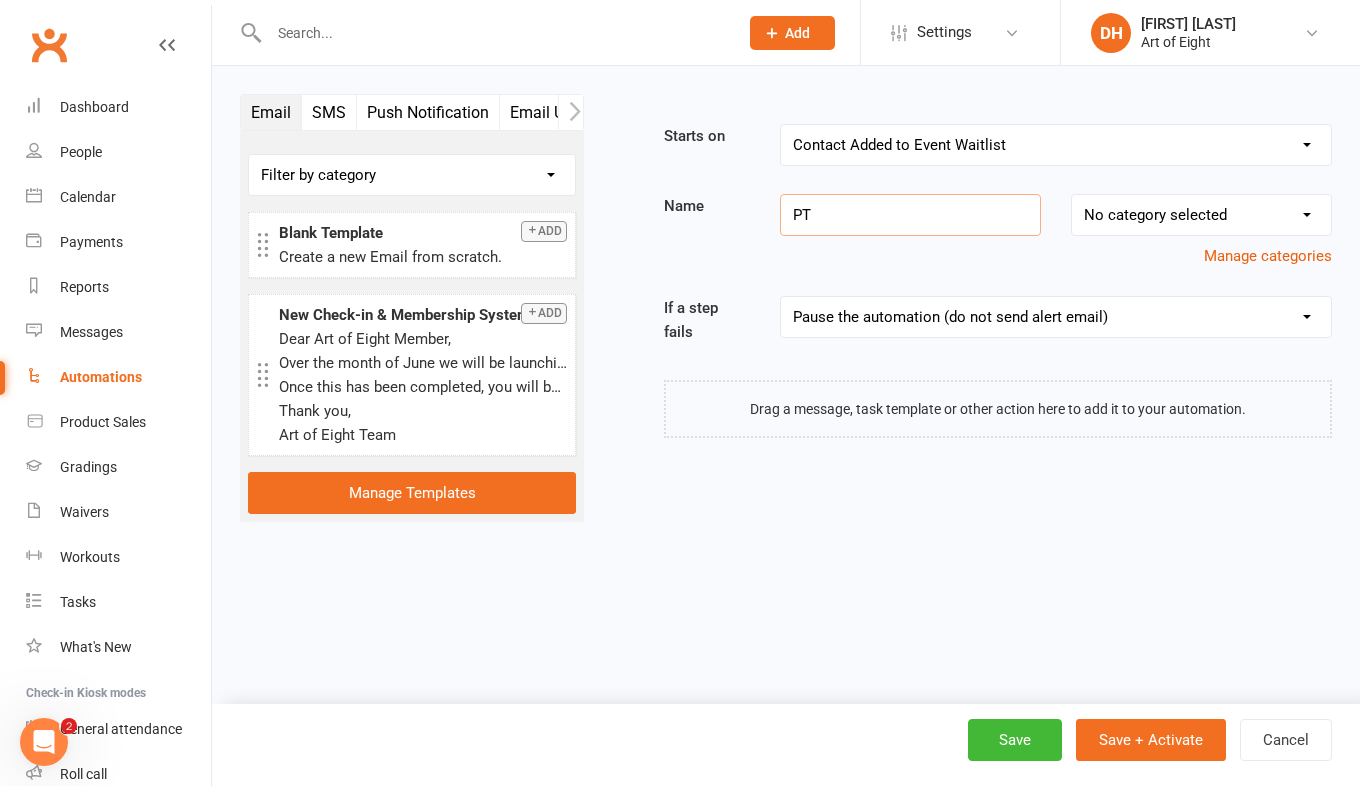 type on "PT" 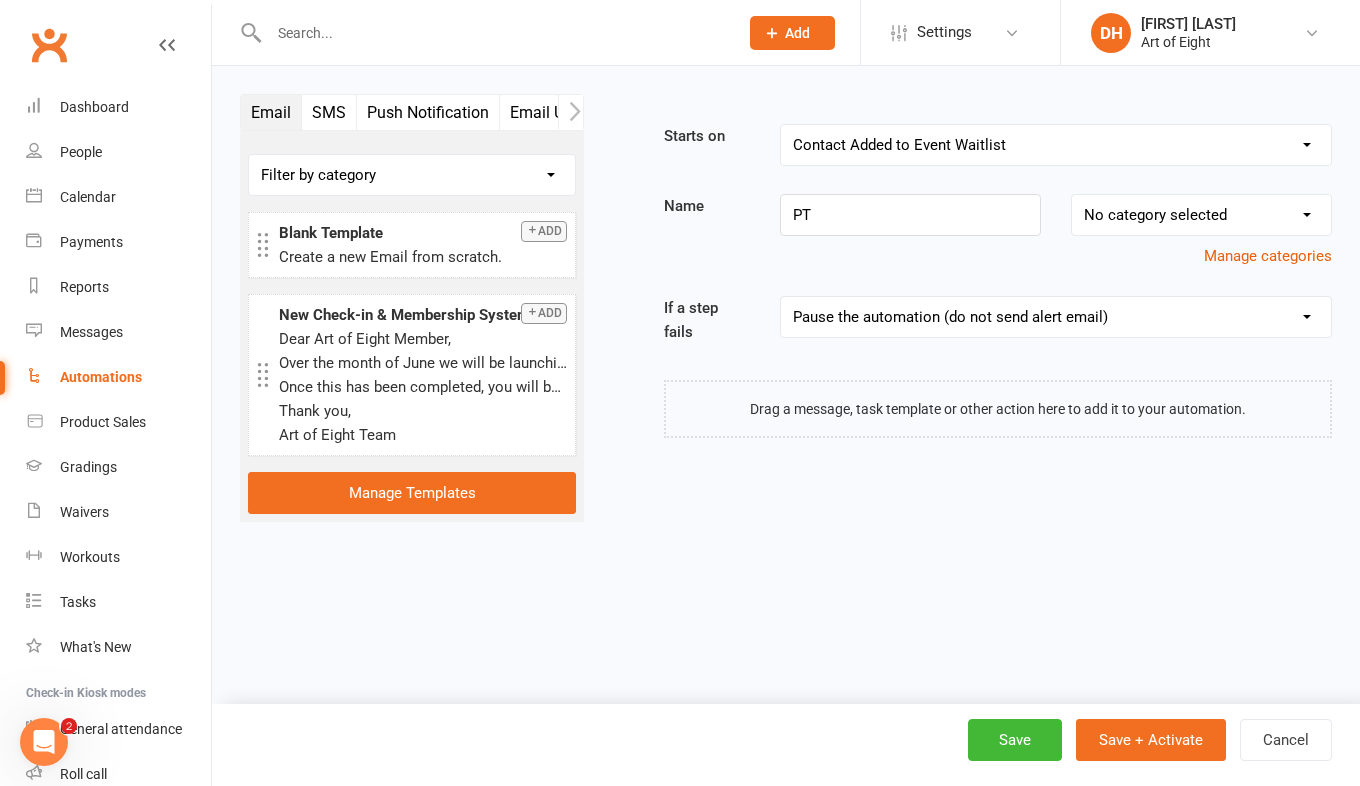 click on "No category selected" at bounding box center [1201, 215] 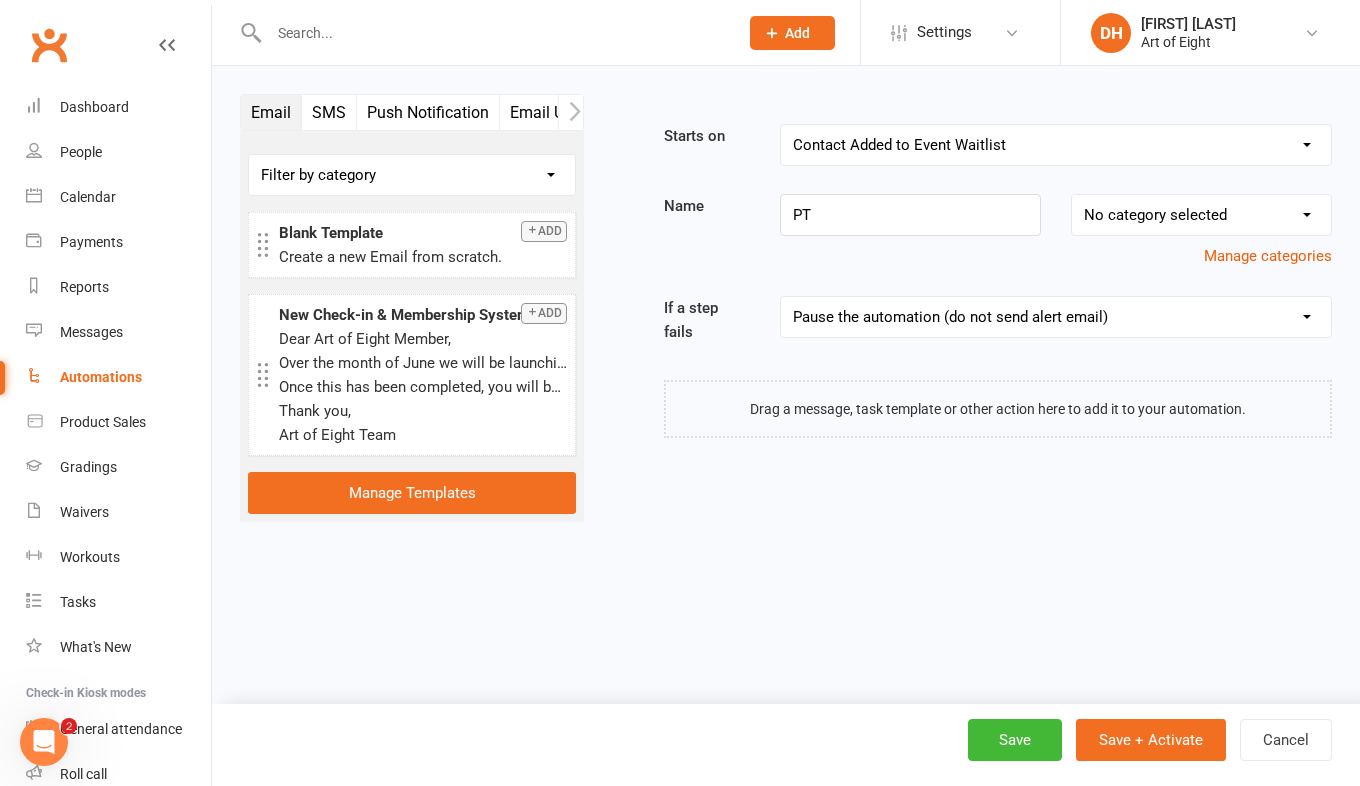 click at bounding box center [998, 409] 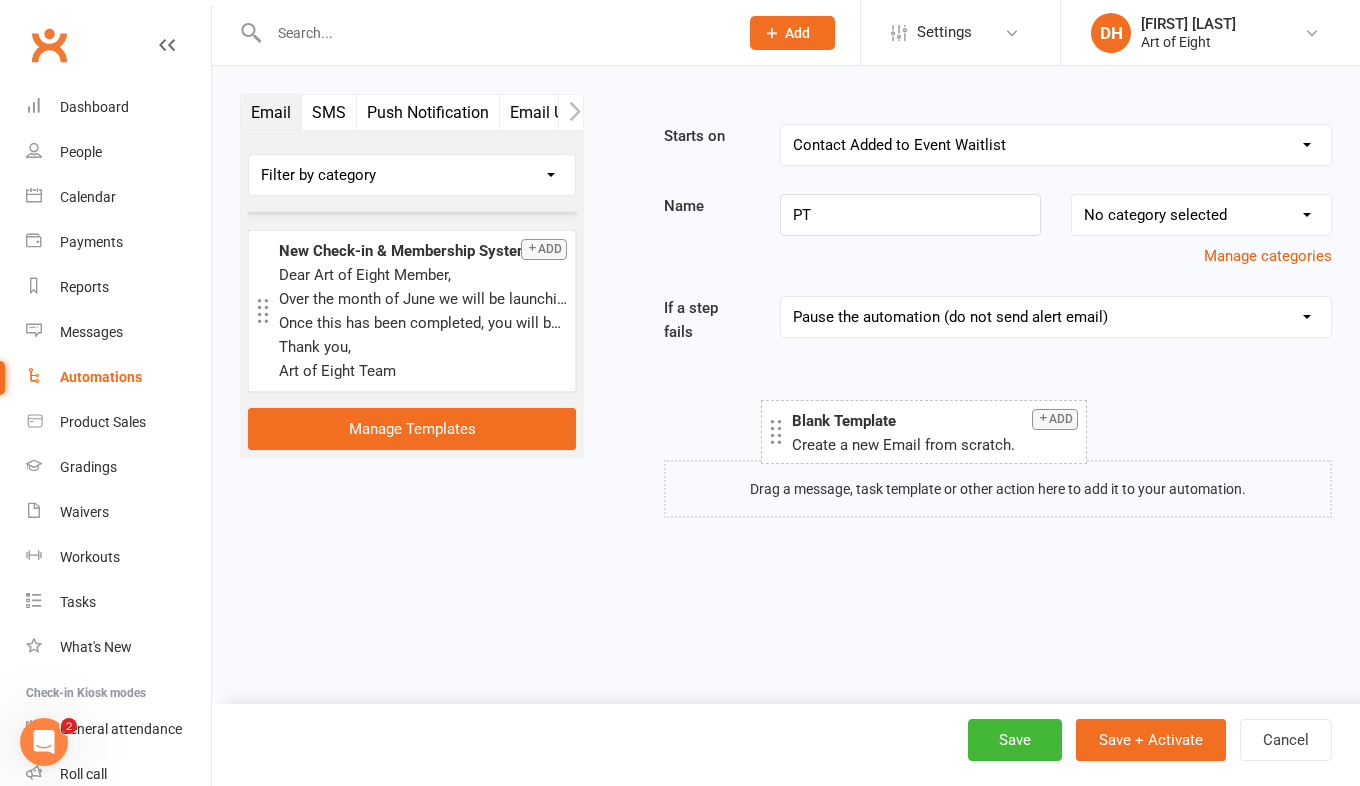 drag, startPoint x: 380, startPoint y: 249, endPoint x: 892, endPoint y: 436, distance: 545.08075 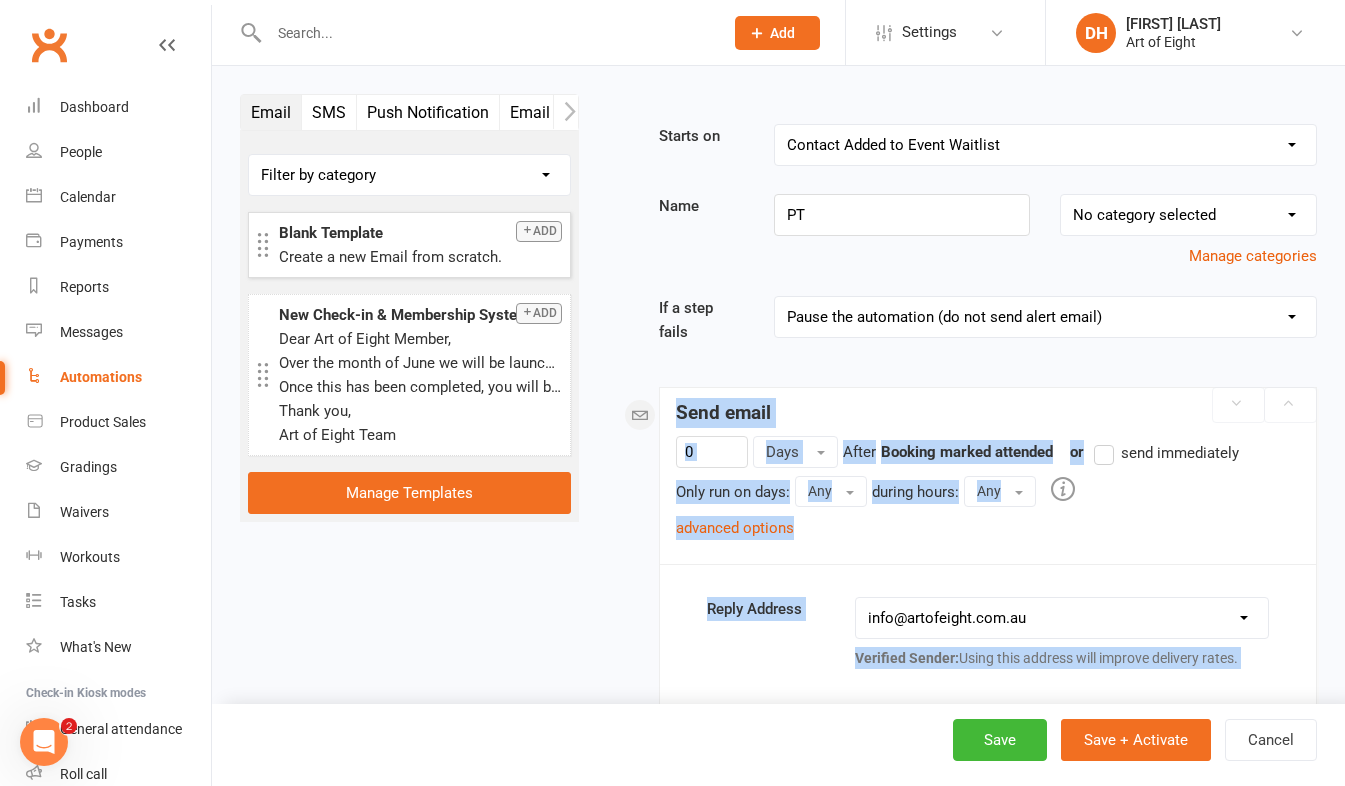 click on "0
Days
After Booking marked attended previous step or  send immediately Only run on days: Any  Any Sunday Monday Tuesday Wednesday Thursday Friday Saturday during hours: Any  Any 12am 1am 2am 3am 4am 5am 6am 7am 8am 9am 10am 11am 12pm 1pm 2pm 3pm 4pm 5pm 6pm 7pm 8pm 9pm 10pm 11pm
advanced options This step will run if ALL of the following conditions are met: Booking is marked as attended and has not been cancelled  Add run condition" at bounding box center [988, 499] 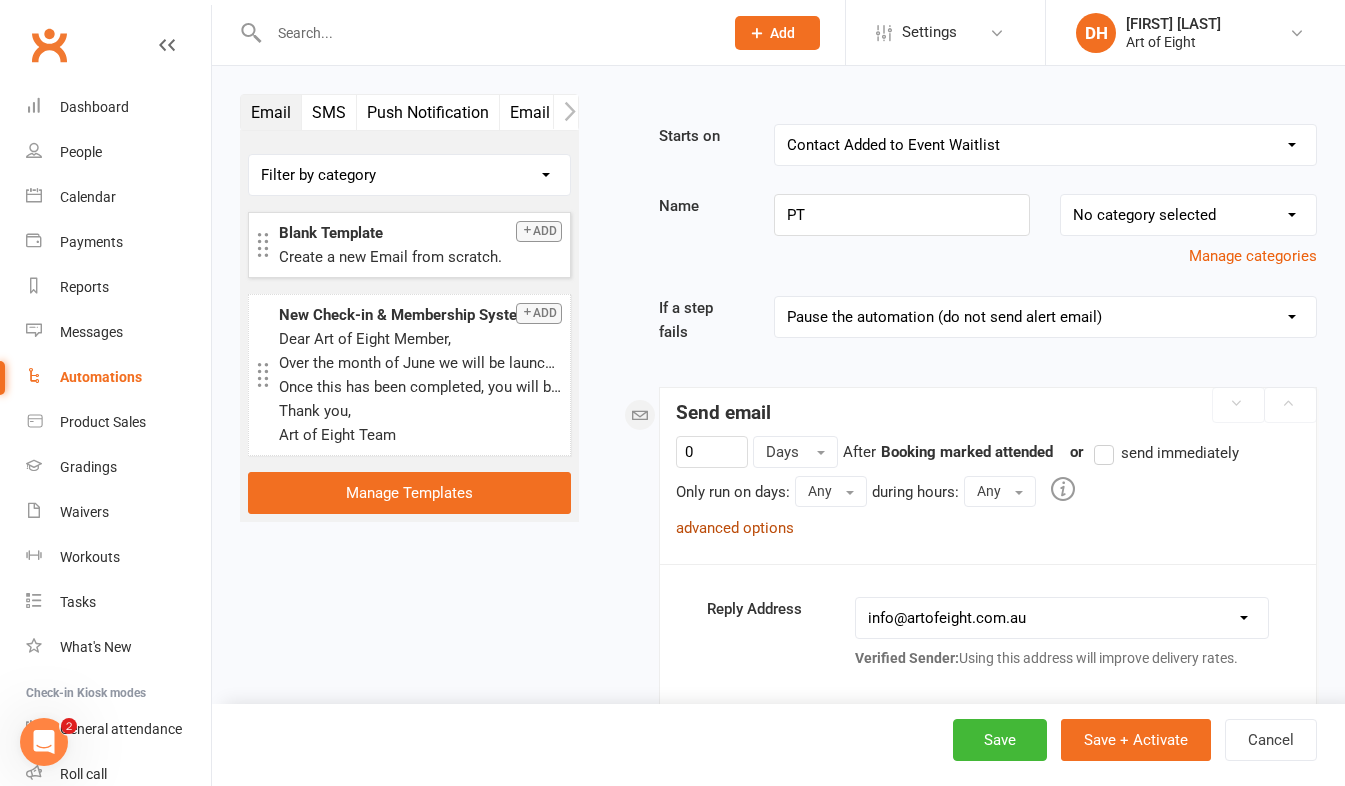 click on "advanced options" at bounding box center [735, 528] 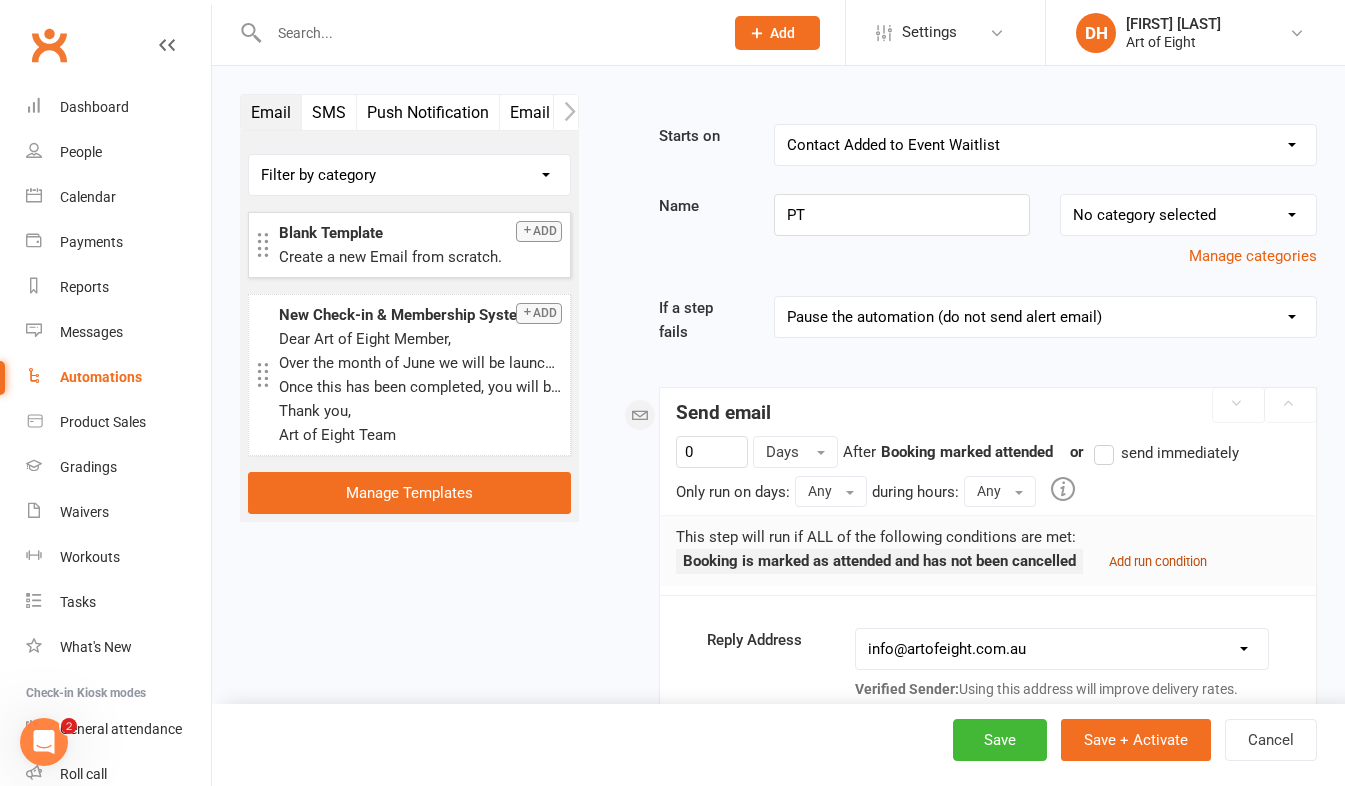 click on "Add run condition" at bounding box center (1158, 561) 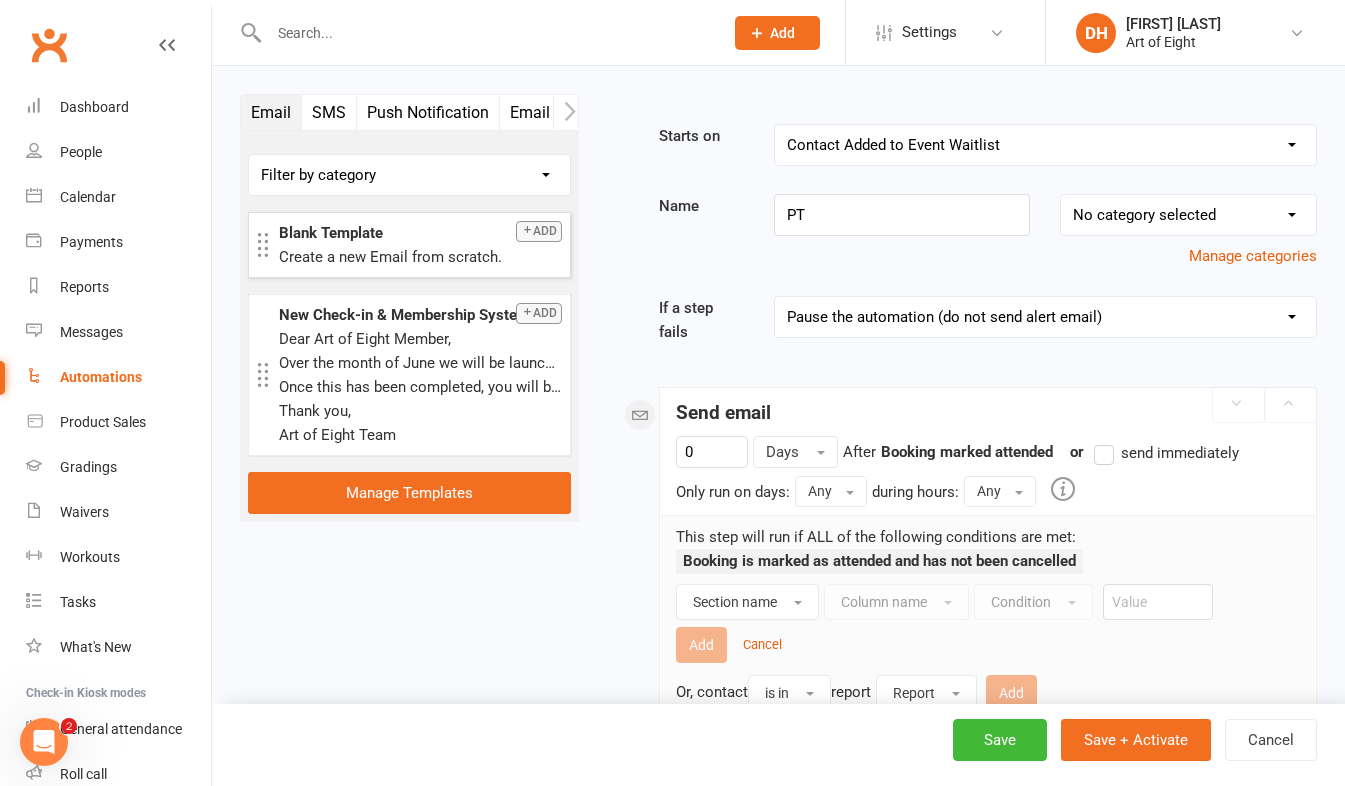 scroll, scrollTop: 100, scrollLeft: 0, axis: vertical 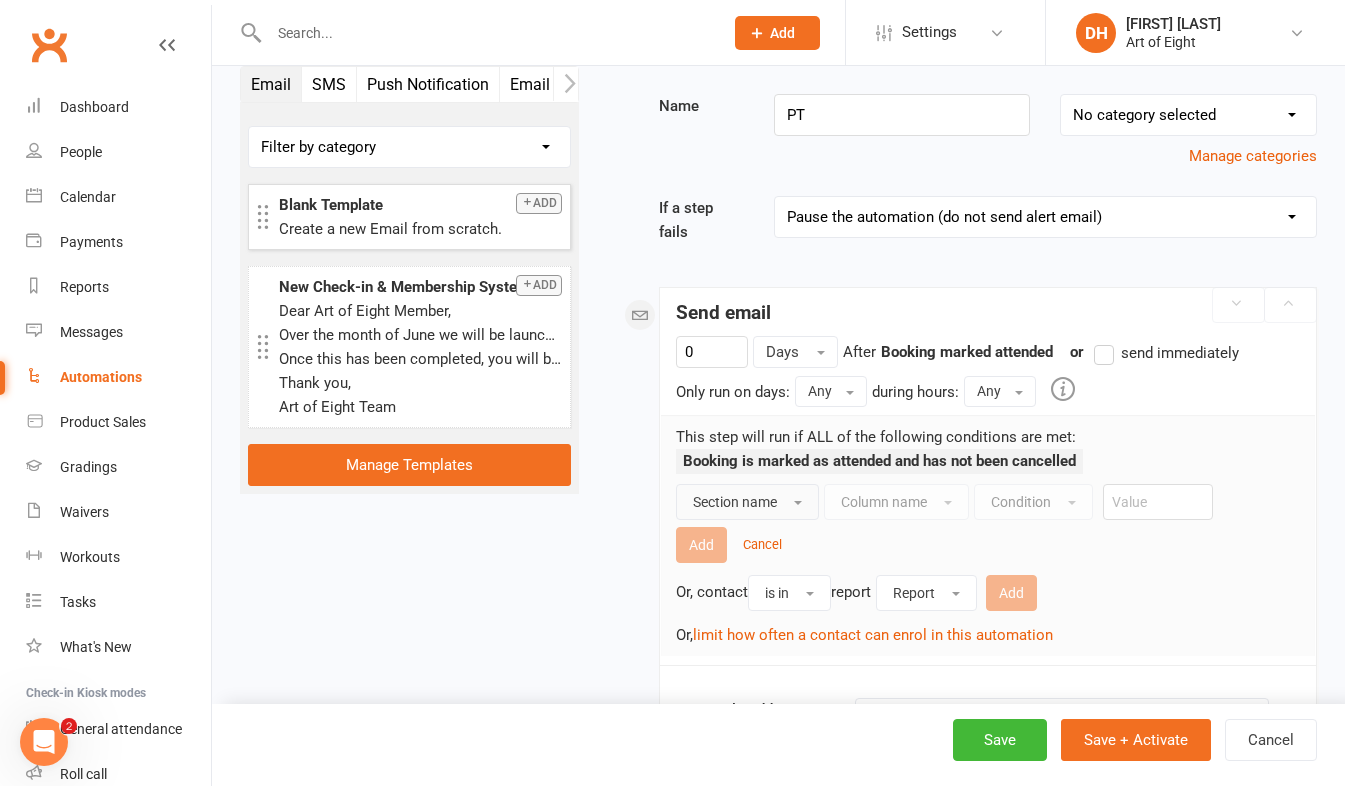 click on "Section name" at bounding box center [747, 502] 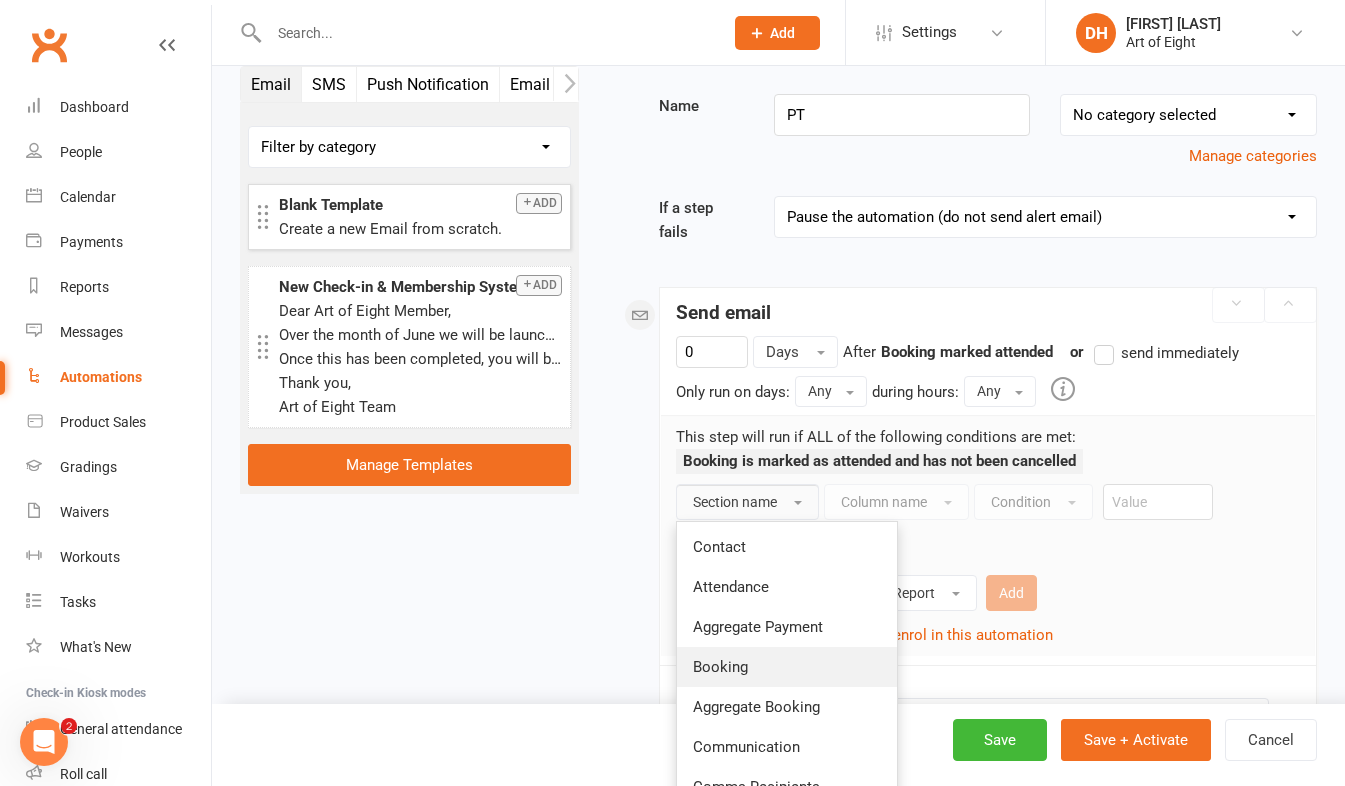 click on "Booking" at bounding box center (720, 667) 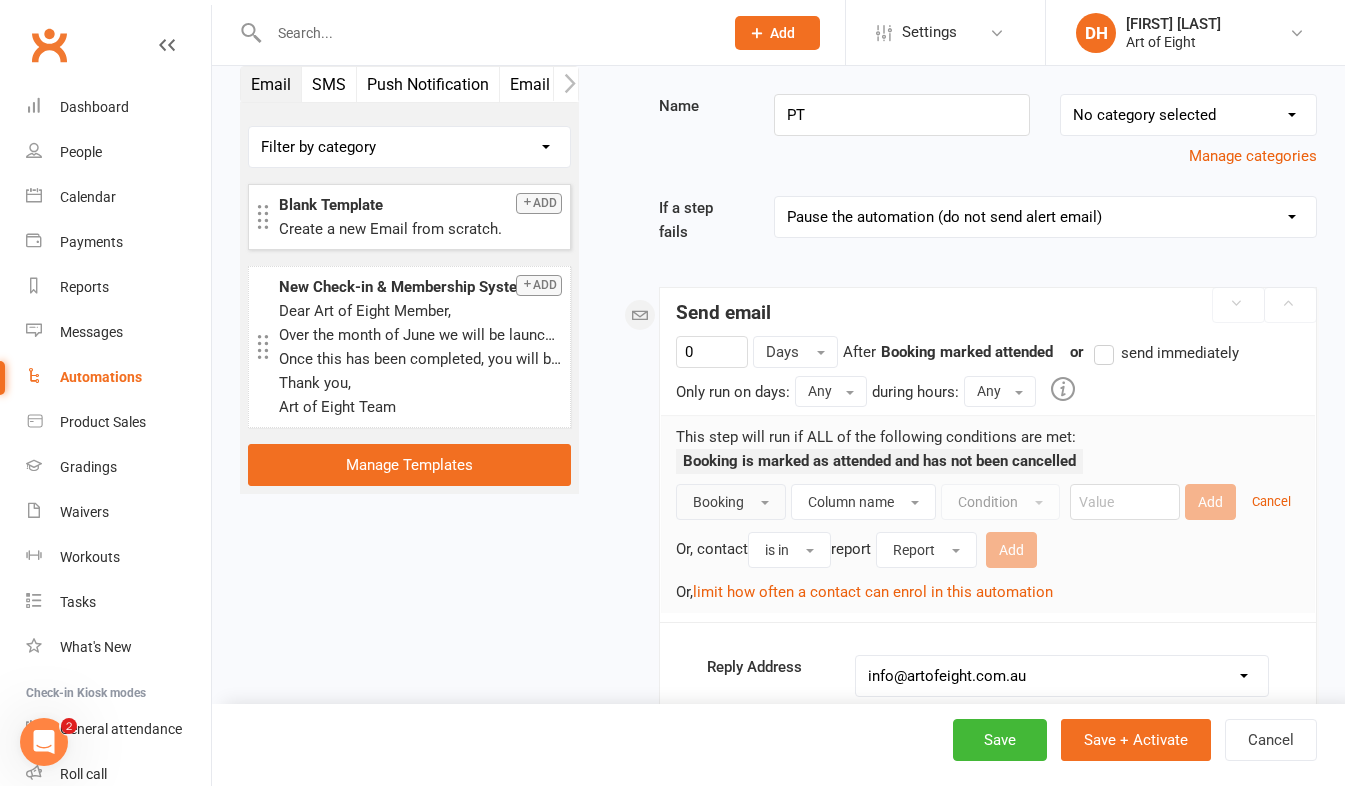 click on "Condition" at bounding box center [1000, 502] 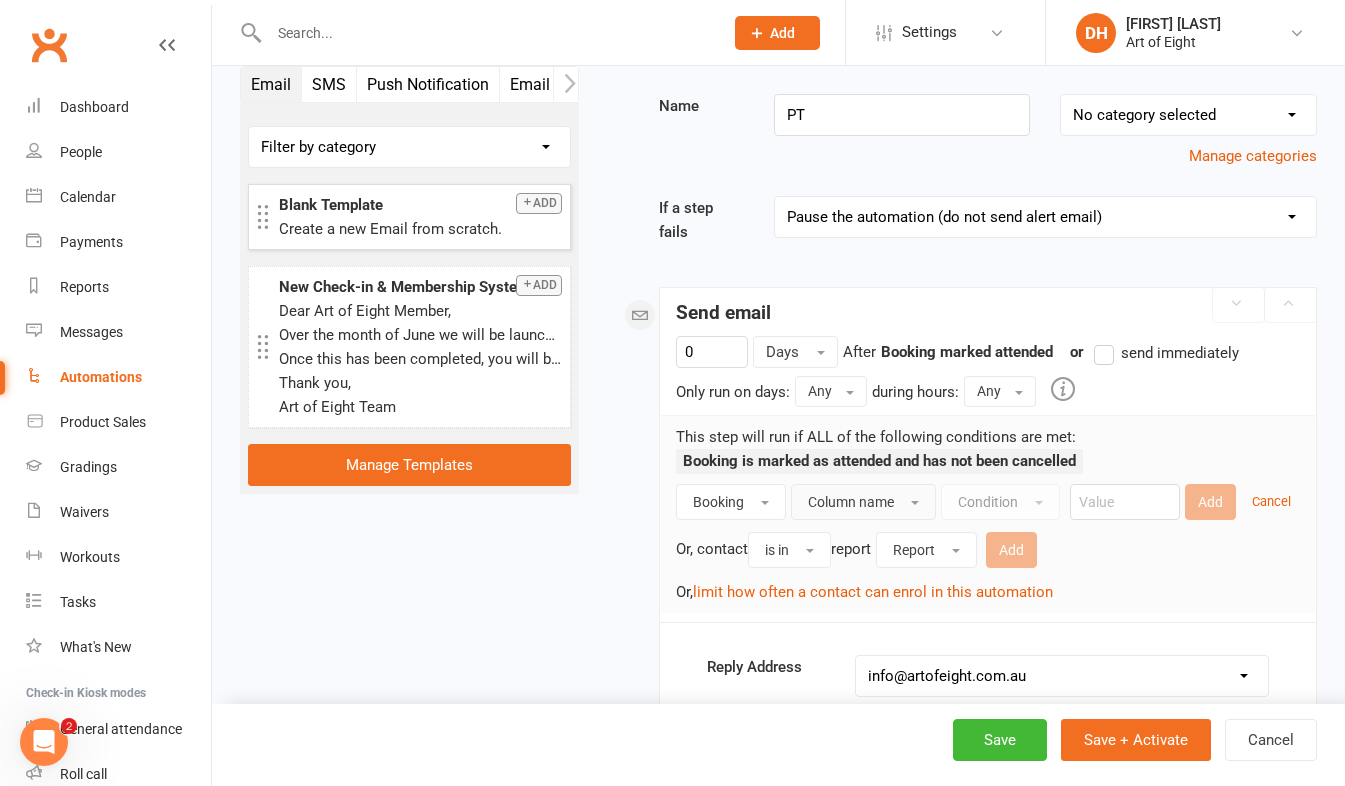 click on "Column name" at bounding box center (863, 502) 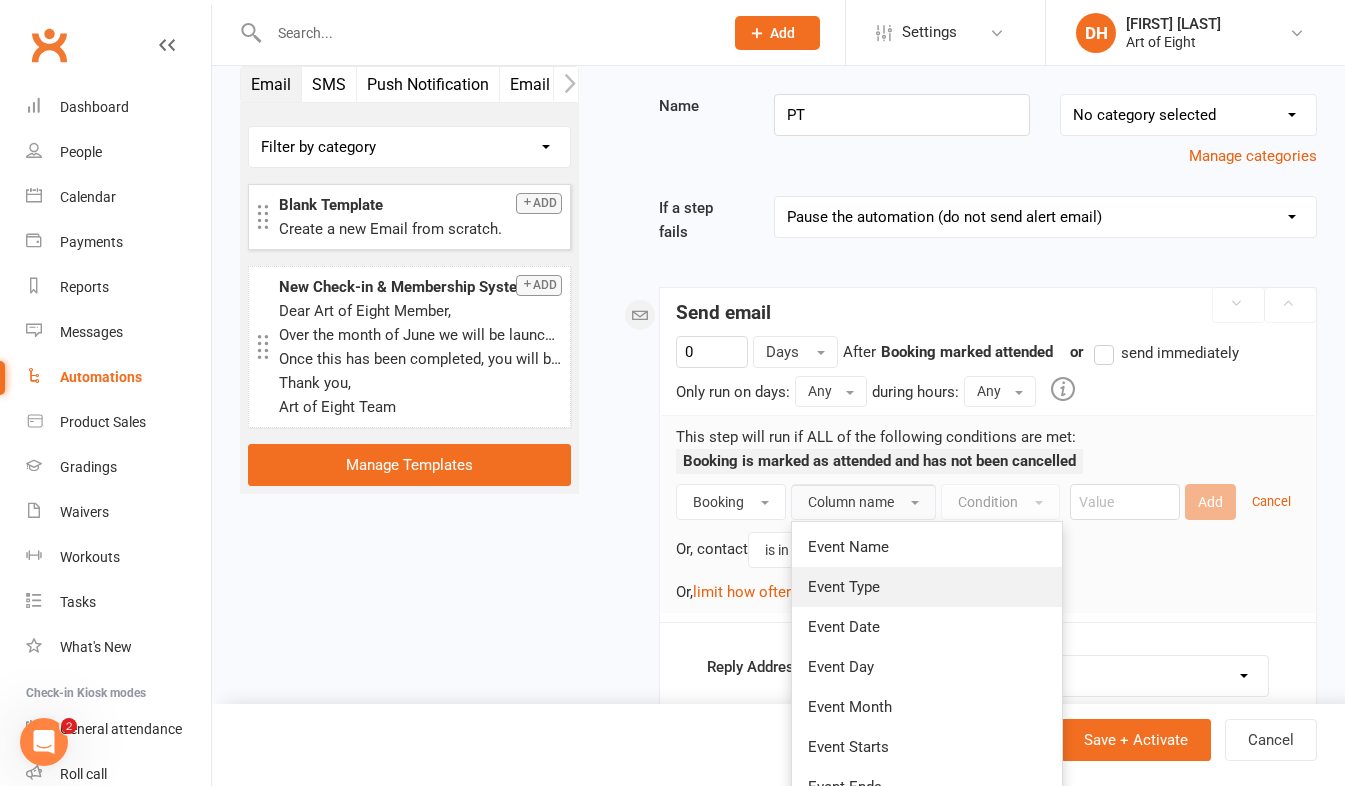 click on "Event Type" at bounding box center [844, 587] 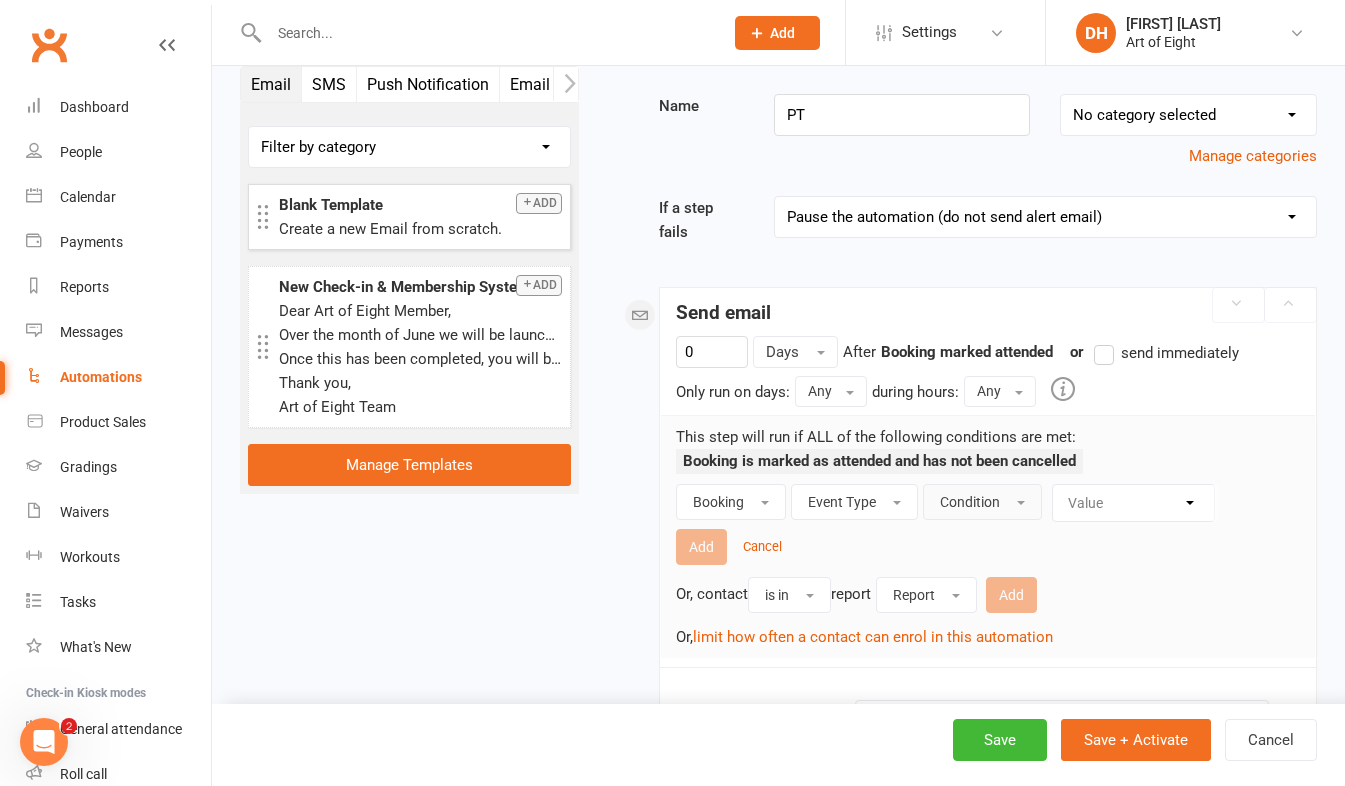 click at bounding box center (1021, 503) 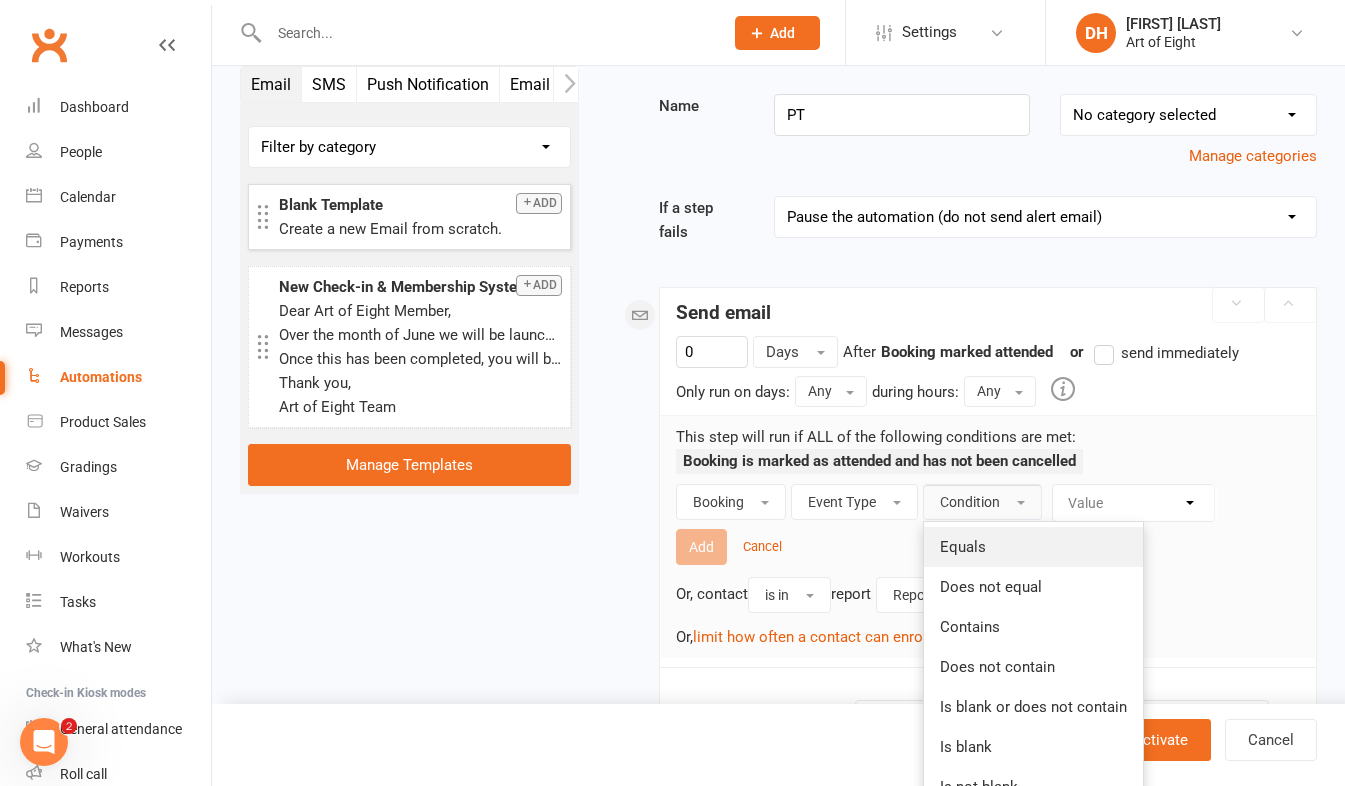 click on "Equals" at bounding box center [963, 547] 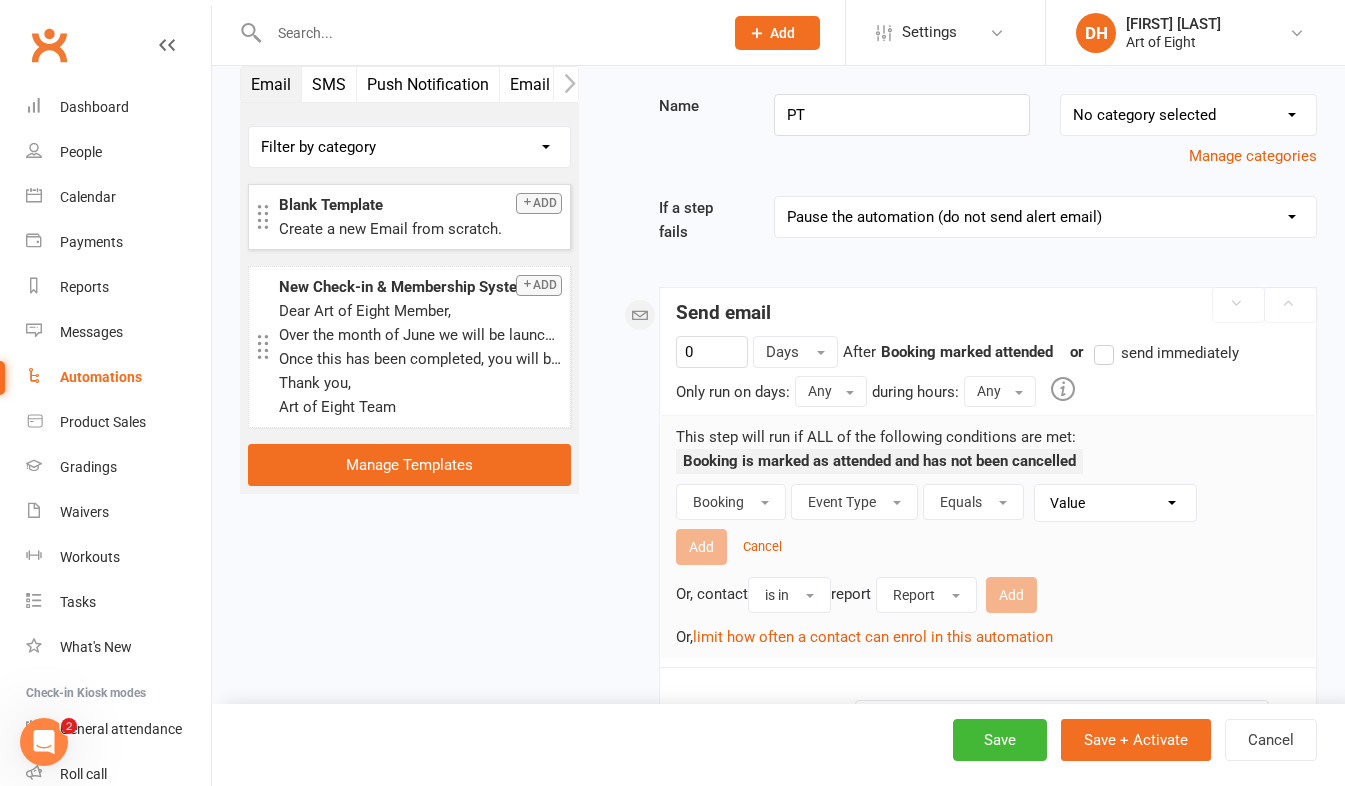 click on "Value Class Personal Training Training Session" at bounding box center (1120, 503) 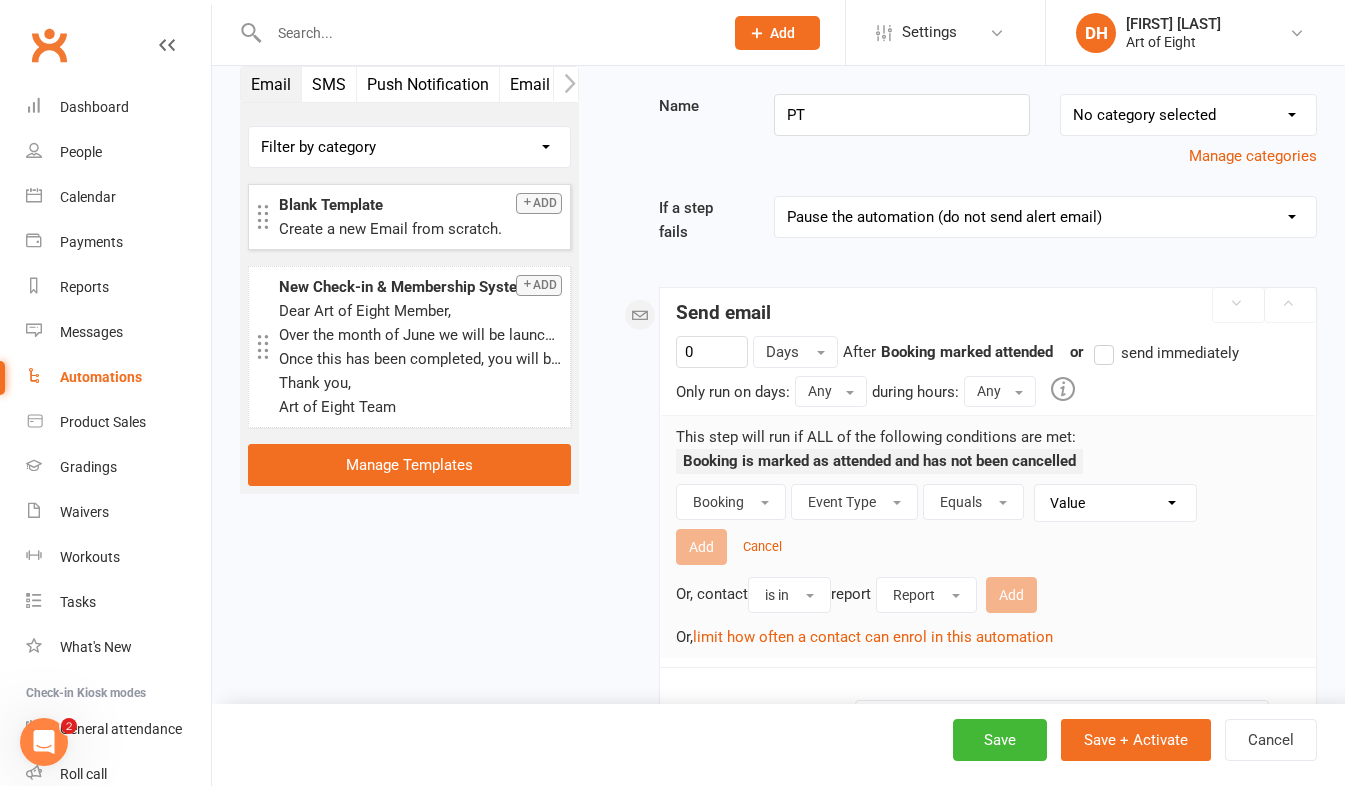 select on "1" 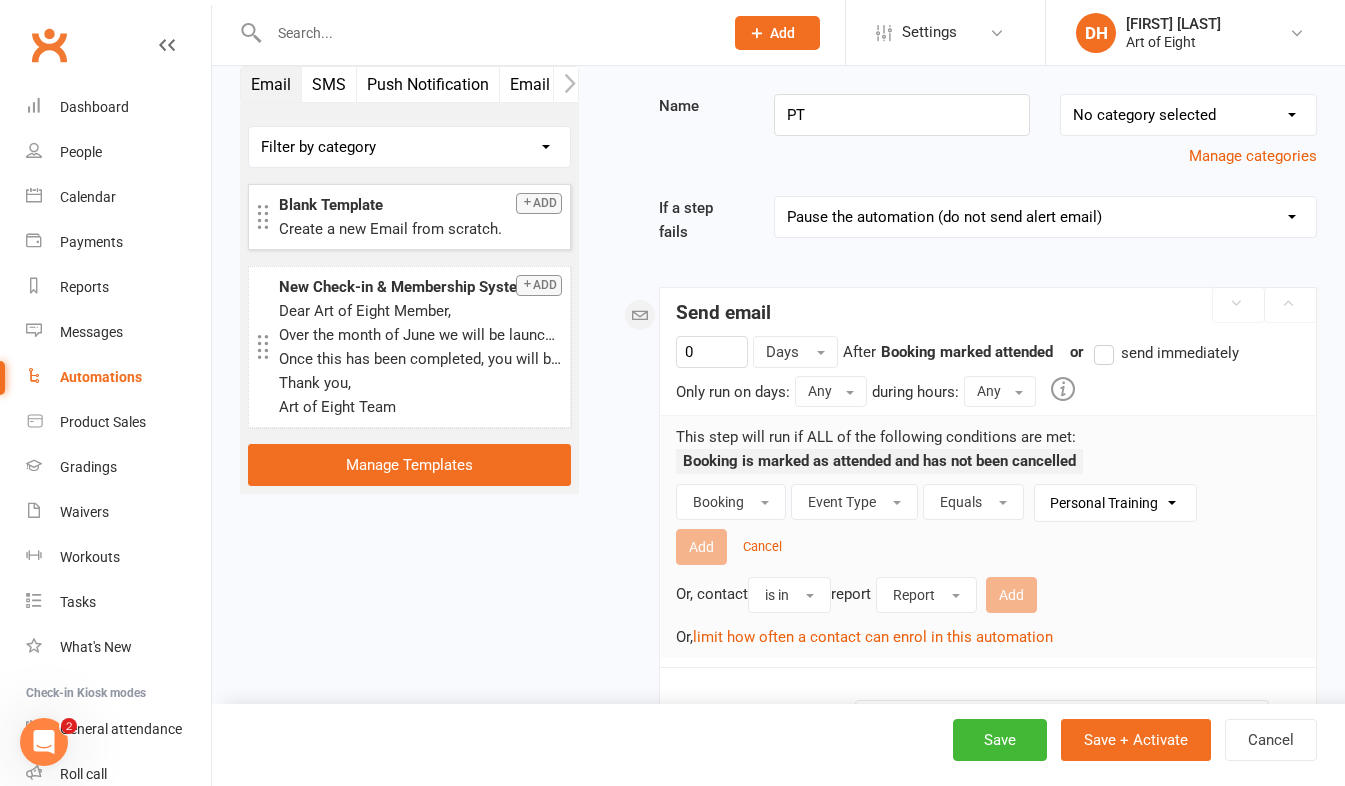 click on "Value Class Personal Training Training Session" at bounding box center (1120, 503) 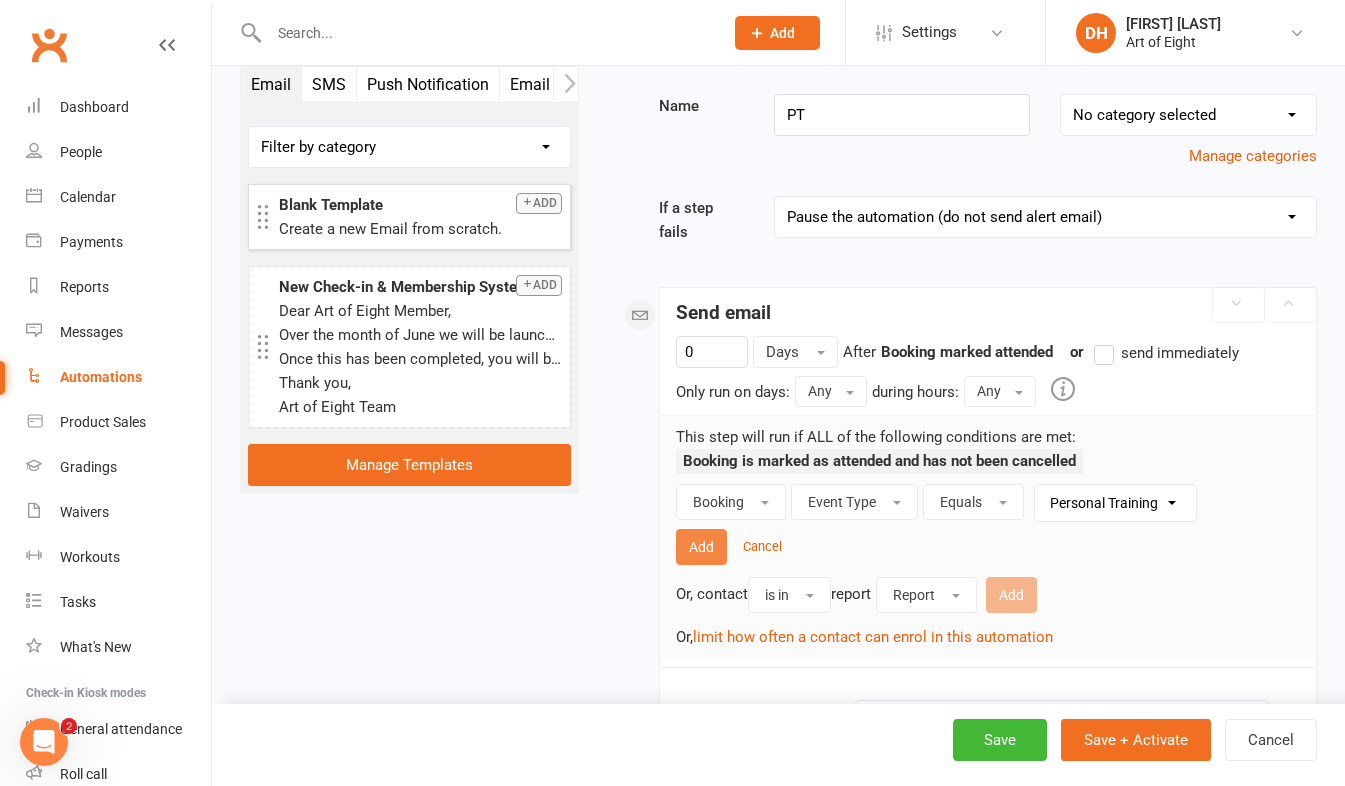 click on "Add" at bounding box center (701, 547) 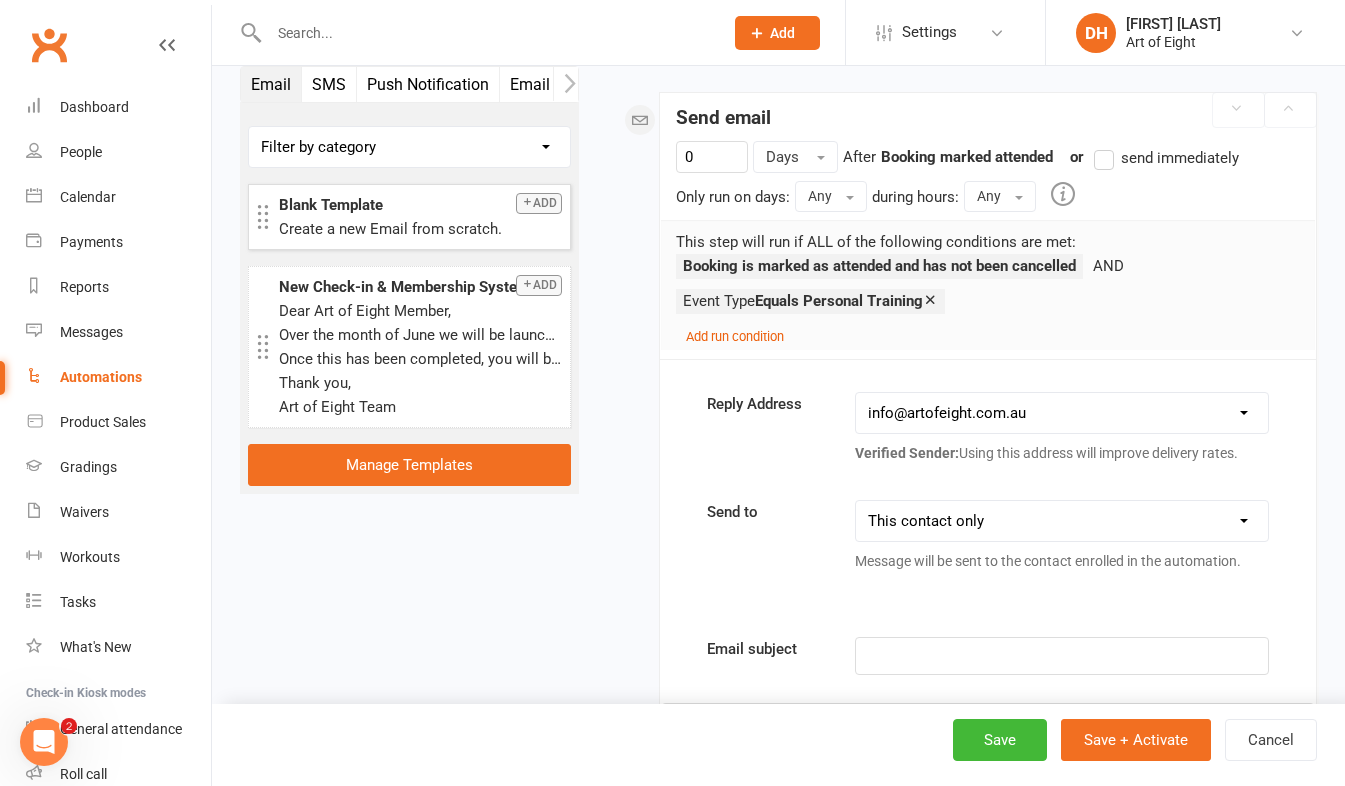scroll, scrollTop: 300, scrollLeft: 0, axis: vertical 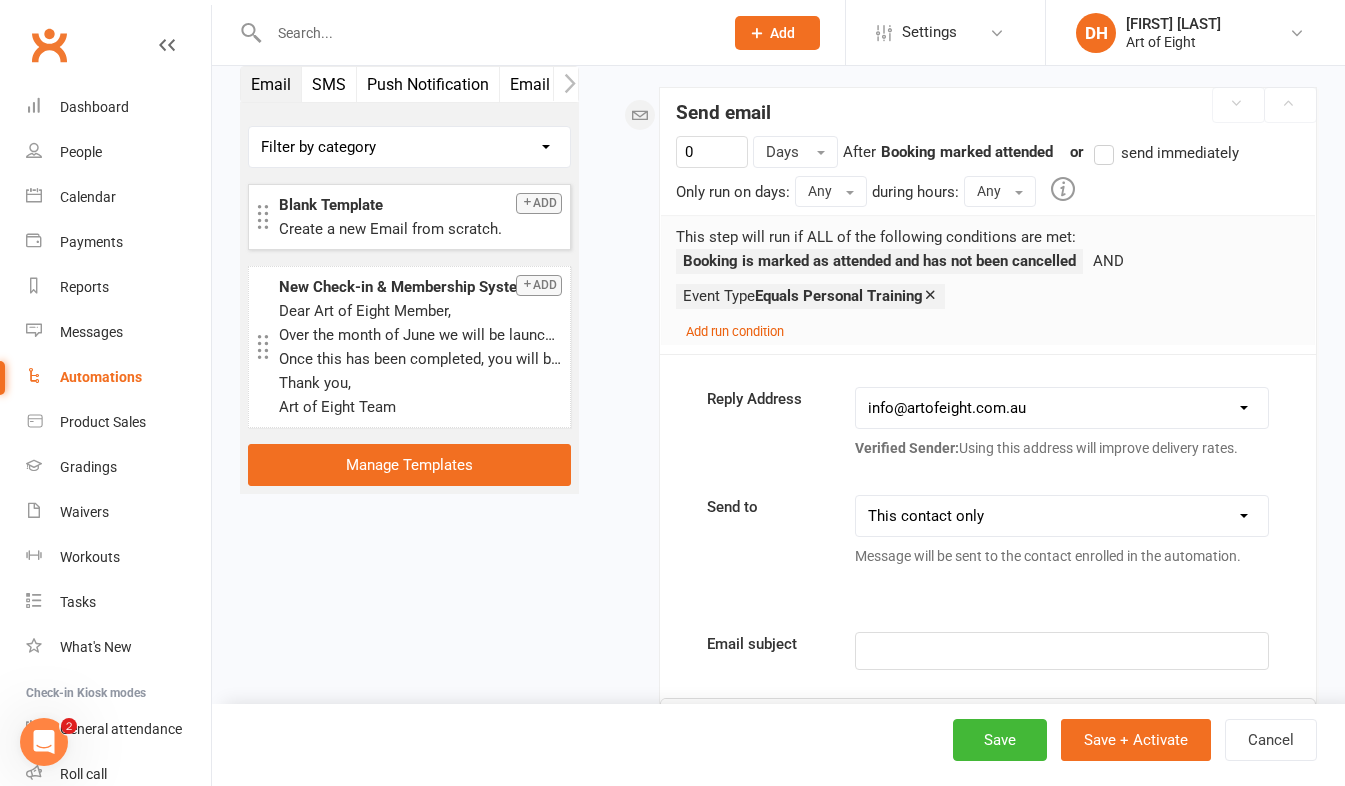 click on "This contact only Recipients that accept booking messages Recipients that accept booking messages (or: send to contact if no other recipients available)" at bounding box center [1062, 516] 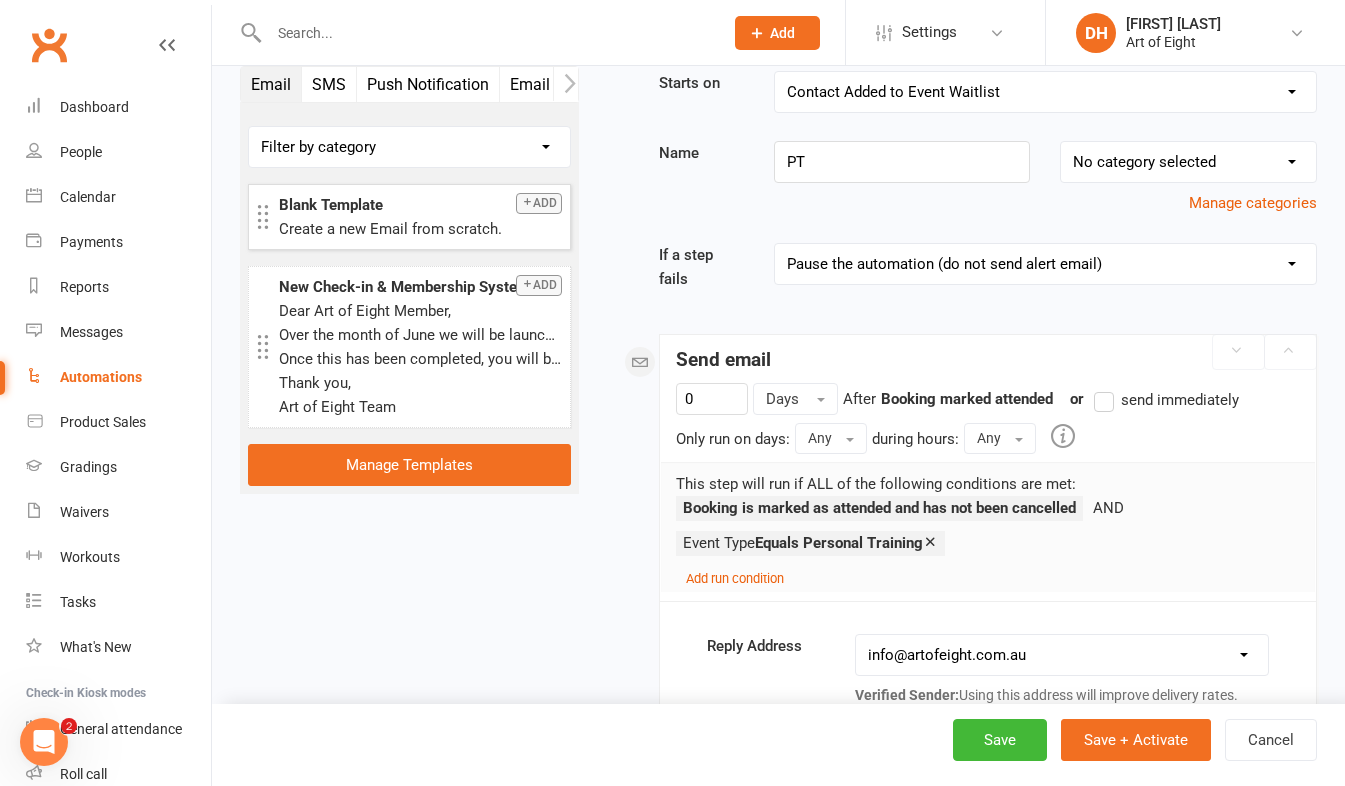 scroll, scrollTop: 0, scrollLeft: 0, axis: both 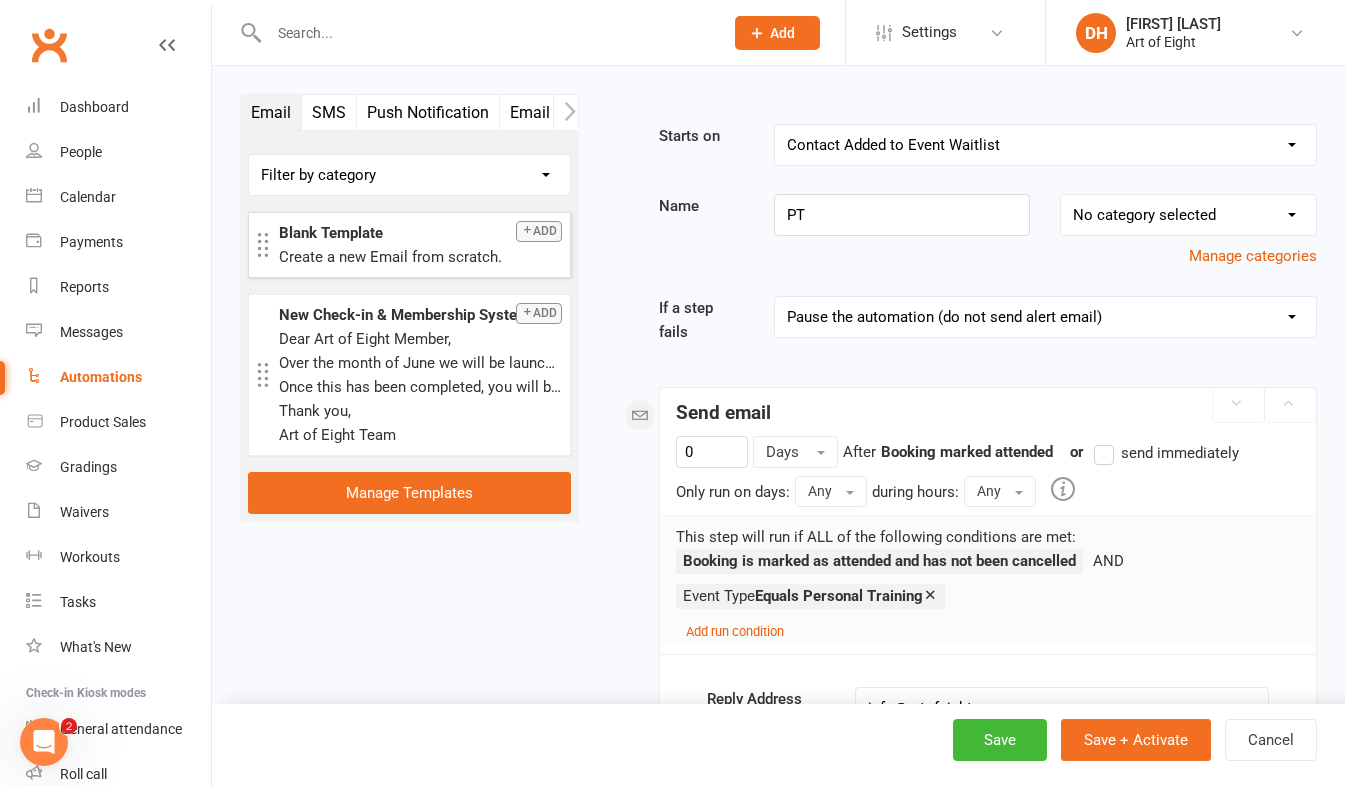 click on "Booking Cancelled Booking Due Booking Late-Cancelled Booking Marked Absent Booking Marked Attended Contact Added to Event Waitlist Contact Birthday Converted to Member Credit Card Expiry Days Since Last Attendance Days Since Last Mobile App Activity End of Suspension Enrolled in Martial Arts Style First Class Attended First Class Due General Attendance Marked Manual Enrolment Member Added Member First Activated Member Promoted / Graded Membership Added Membership Cancelled Membership Due to Start Membership Expiry Non-attending Contact Added Payment Due Payment Failure Payment Paid Prospect Added Prospect Status Changed Recurring Bookings Activated Signed Waiver Approved Single Booking Created Start of Suspension Suspension Added Workout Performed" at bounding box center (1045, 145) 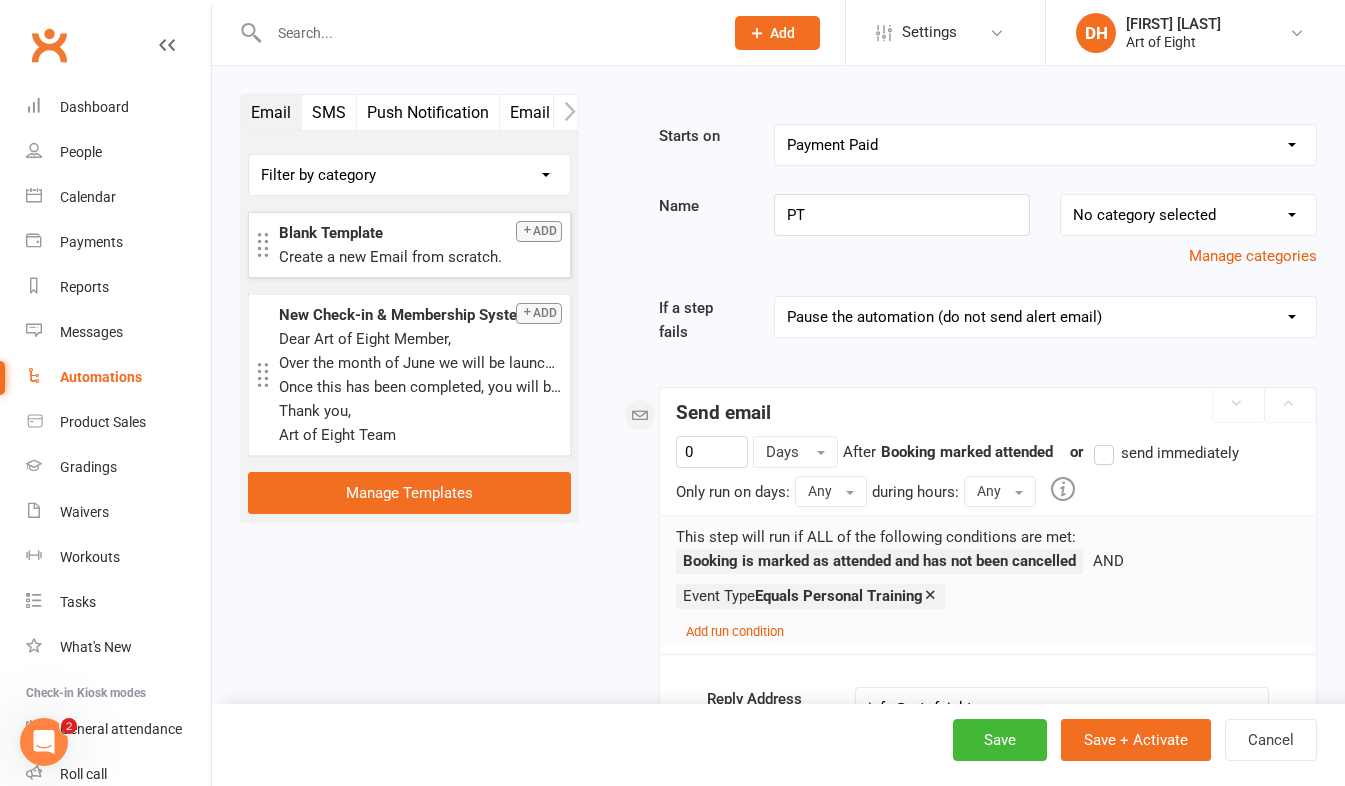 click on "Booking Cancelled Booking Due Booking Late-Cancelled Booking Marked Absent Booking Marked Attended Contact Added to Event Waitlist Contact Birthday Converted to Member Credit Card Expiry Days Since Last Attendance Days Since Last Mobile App Activity End of Suspension Enrolled in Martial Arts Style First Class Attended First Class Due General Attendance Marked Manual Enrolment Member Added Member First Activated Member Promoted / Graded Membership Added Membership Cancelled Membership Due to Start Membership Expiry Non-attending Contact Added Payment Due Payment Failure Payment Paid Prospect Added Prospect Status Changed Recurring Bookings Activated Signed Waiver Approved Single Booking Created Start of Suspension Suspension Added Workout Performed" at bounding box center [1045, 145] 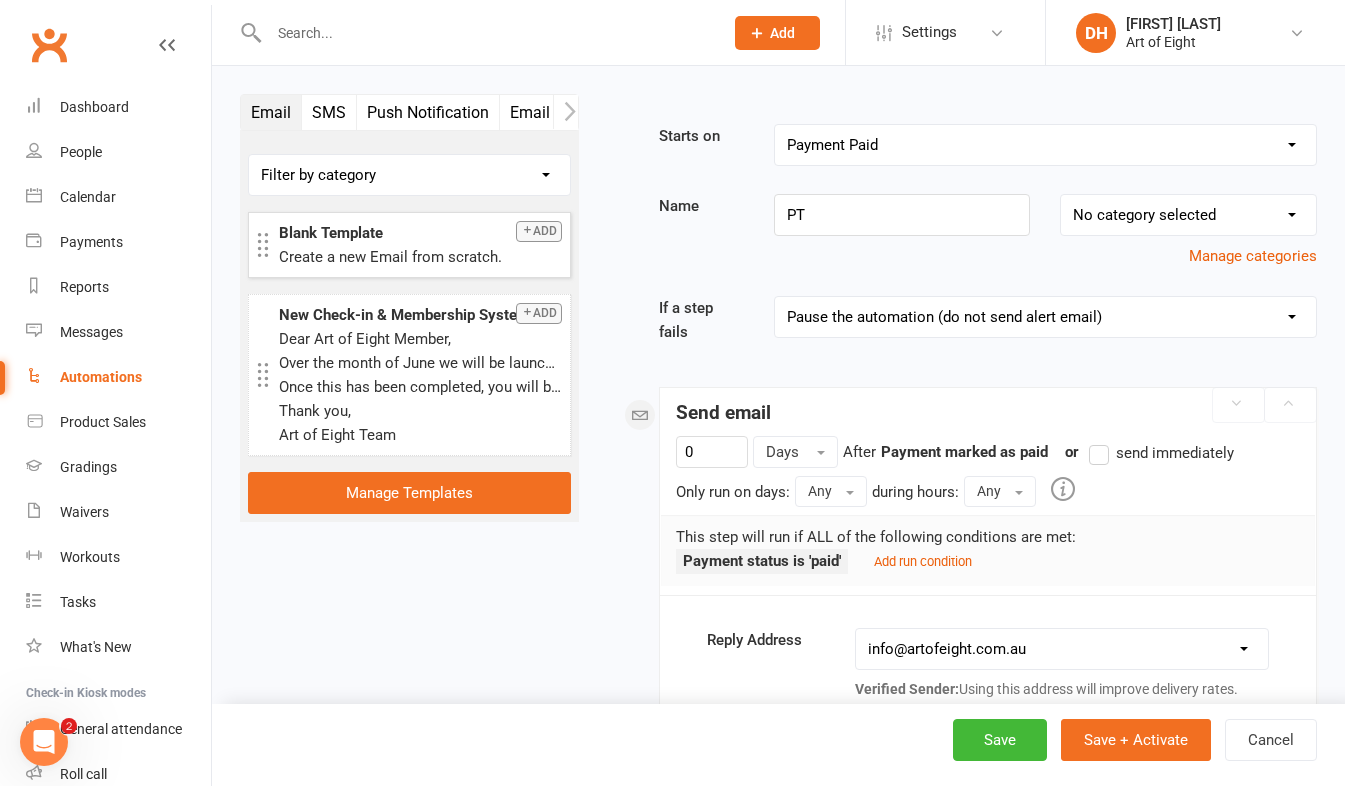 click on "Booking Cancelled Booking Due Booking Late-Cancelled Booking Marked Absent Booking Marked Attended Contact Added to Event Waitlist Contact Birthday Converted to Member Credit Card Expiry Days Since Last Attendance Days Since Last Mobile App Activity End of Suspension Enrolled in Martial Arts Style First Class Attended First Class Due General Attendance Marked Manual Enrolment Member Added Member First Activated Member Promoted / Graded Membership Added Membership Cancelled Membership Due to Start Membership Expiry Non-attending Contact Added Payment Due Payment Failure Payment Paid Prospect Added Prospect Status Changed Recurring Bookings Activated Signed Waiver Approved Single Booking Created Start of Suspension Suspension Added Workout Performed" at bounding box center (1045, 145) 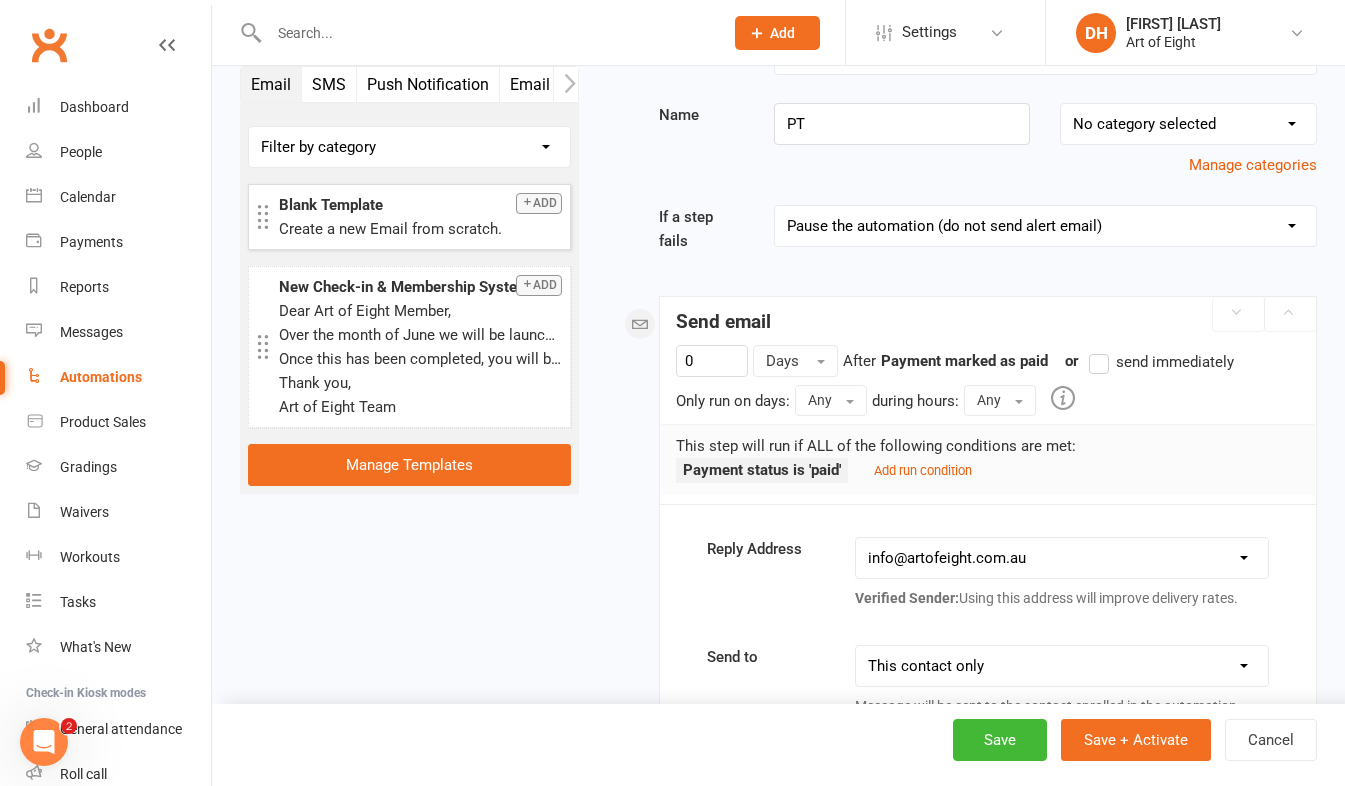 scroll, scrollTop: 300, scrollLeft: 0, axis: vertical 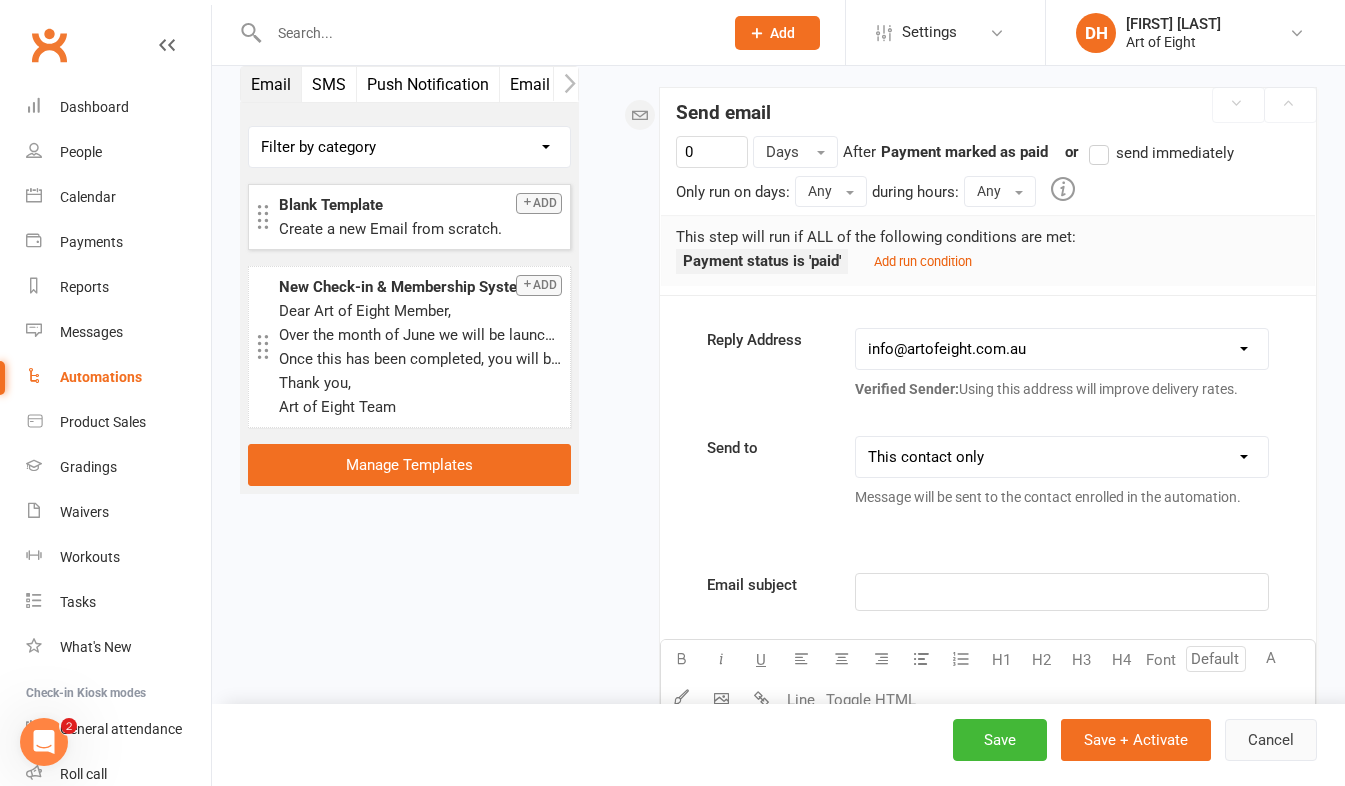click on "Cancel" at bounding box center (1271, 740) 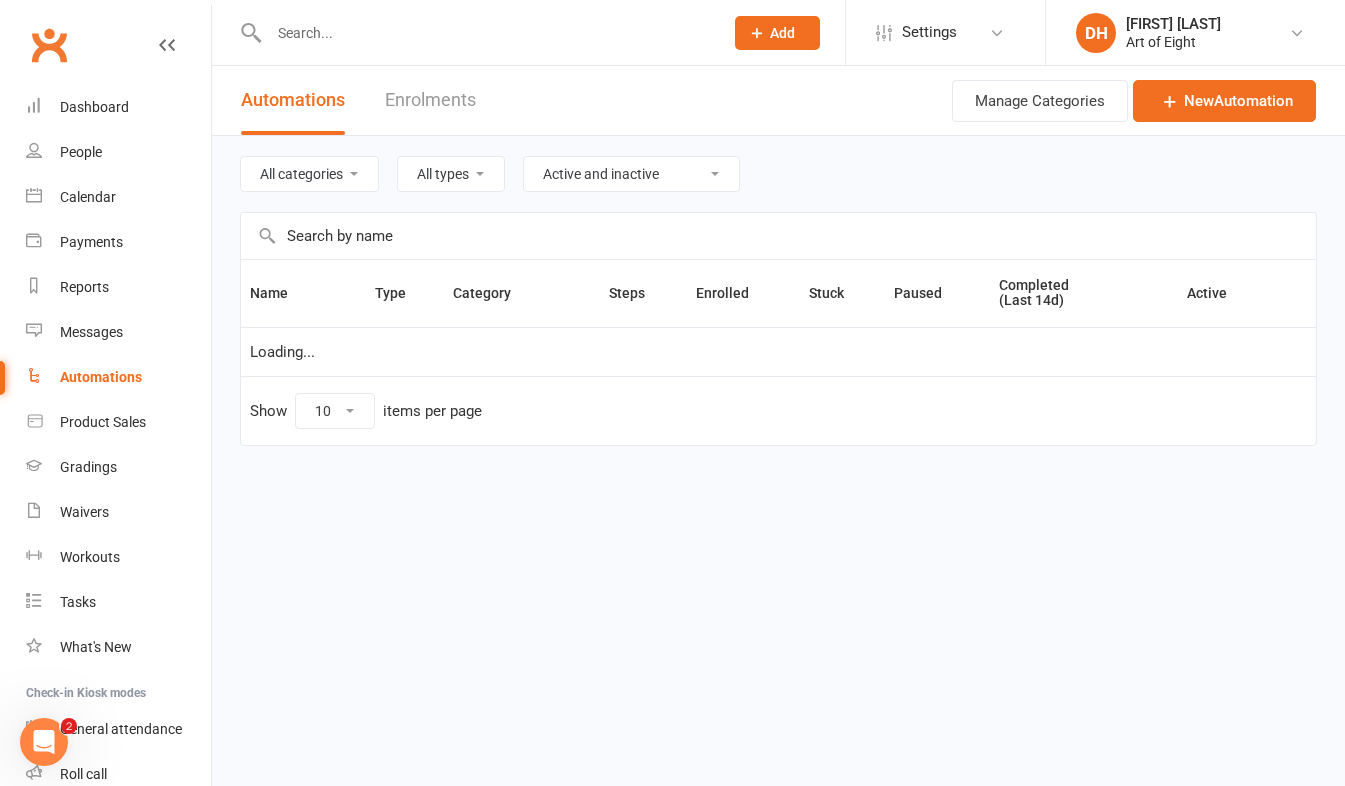 scroll, scrollTop: 0, scrollLeft: 0, axis: both 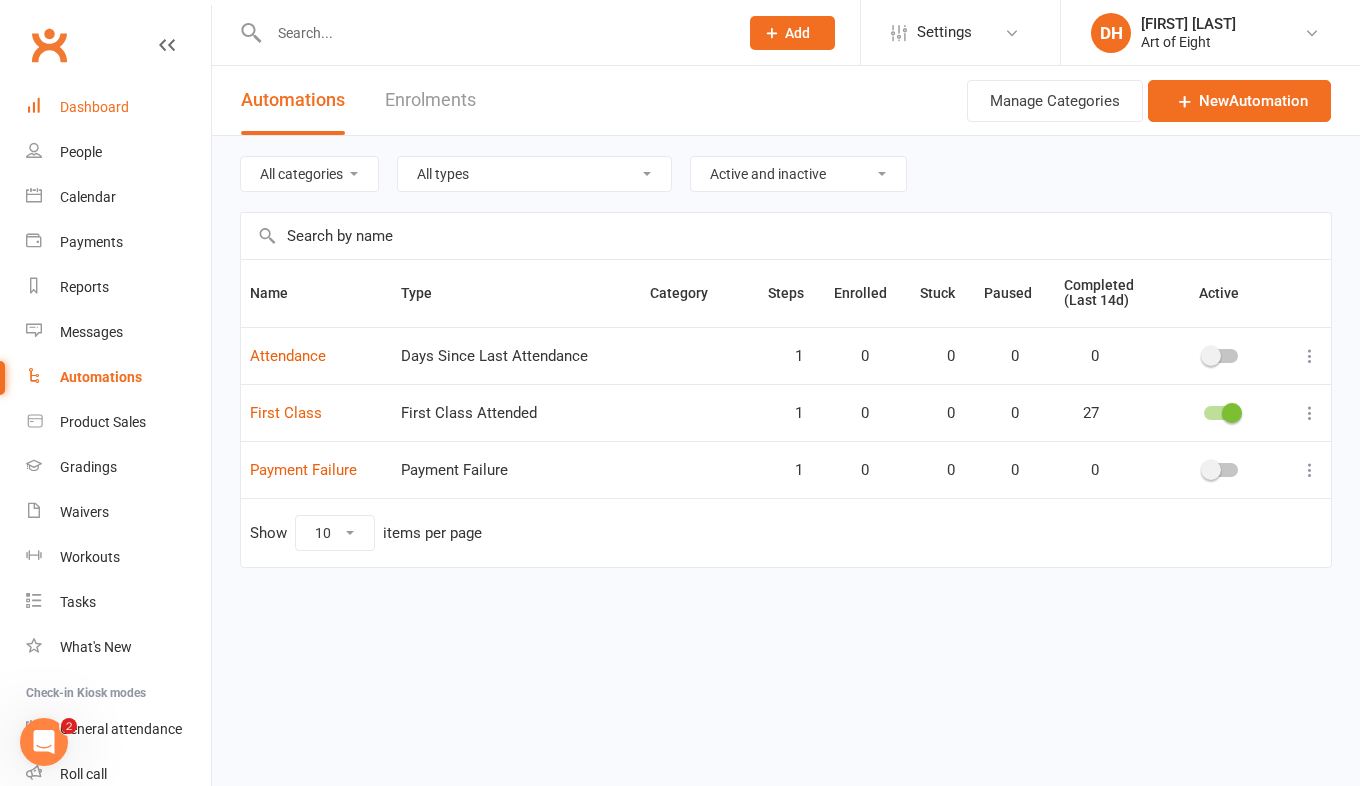 click on "Dashboard" at bounding box center (94, 107) 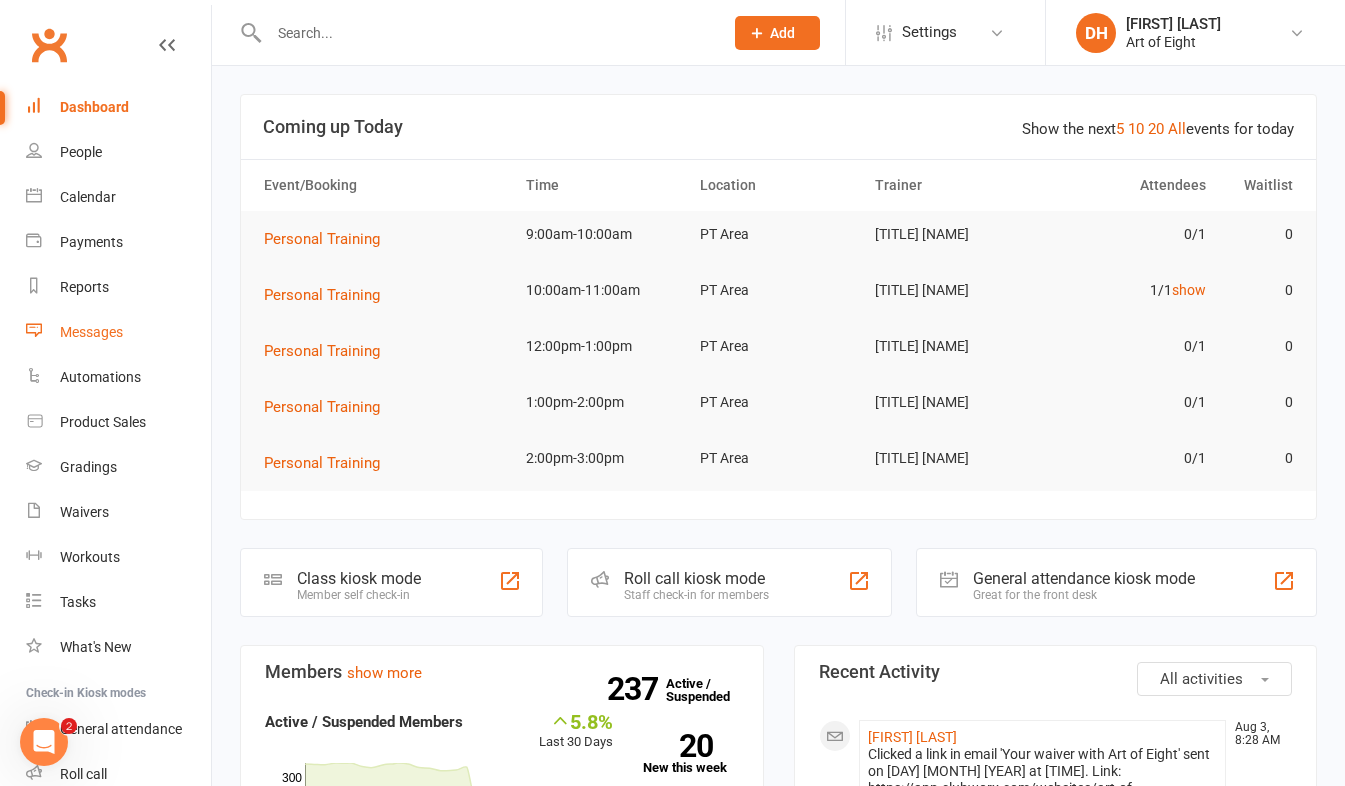 click on "Messages" at bounding box center (91, 332) 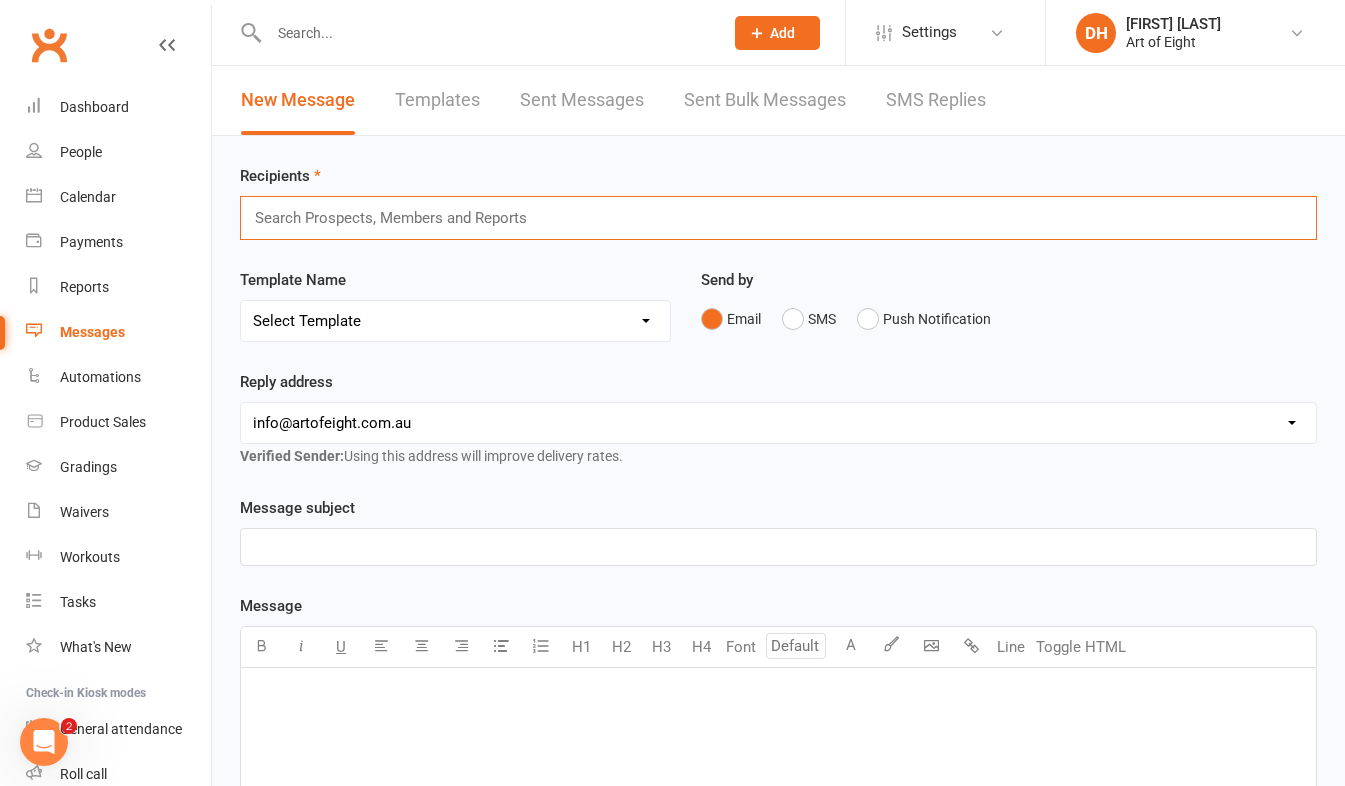 click at bounding box center (399, 218) 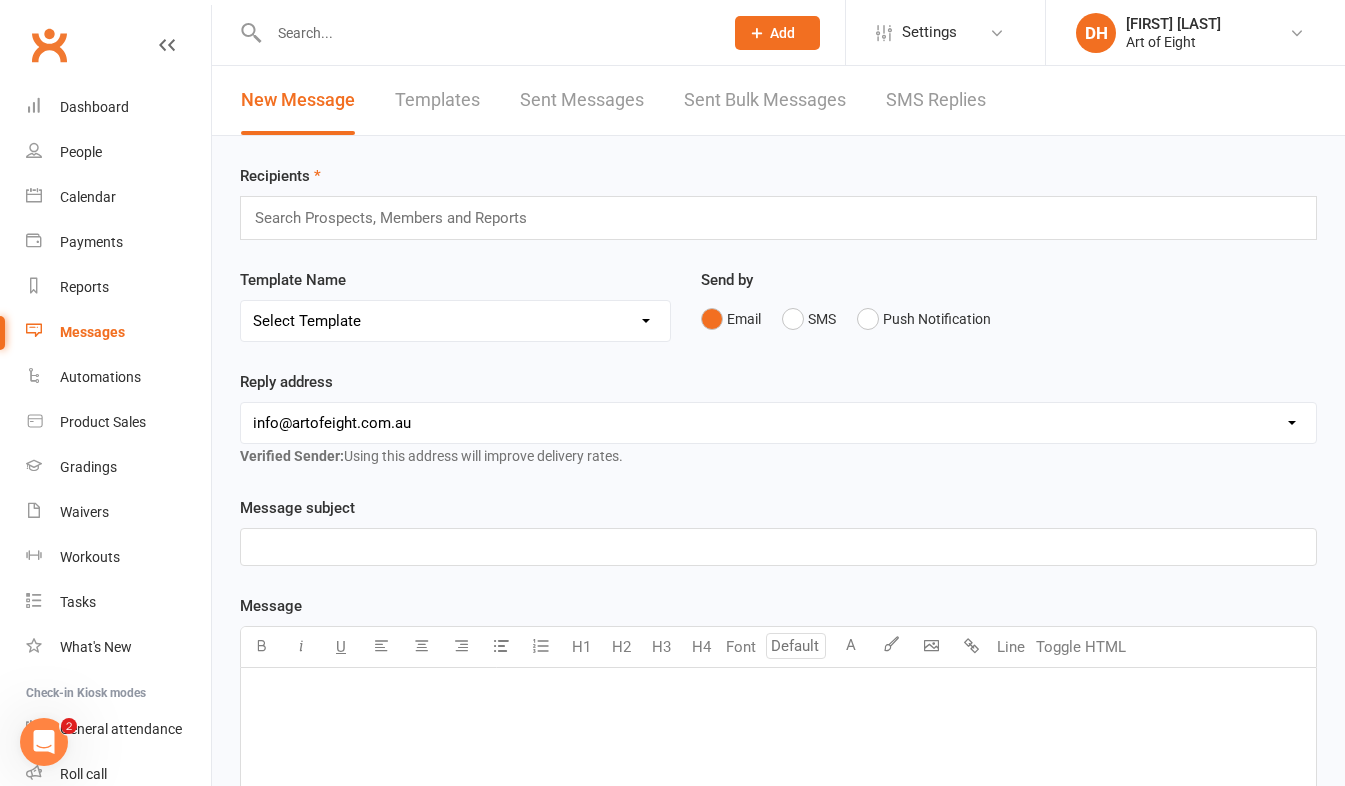click on "Select Template [Email] New Check-in & Membership System" at bounding box center (455, 321) 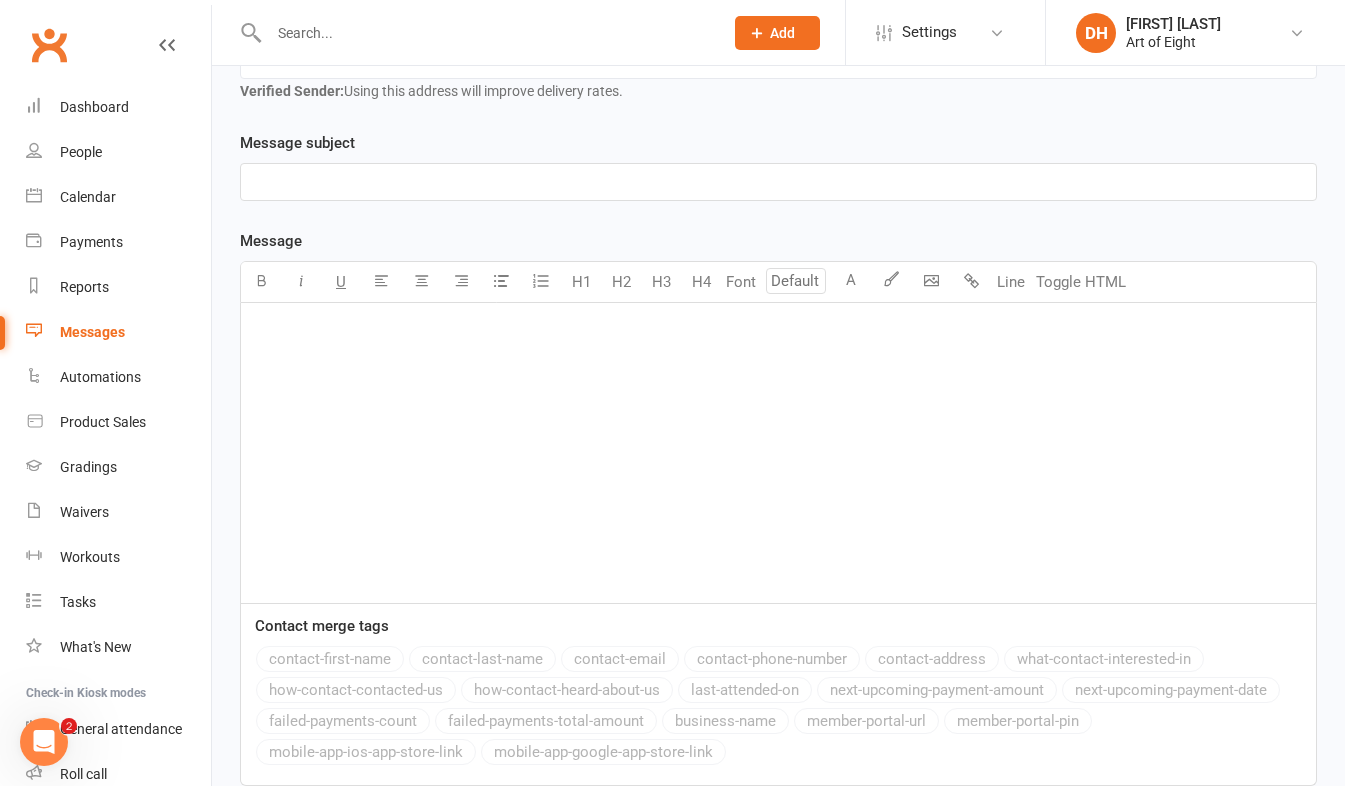 scroll, scrollTop: 344, scrollLeft: 0, axis: vertical 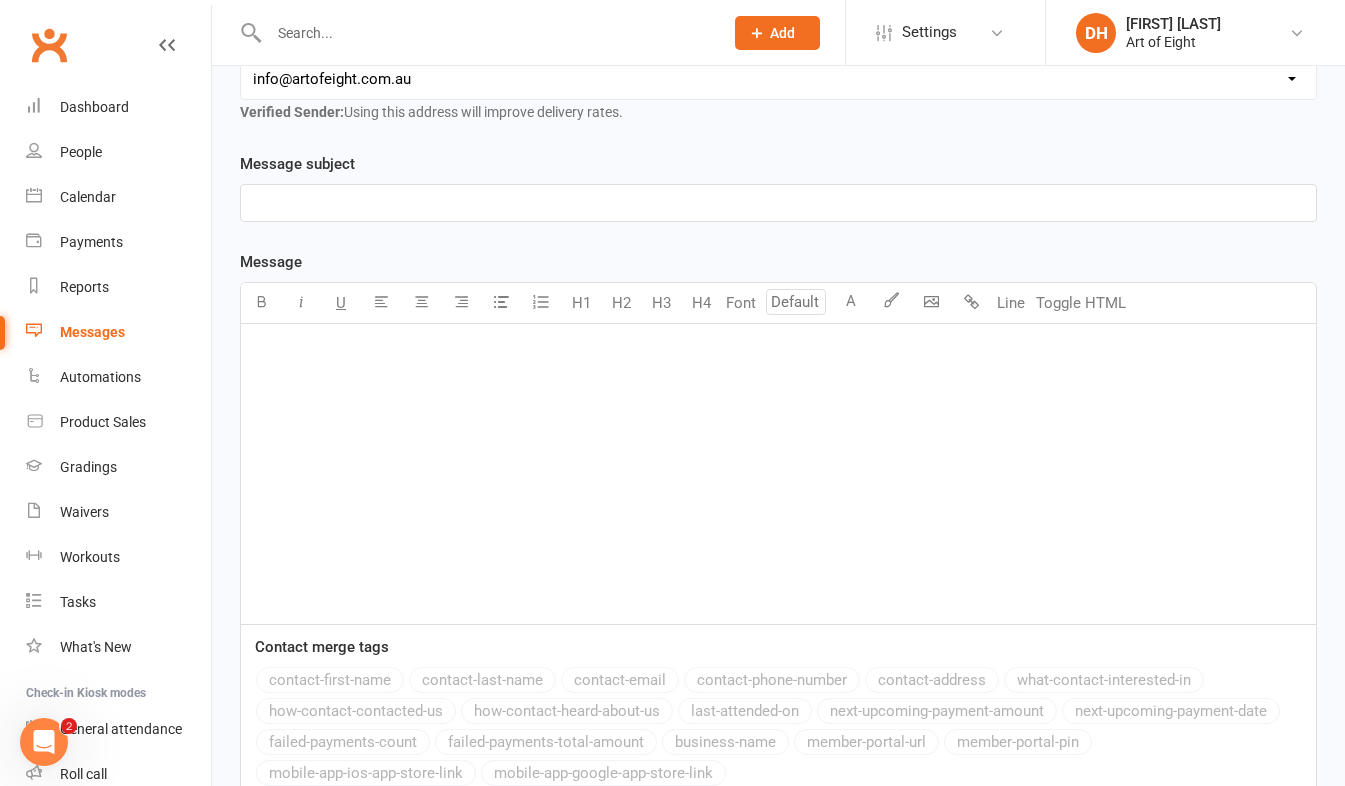 click on "﻿" at bounding box center [778, 350] 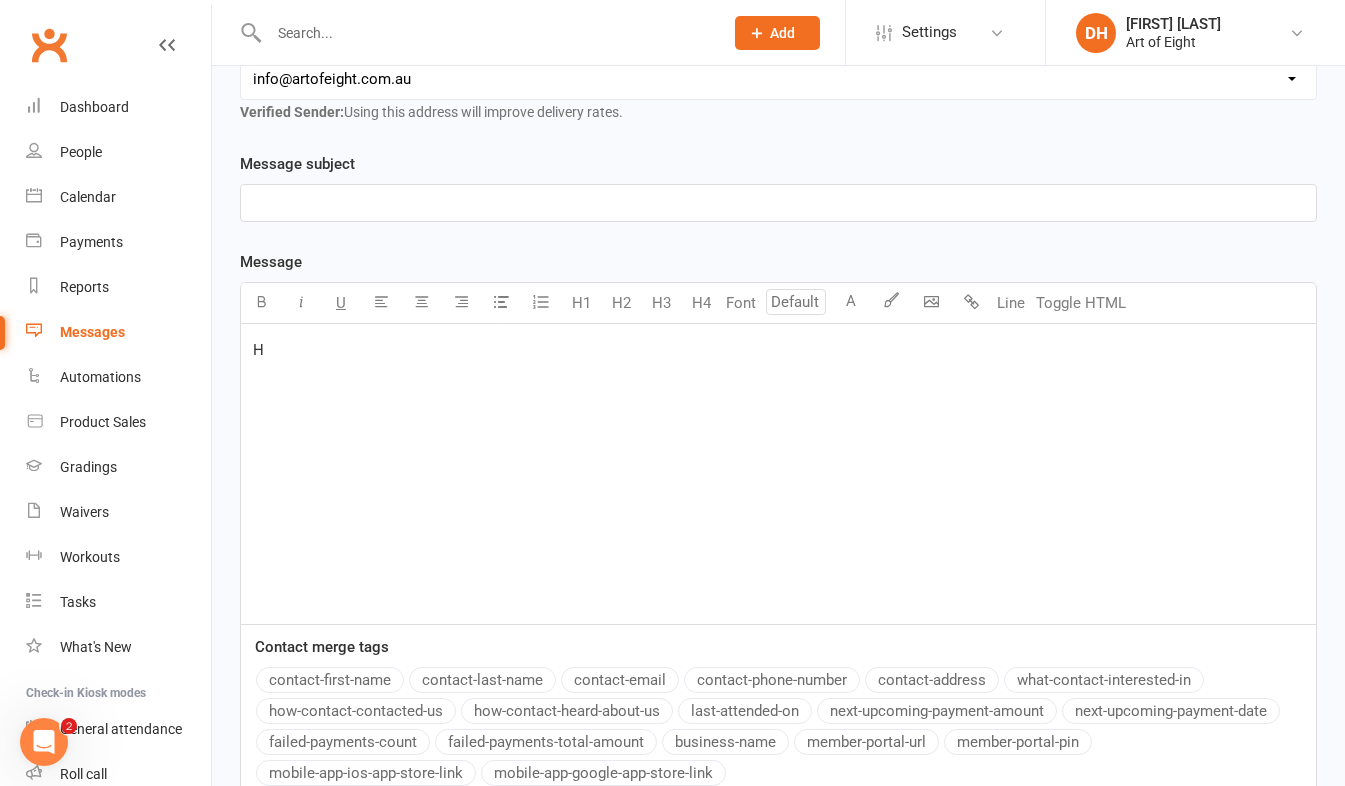 type 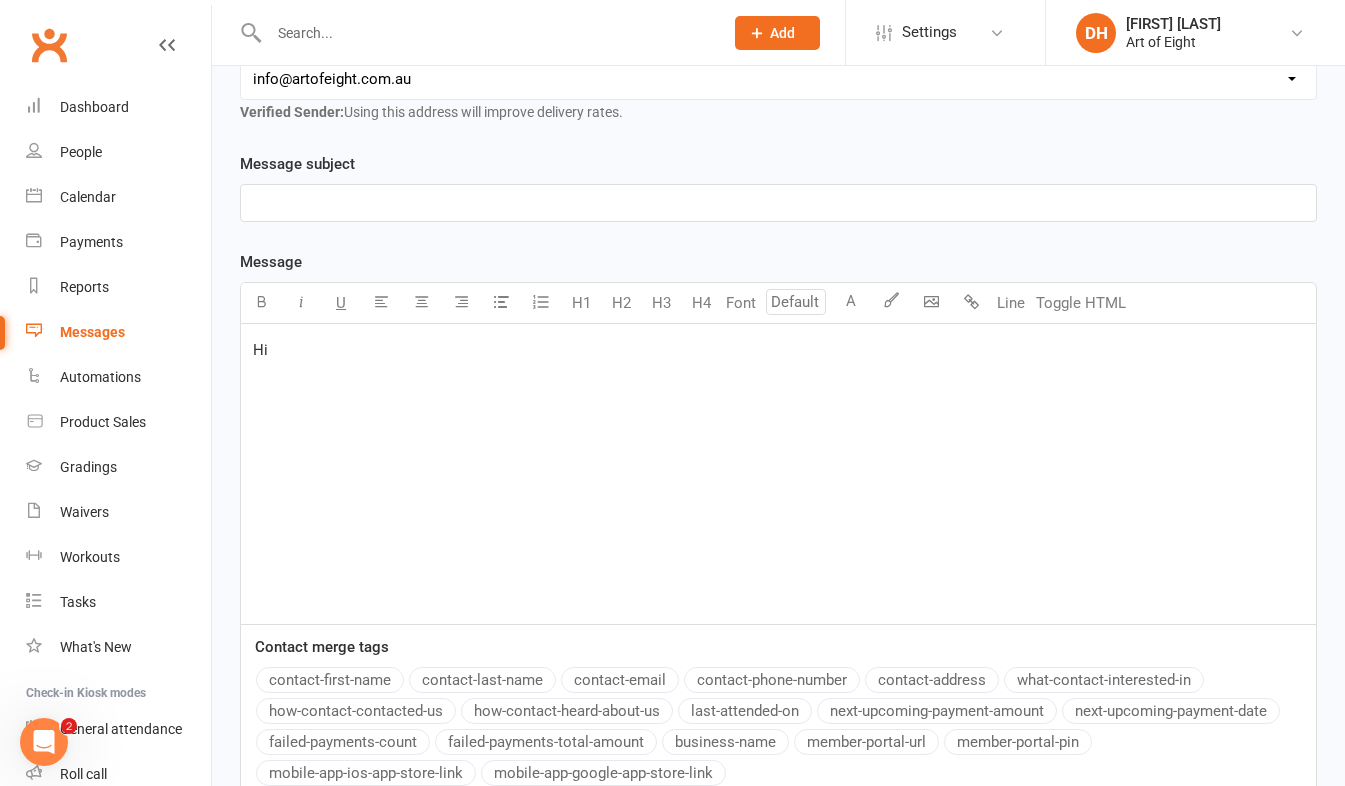 click on "contact-first-name" at bounding box center [330, 680] 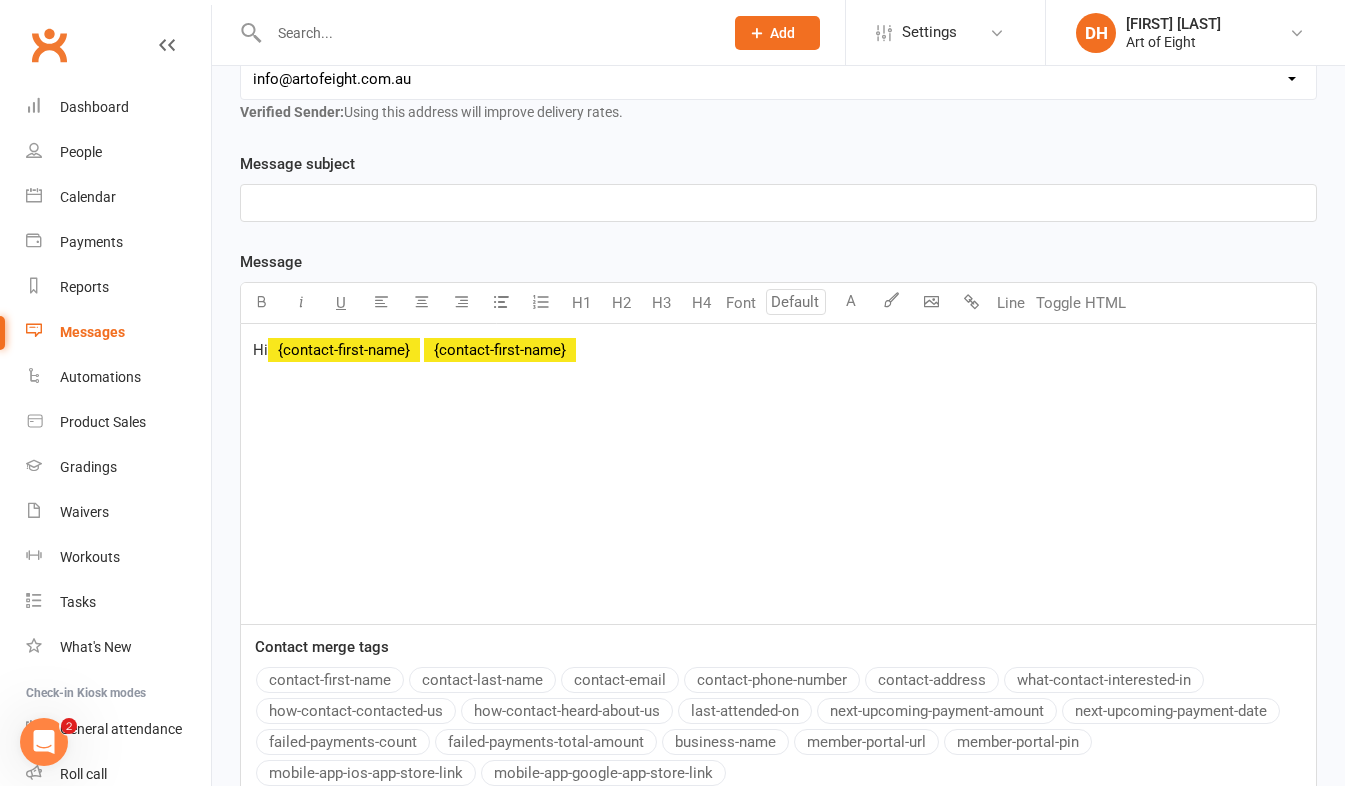 click on "contact-first-name" at bounding box center (330, 680) 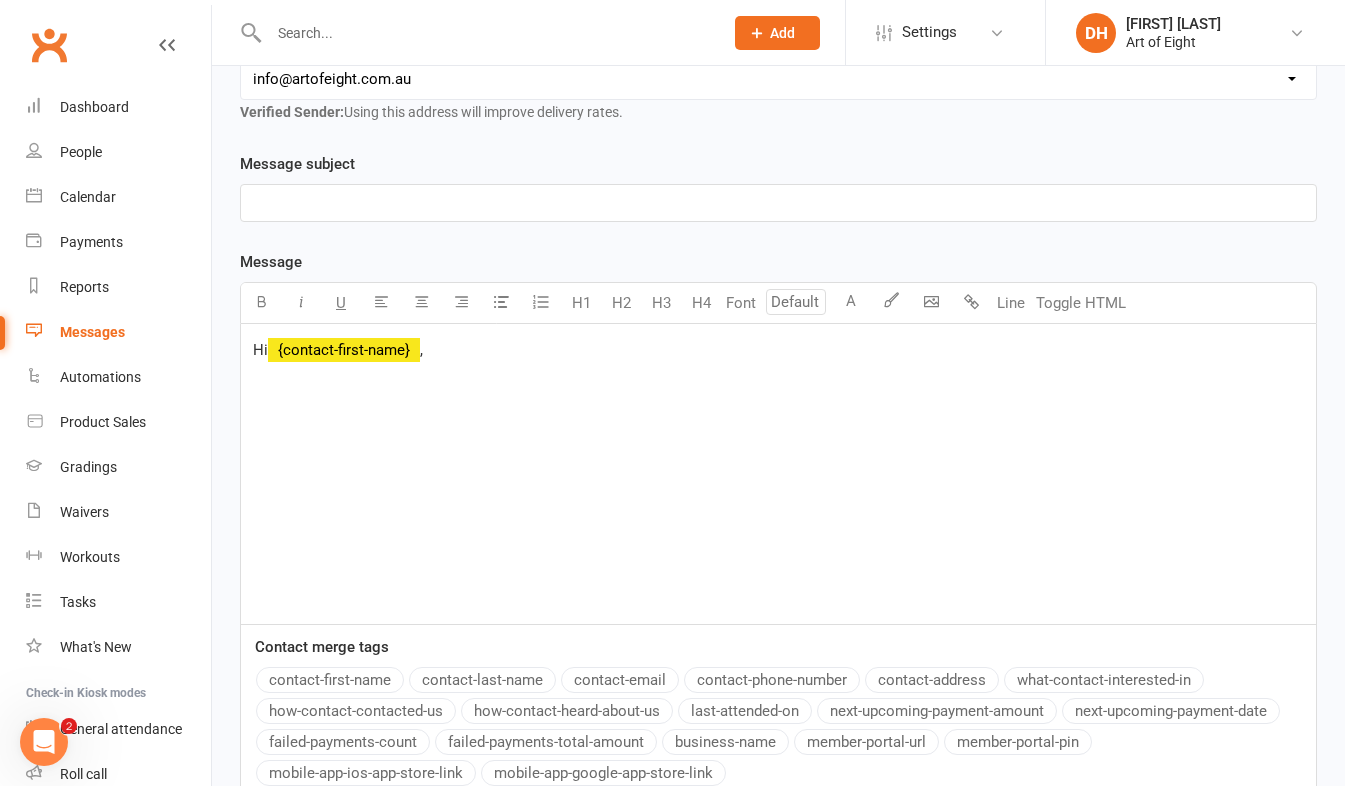 click on "﻿" at bounding box center [778, 203] 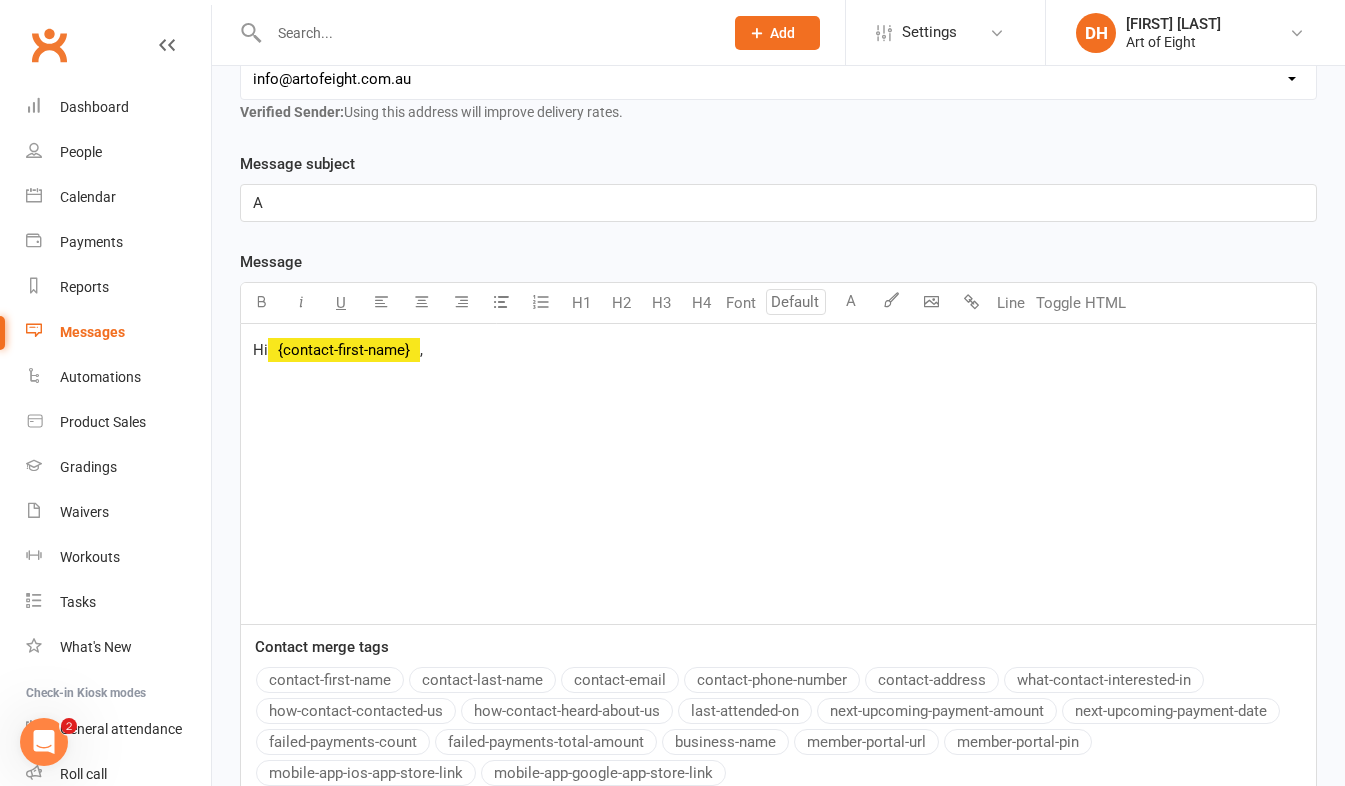type 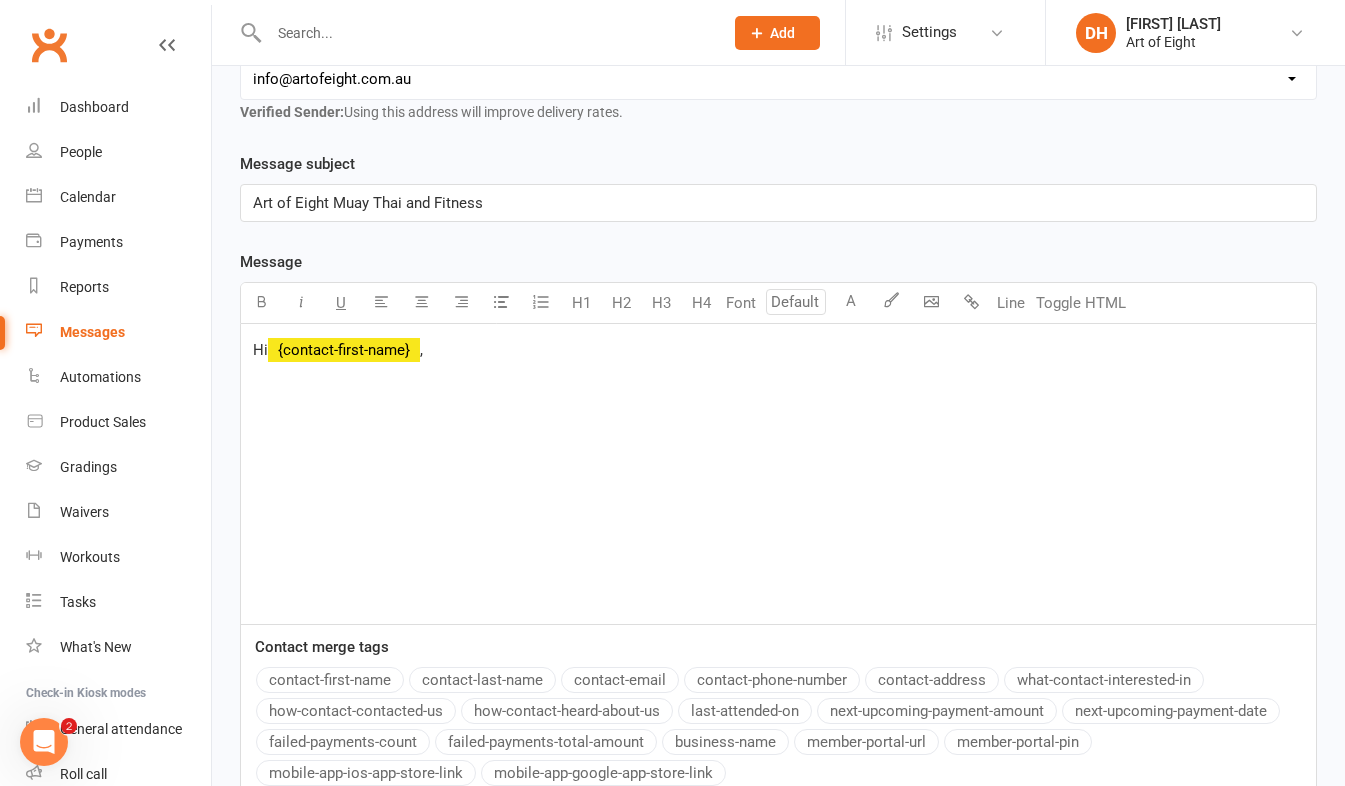 click on "﻿" at bounding box center [778, 381] 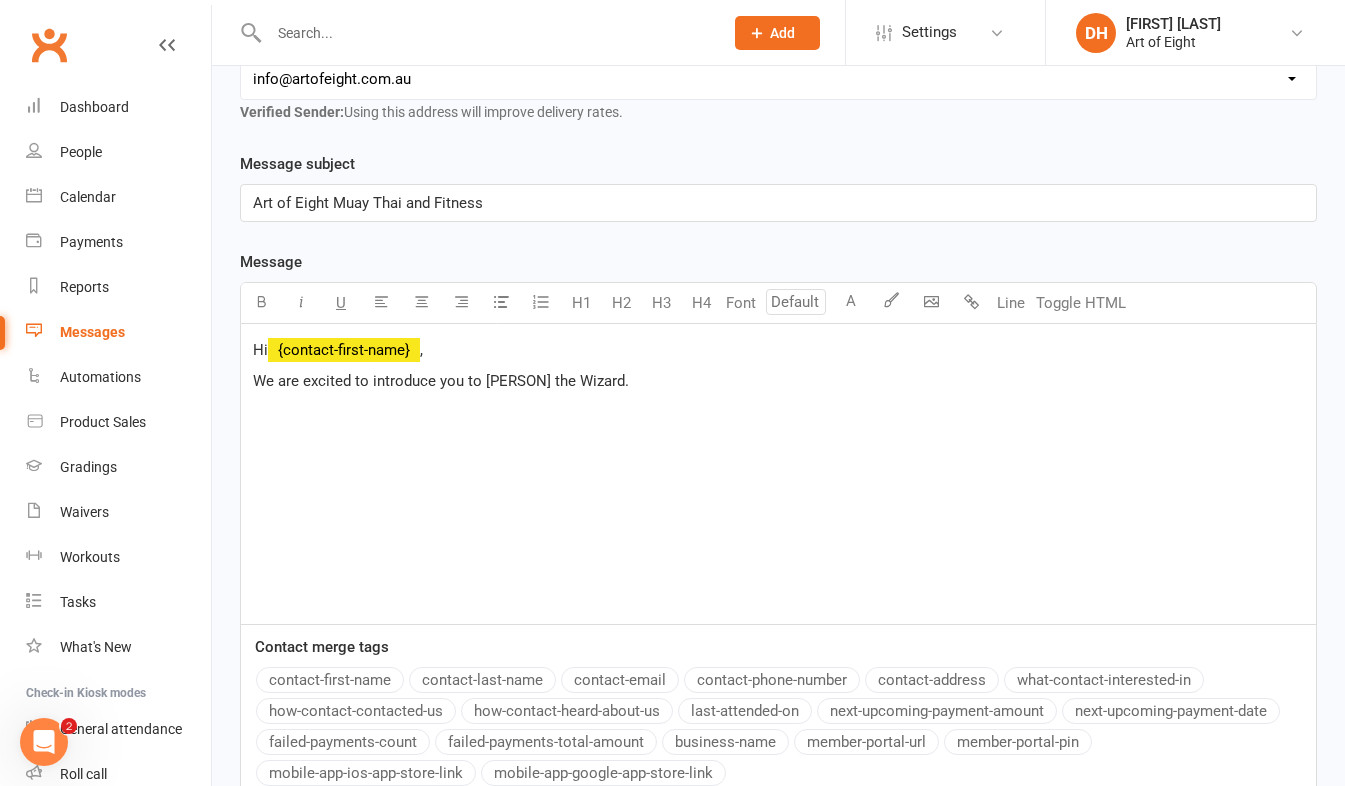 click on "We are excited to introduce you to [PERSON] the Wizard." at bounding box center [441, 381] 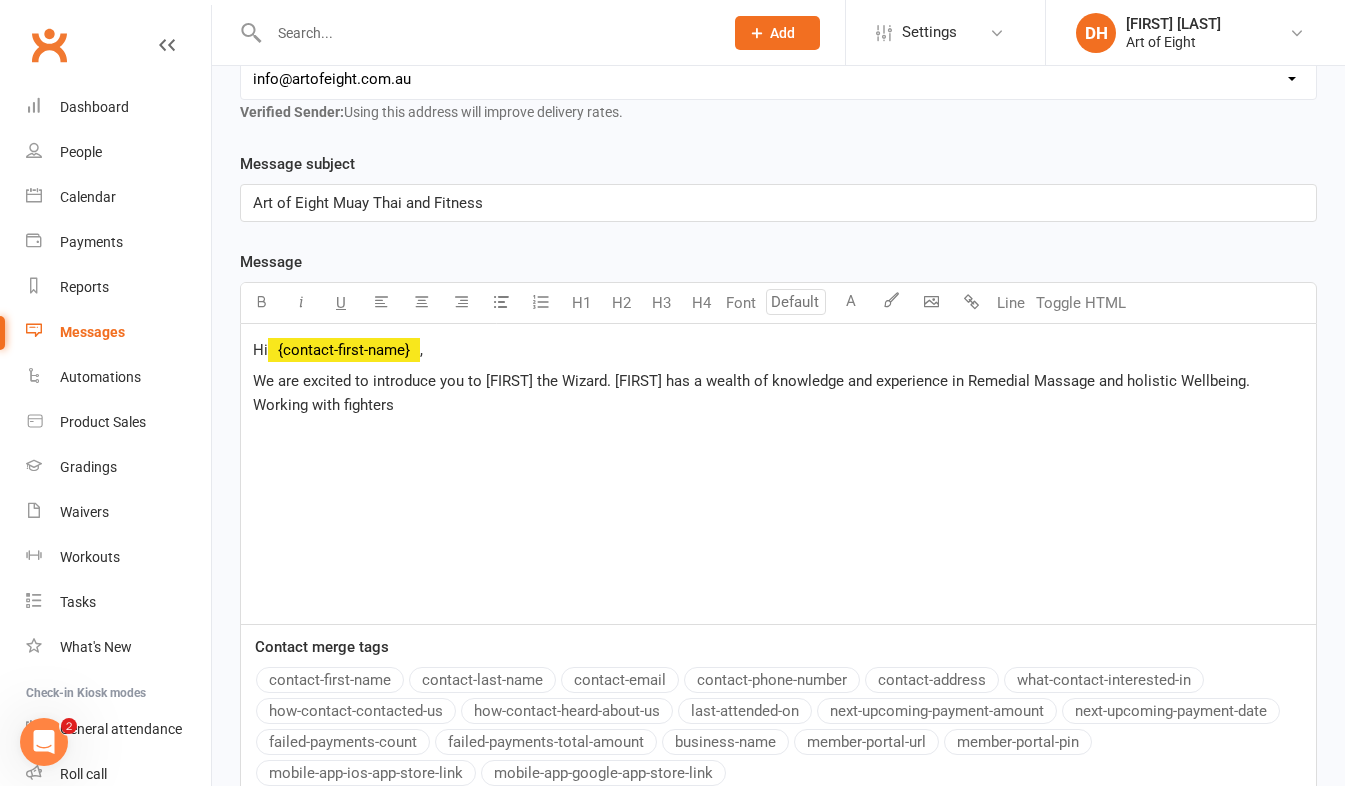 click on "We are excited to introduce you to [FIRST] the Wizard. [FIRST] has a wealth of knowledge and experience in Remedial Massage and holistic Wellbeing. Working with fighters" at bounding box center (778, 393) 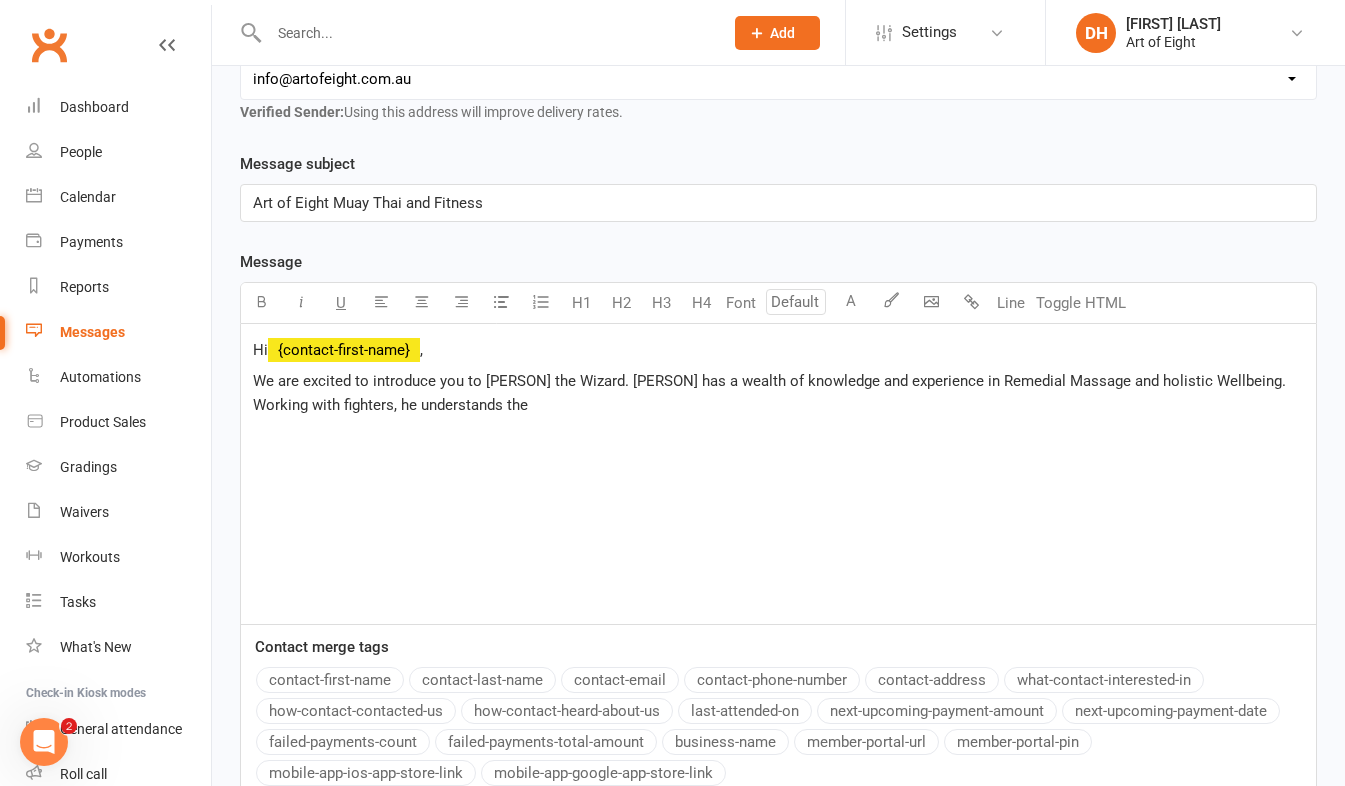 click on "We are excited to introduce you to [PERSON] the Wizard. [PERSON] has a wealth of knowledge and experience in Remedial Massage and holistic Wellbeing. Working with fighters, he understands the" at bounding box center (771, 393) 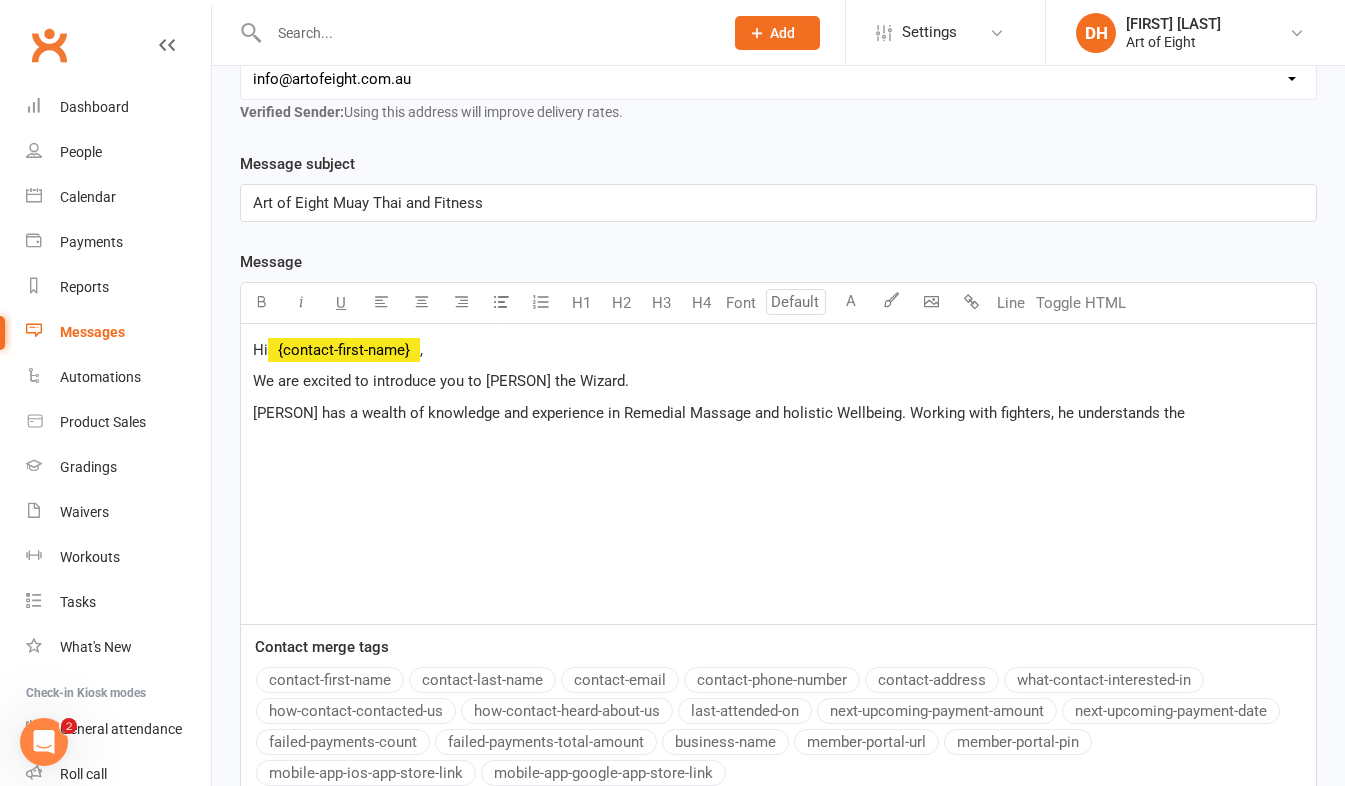click on "Hi  ﻿ {contact-first-name}  , We are excited to introduce you to [PERSON] the Wizard.  [PERSON] has a wealth of knowledge and experience in Remedial Massage and holistic Wellbeing. Working with fighters, he understands the" at bounding box center (778, 474) 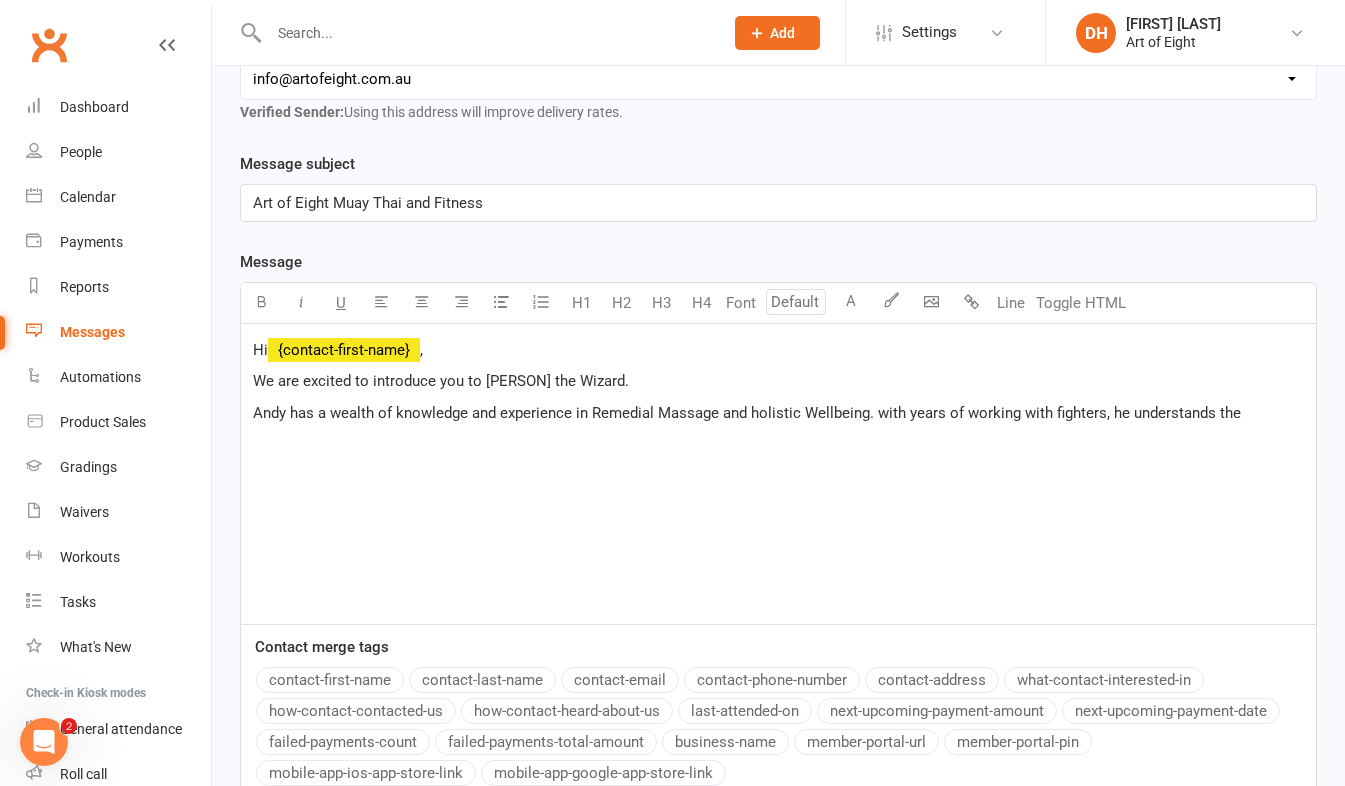 click on "Andy has a wealth of knowledge and experience in Remedial Massage and holistic Wellbeing. with years of working with fighters, he understands the" at bounding box center [778, 413] 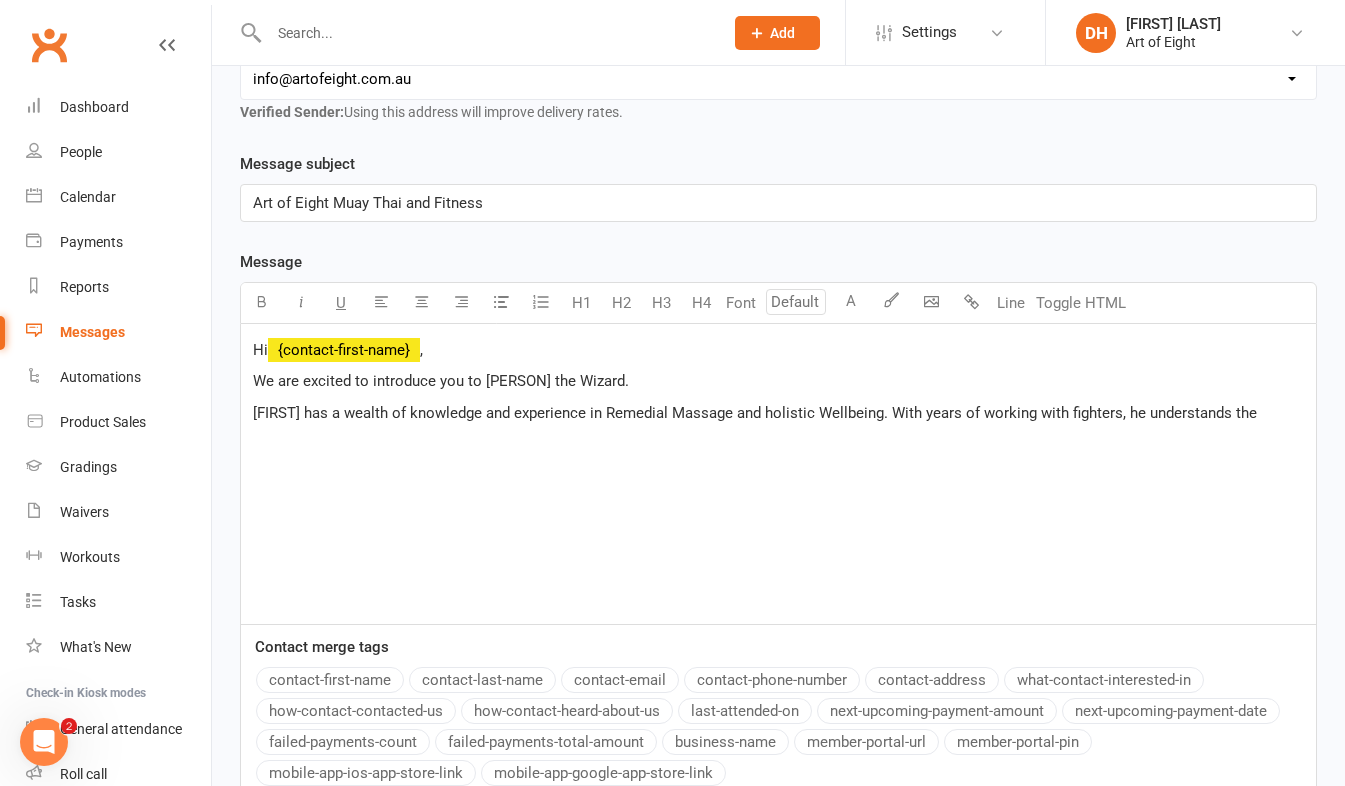 click on "[FIRST] has a wealth of knowledge and experience in Remedial Massage and holistic Wellbeing. With years of working with fighters, he understands the" at bounding box center (755, 413) 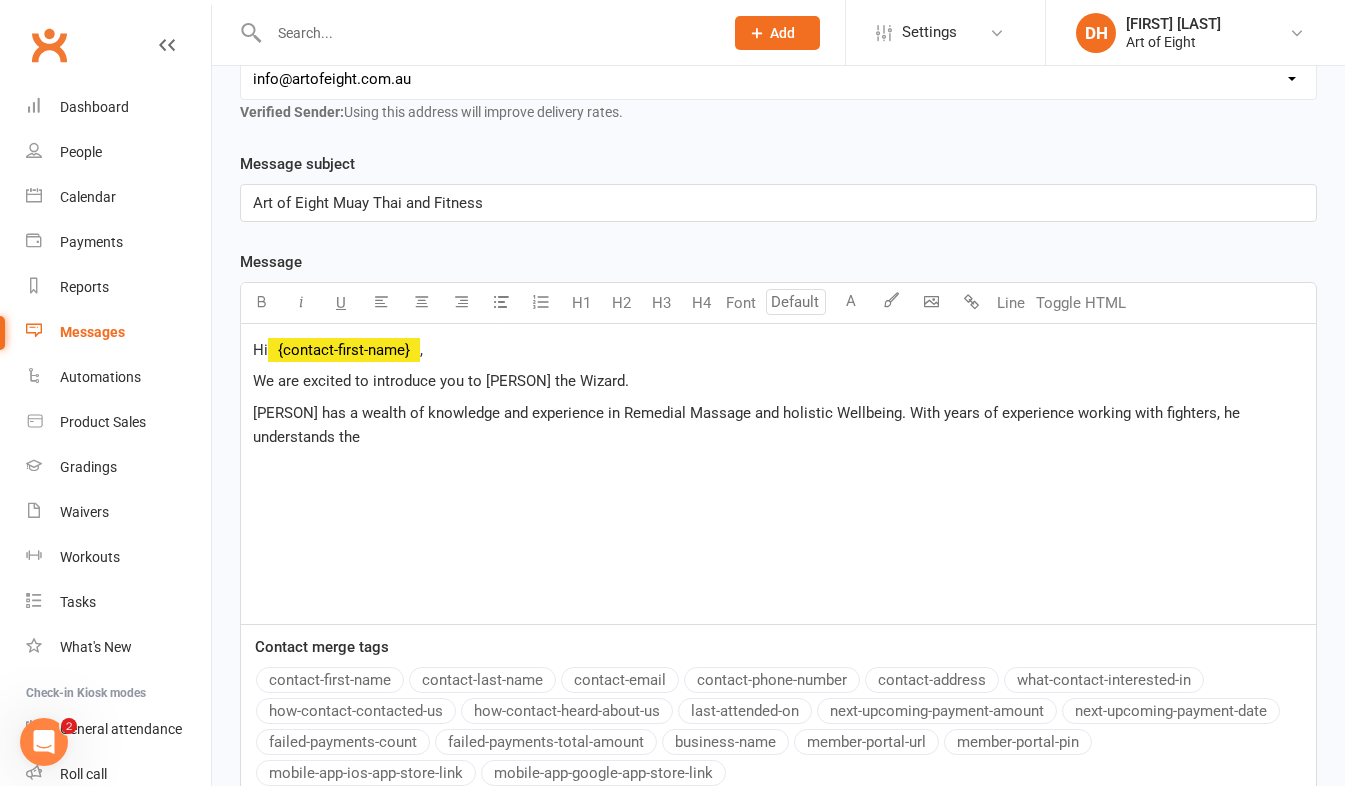 click on "[PERSON] has a wealth of knowledge and experience in Remedial Massage and holistic Wellbeing. With years of experience working with fighters, he understands the" at bounding box center (778, 425) 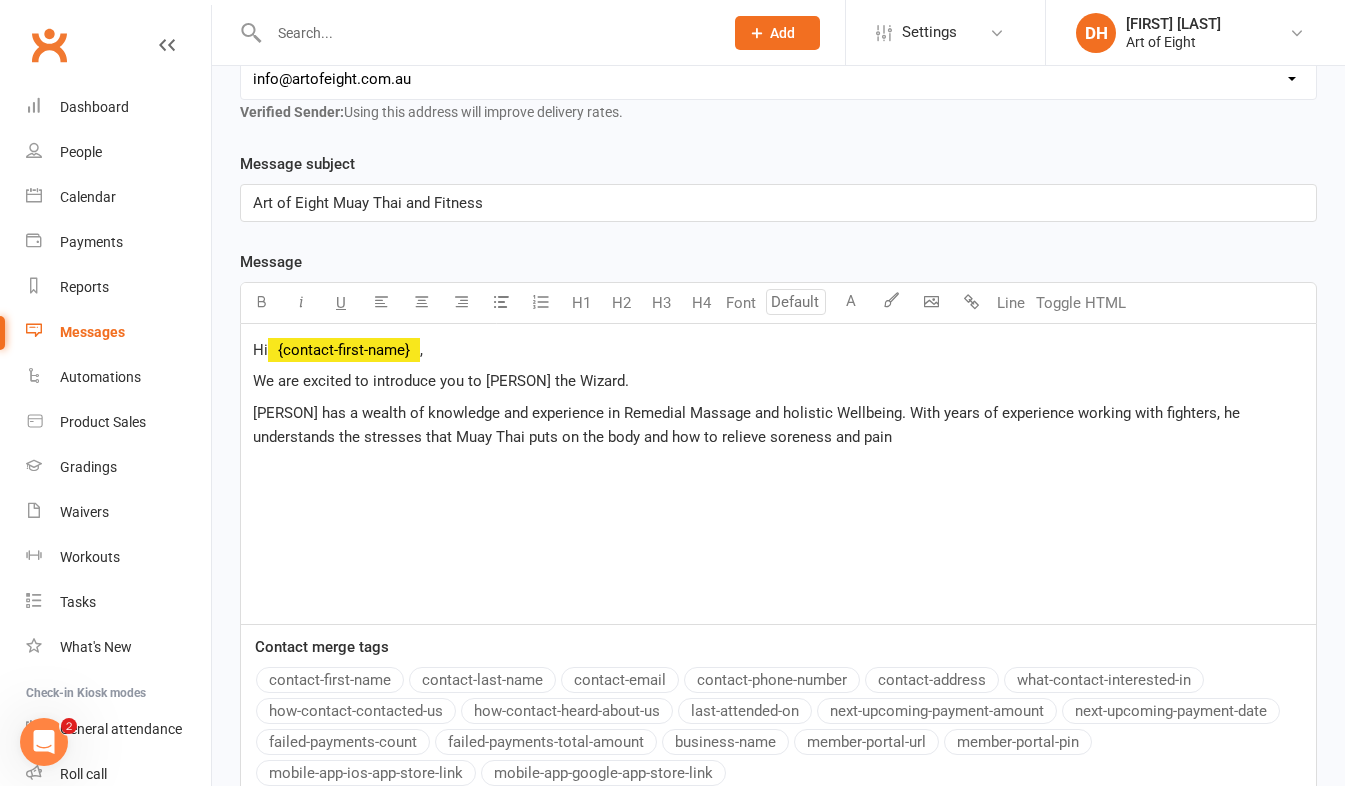 click on "[PERSON] has a wealth of knowledge and experience in Remedial Massage and holistic Wellbeing. With years of experience working with fighters, he understands the stresses that Muay Thai puts on the body and how to relieve soreness and pain" at bounding box center [748, 425] 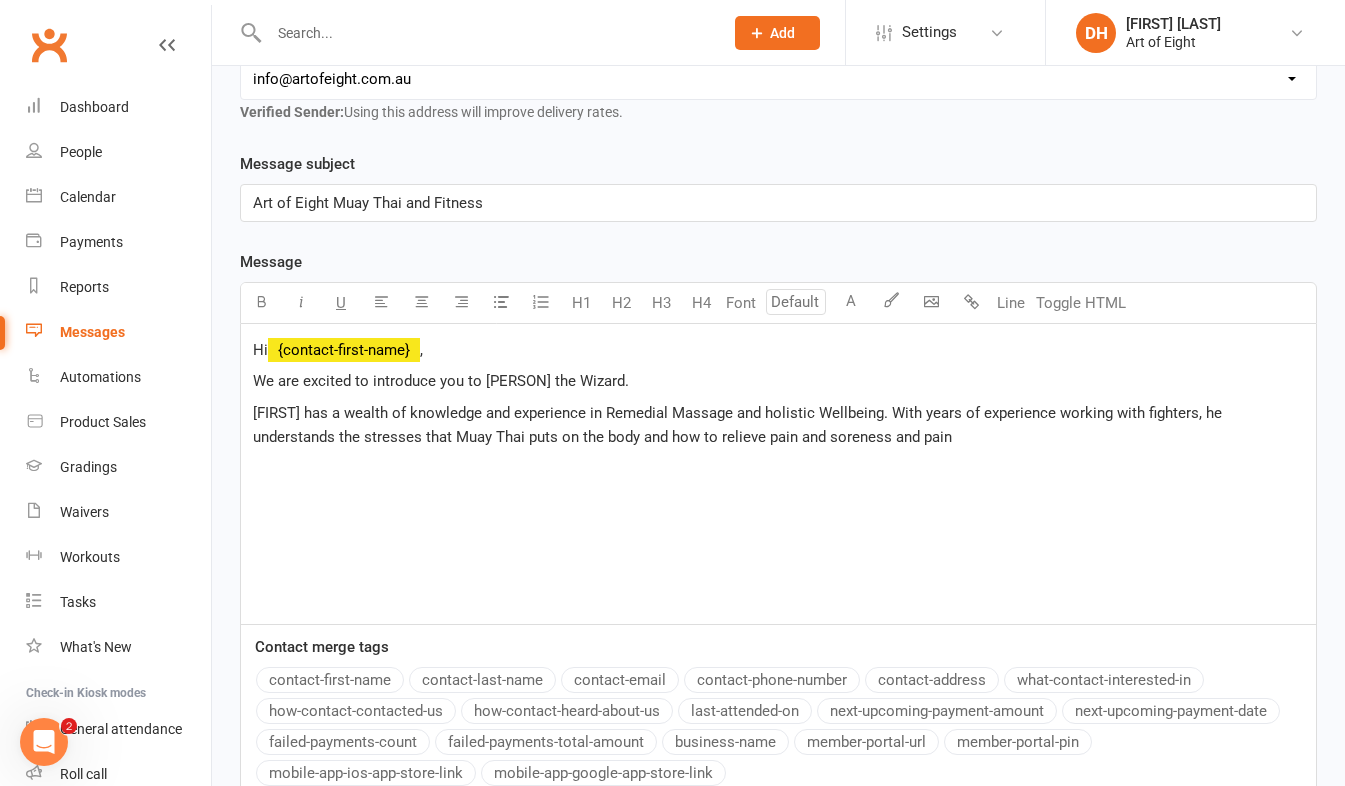 click on "[FIRST] has a wealth of knowledge and experience in Remedial Massage and holistic Wellbeing. With years of experience working with fighters, he understands the stresses that Muay Thai puts on the body and how to relieve pain and soreness and pain" at bounding box center (778, 425) 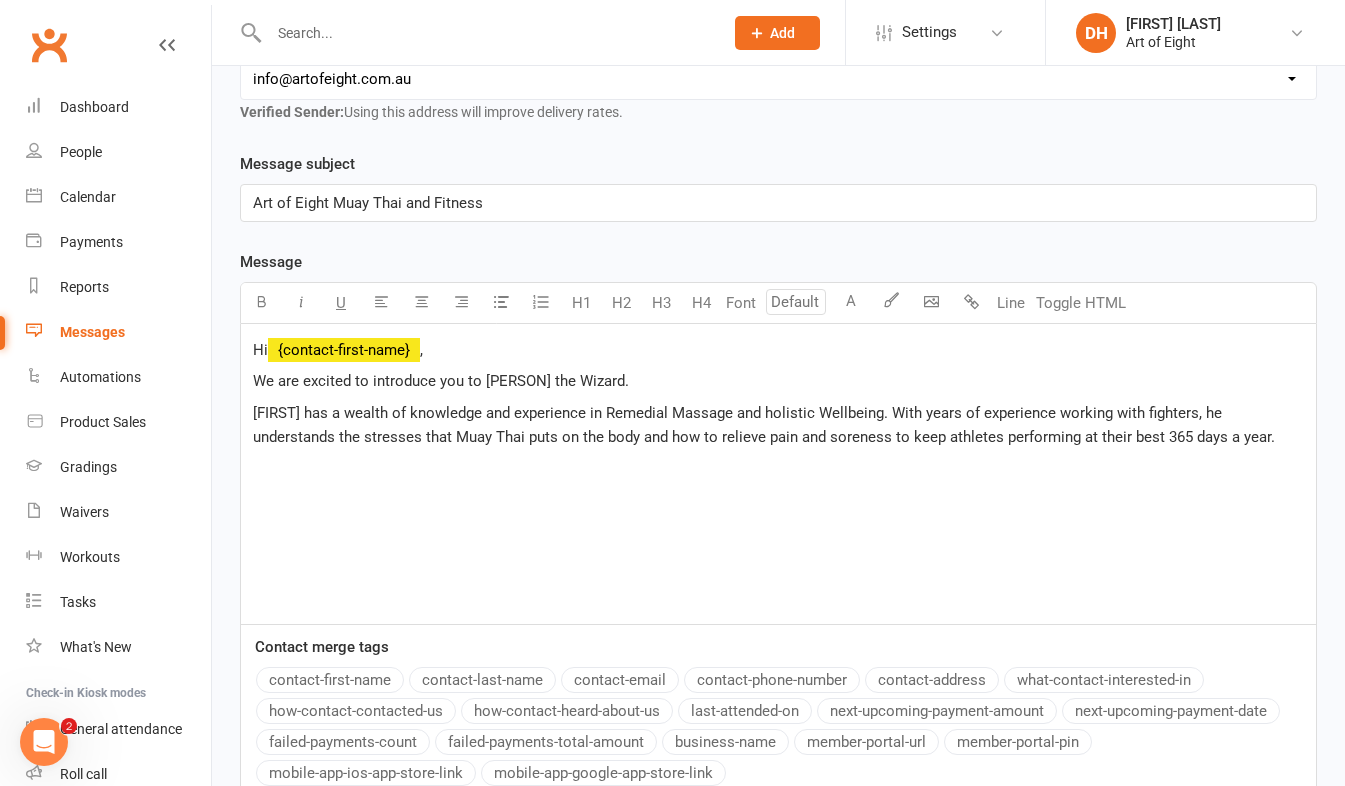 click on "Hi  ﻿ {contact-first-name}  , We are excited to introduce you to [FIRST] the Wizard.  [FIRST] has a wealth of knowledge and experience in Remedial Massage and holistic Wellbeing. With years of experience working with fighters, he understands the stresses that Muay Thai puts on the body and how to relieve pain and soreness to keep athletes performing at their best 365 days a year." at bounding box center (778, 474) 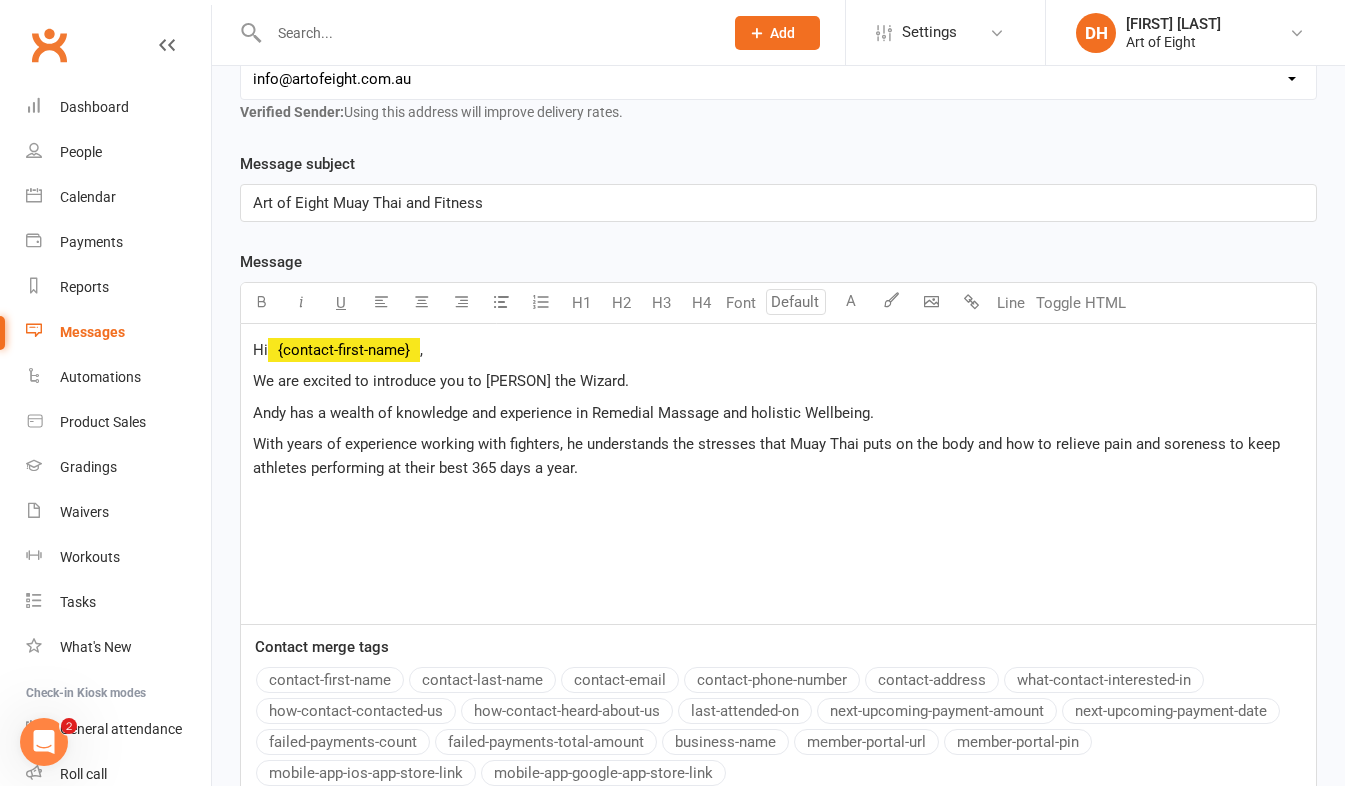click on "With years of experience working with fighters, he understands the stresses that Muay Thai puts on the body and how to relieve pain and soreness to keep athletes performing at their best 365 days a year." at bounding box center (768, 456) 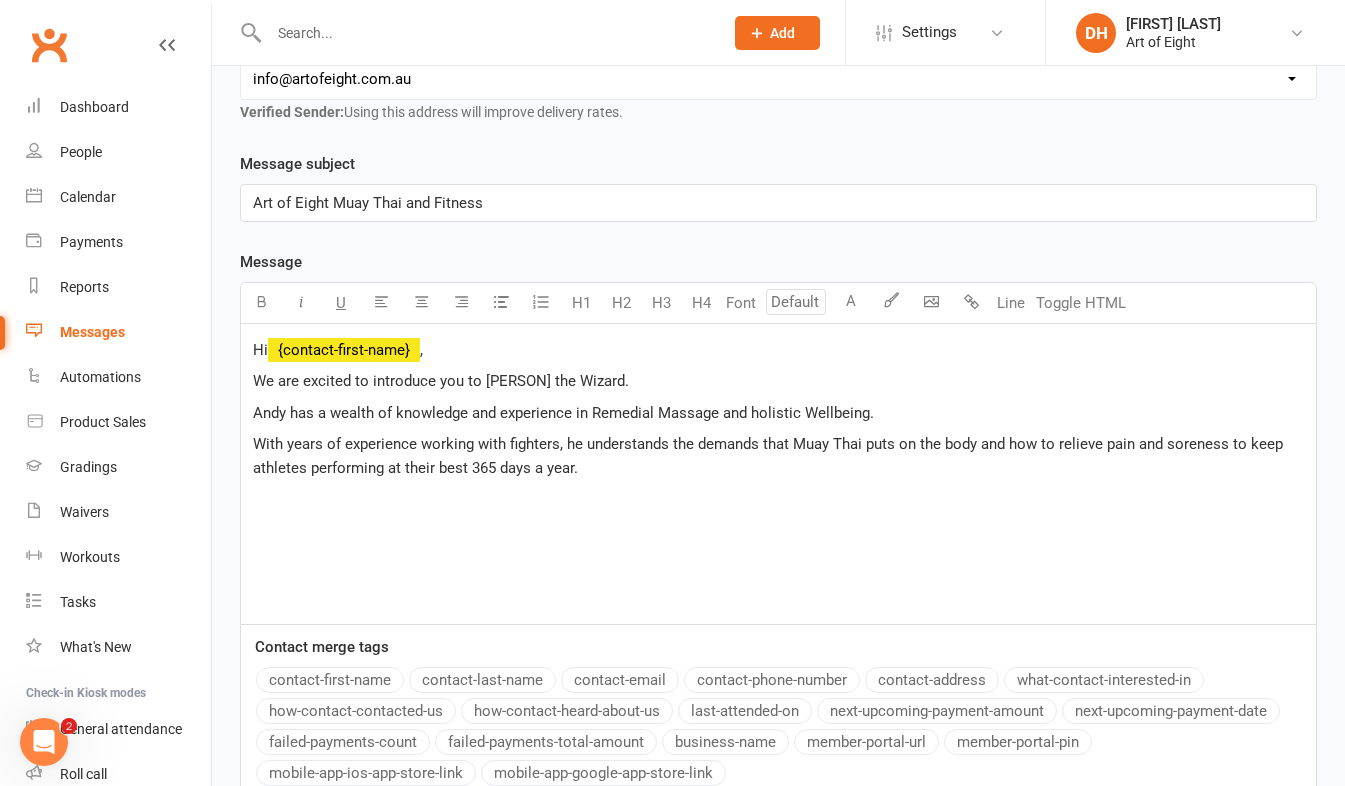 click on "Hi  ﻿ {contact-first-name}  , We are excited to introduce you to [FIRST] the Wizard.  [FIRST] has a wealth of knowledge and experience in Remedial Massage and holistic Wellbeing.  With years of experience working with fighters, he understands the demands that Muay Thai puts on the body and how to relieve pain and soreness to keep athletes performing at their best 365 days a year." at bounding box center [778, 474] 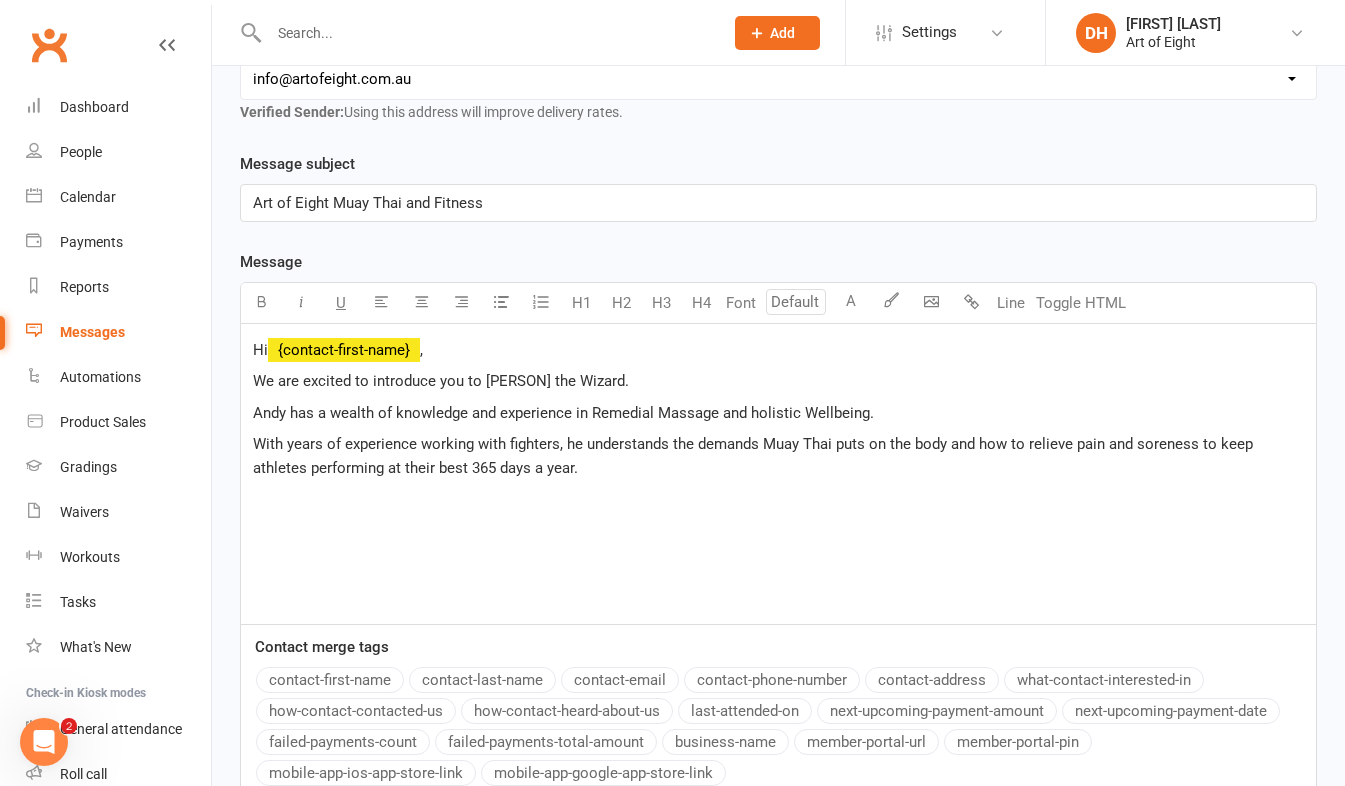 click on "With years of experience working with fighters, he understands the demands Muay Thai puts on the body and how to relieve pain and soreness to keep athletes performing at their best 365 days a year." at bounding box center (778, 456) 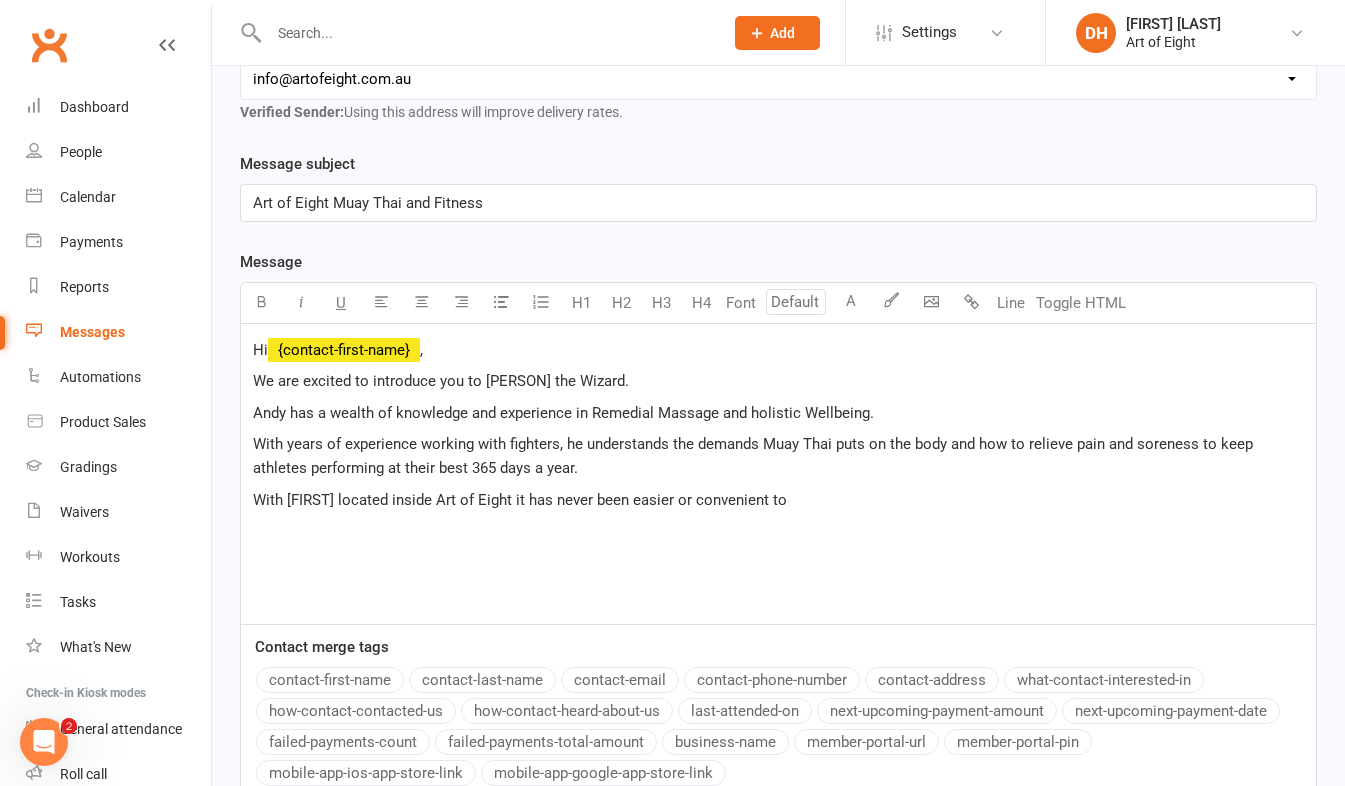 click on "With [FIRST] located inside Art of Eight it has never been easier or convenient to" at bounding box center (520, 500) 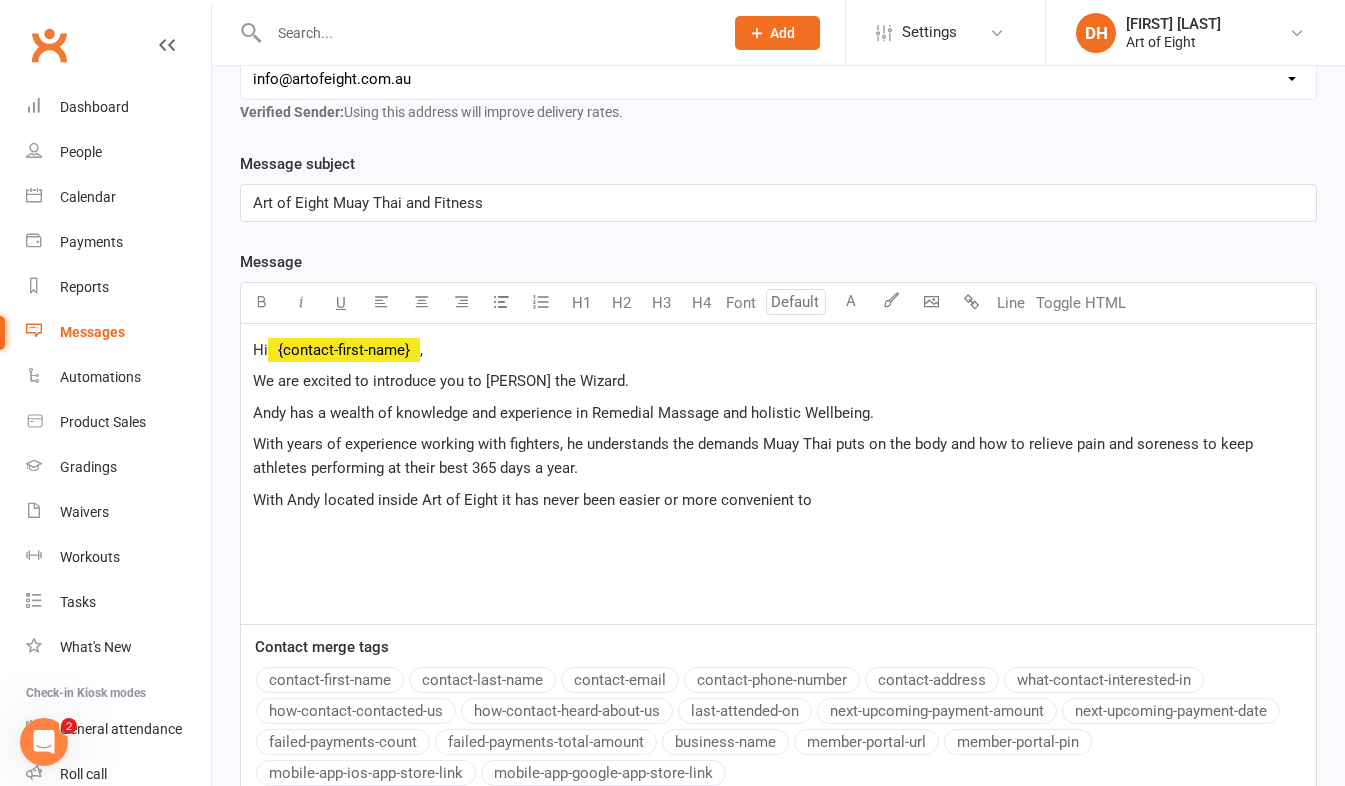 click on "With Andy located inside Art of Eight it has never been easier or more convenient to" at bounding box center (778, 500) 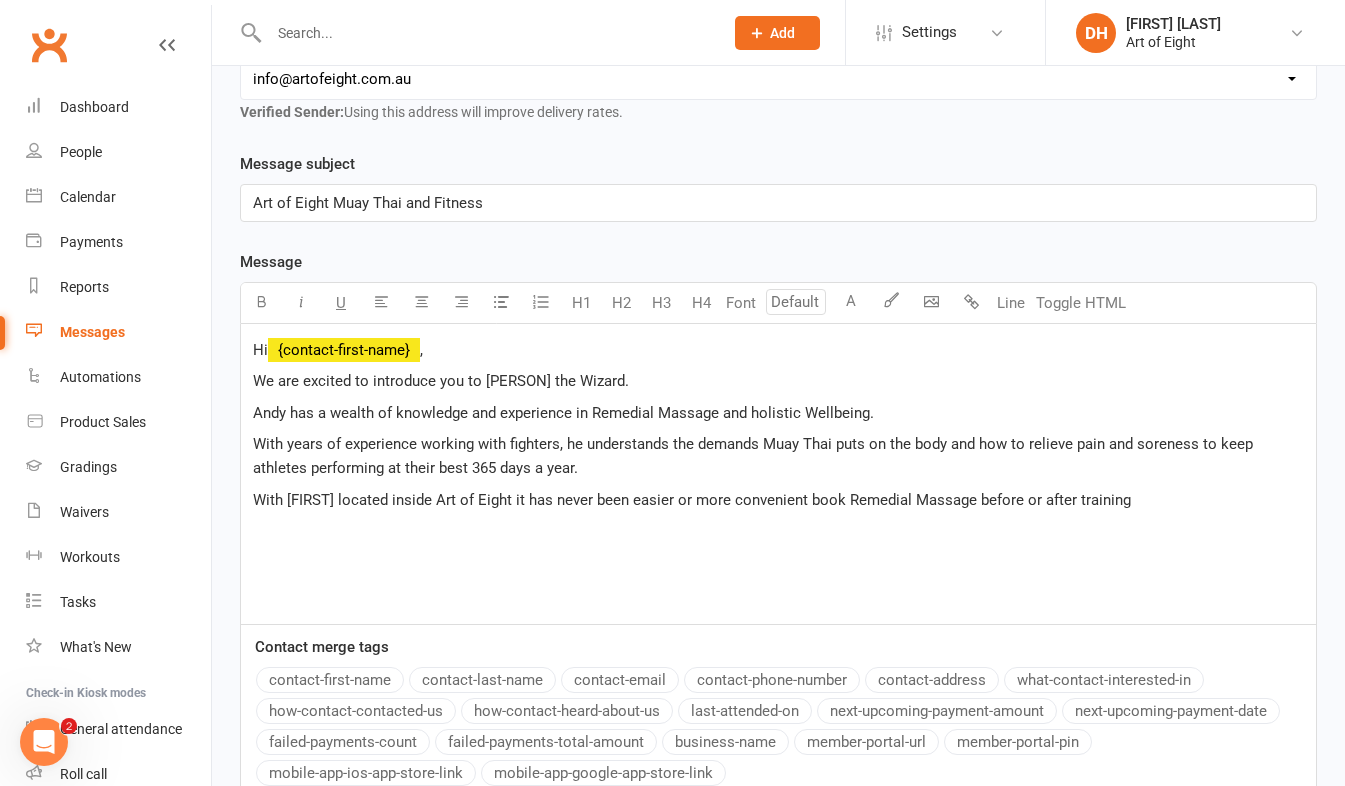 click on "With [FIRST] located inside Art of Eight it has never been easier or more convenient book Remedial Massage before or after training" at bounding box center [692, 500] 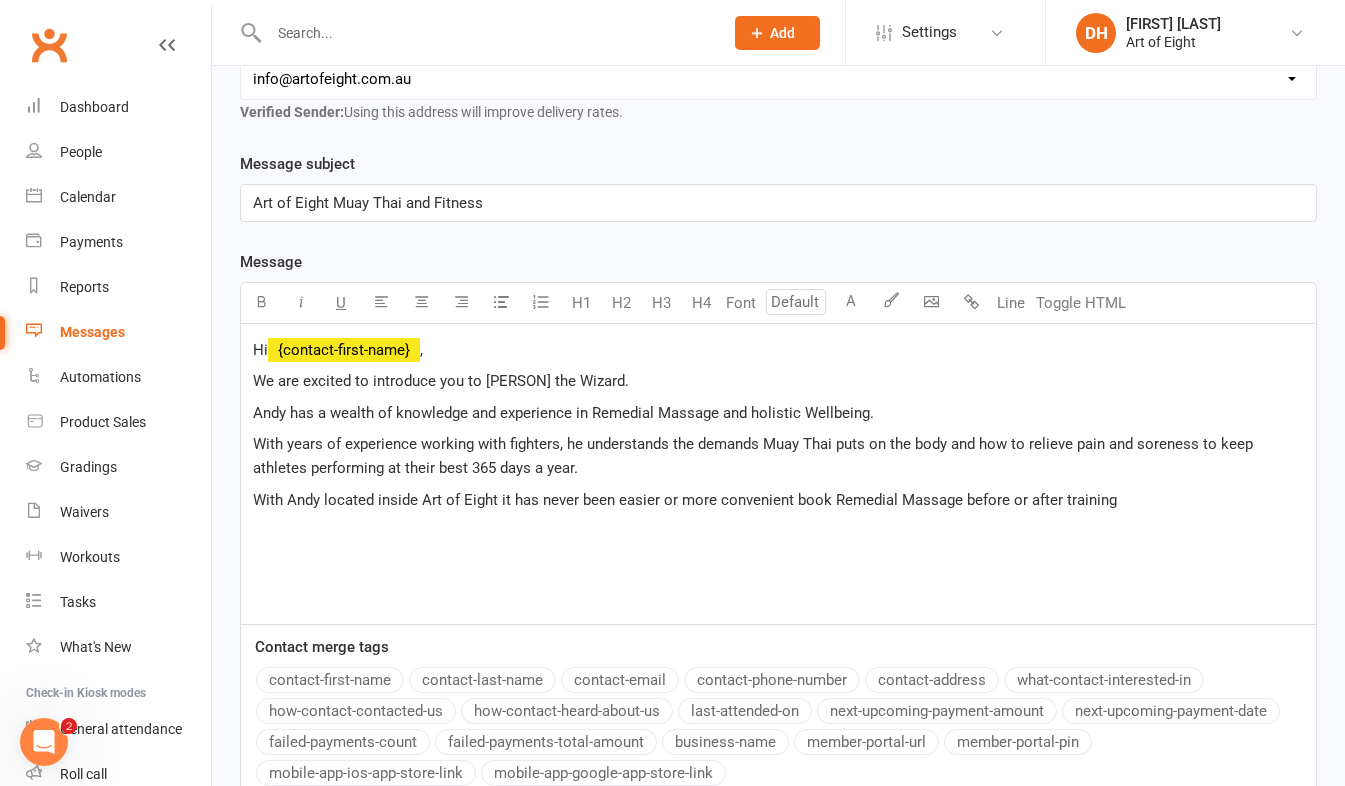 drag, startPoint x: 973, startPoint y: 498, endPoint x: 1121, endPoint y: 494, distance: 148.05405 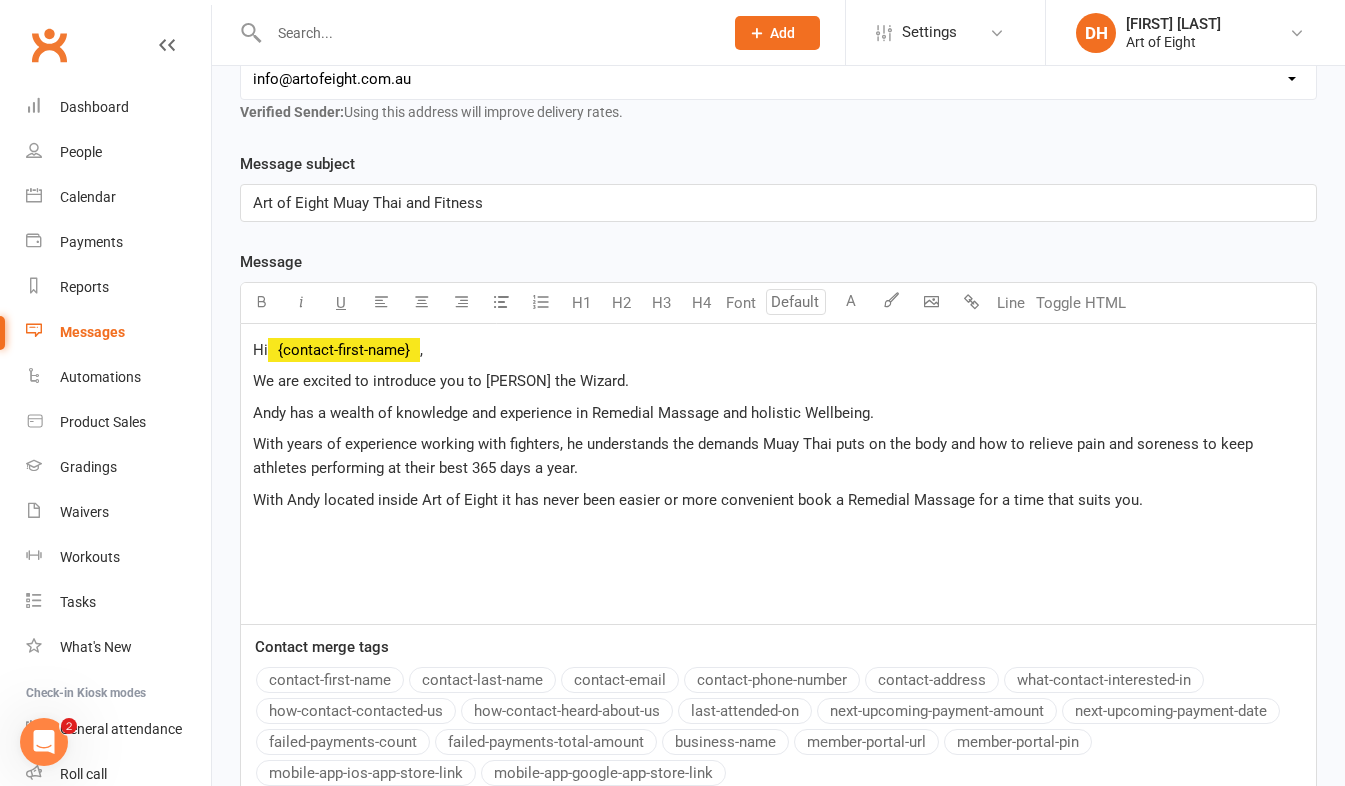 click on "With Andy located inside Art of Eight it has never been easier or more convenient book a Remedial Massage for a time that suits you." at bounding box center [778, 500] 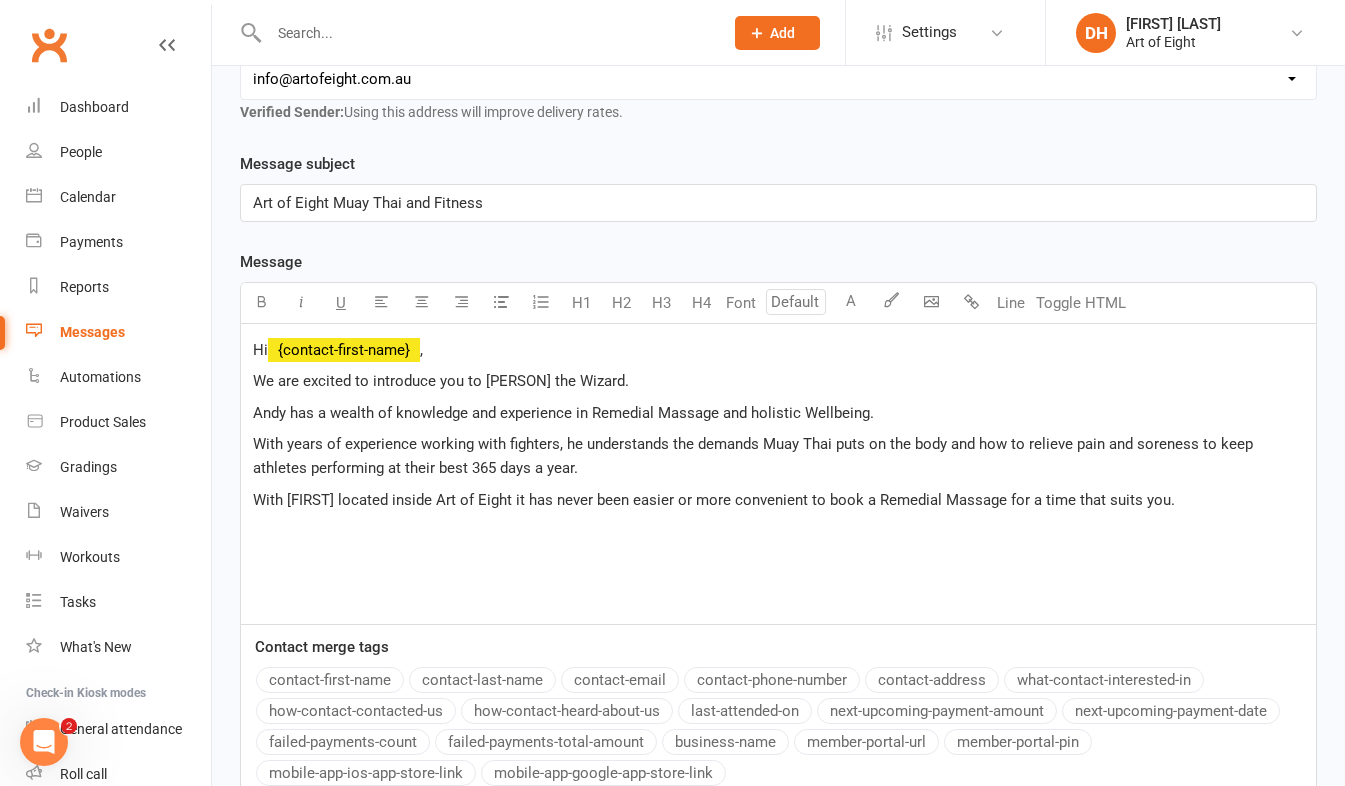 click on "With [FIRST] located inside Art of Eight it has never been easier or more convenient to book a Remedial Massage for a time that suits you." at bounding box center (714, 500) 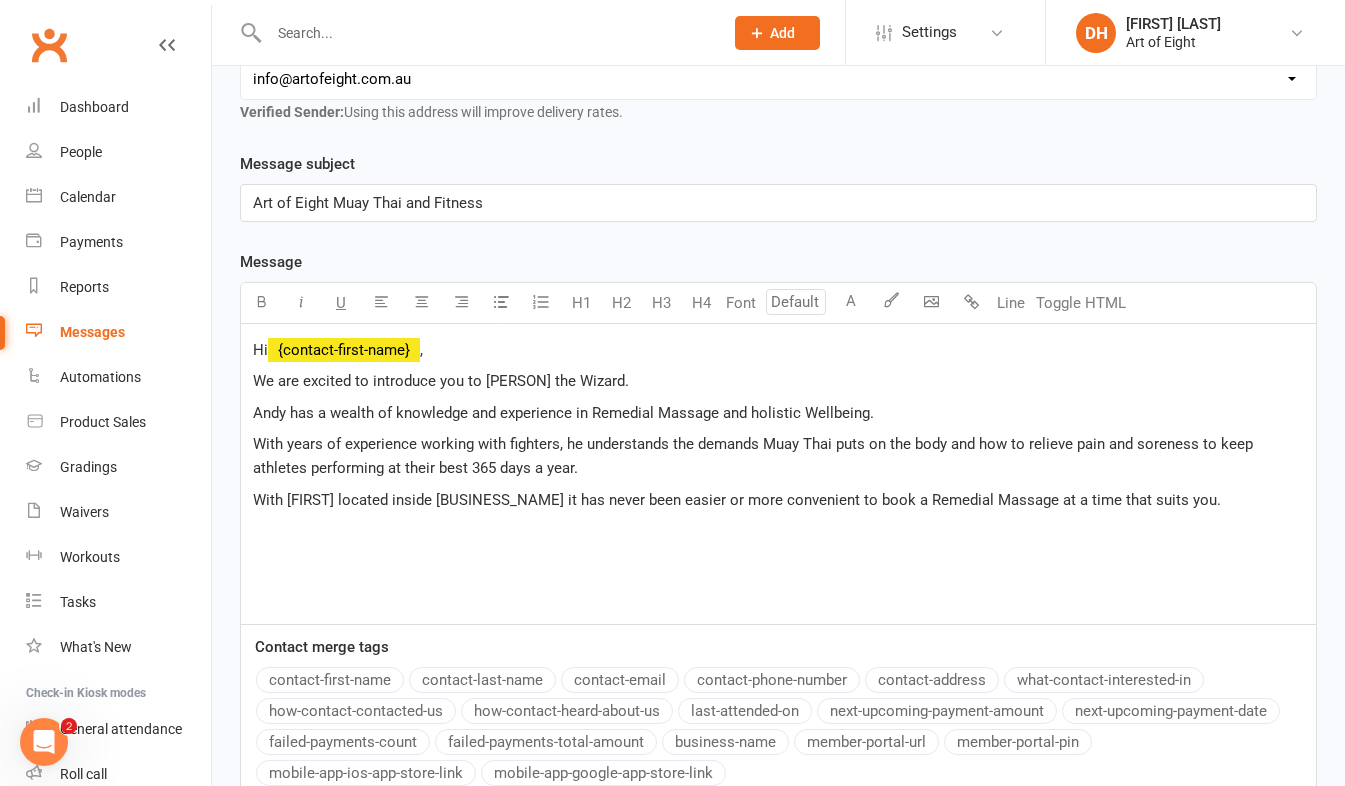 click on "With years of experience working with fighters, he understands the demands Muay Thai puts on the body and how to relieve pain and soreness to keep athletes performing at their best 365 days a year." at bounding box center (755, 456) 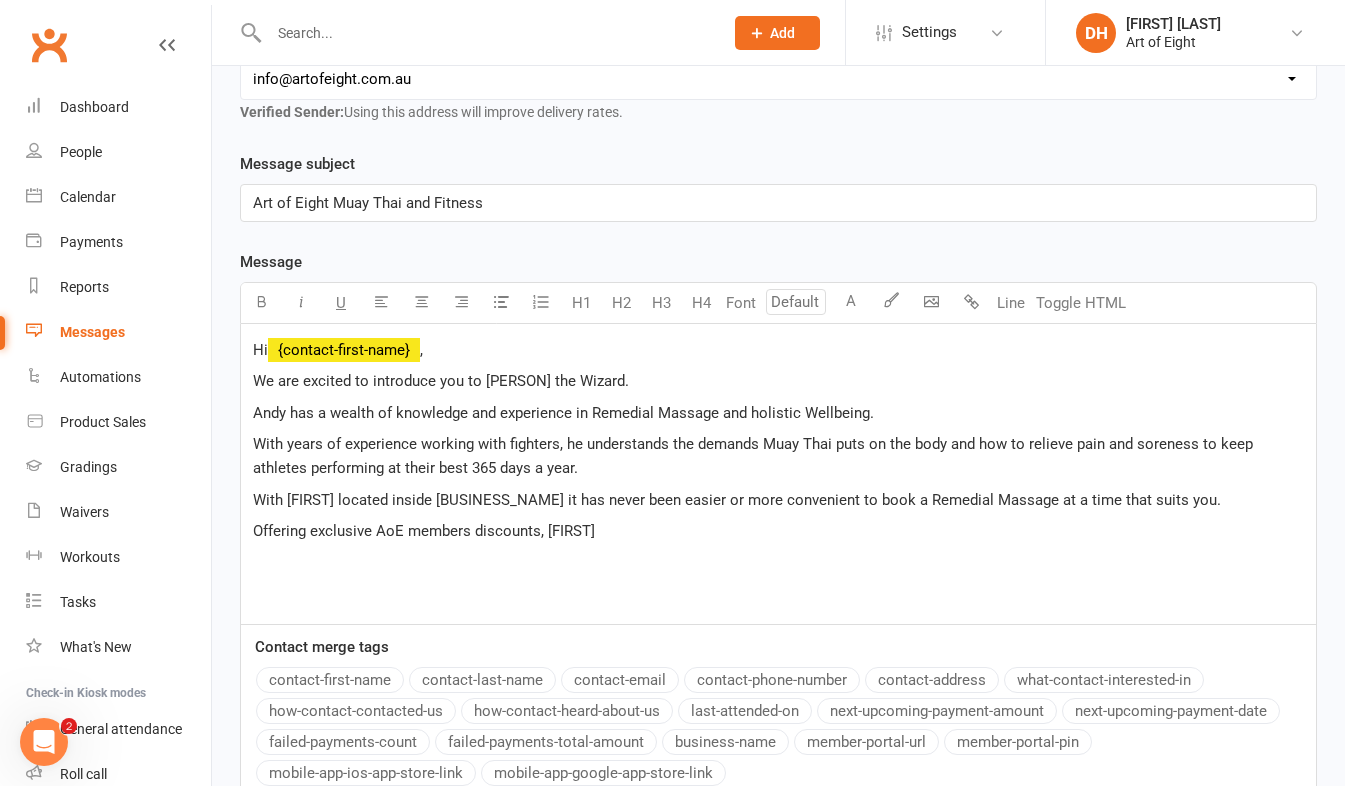 click on "Offering exclusive AoE members discounts, [FIRST]" at bounding box center [424, 531] 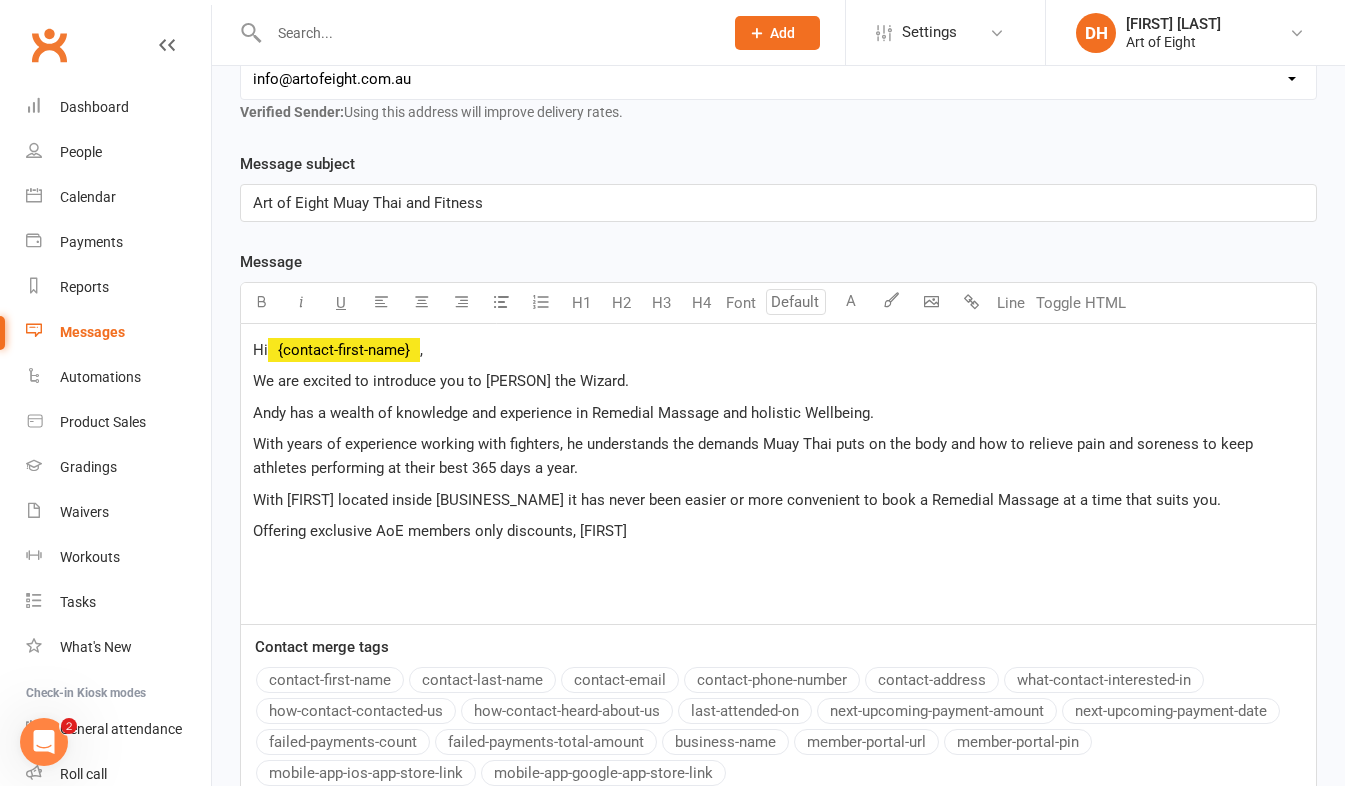 click on "Offering exclusive AoE members only discounts, [FIRST]" at bounding box center (778, 531) 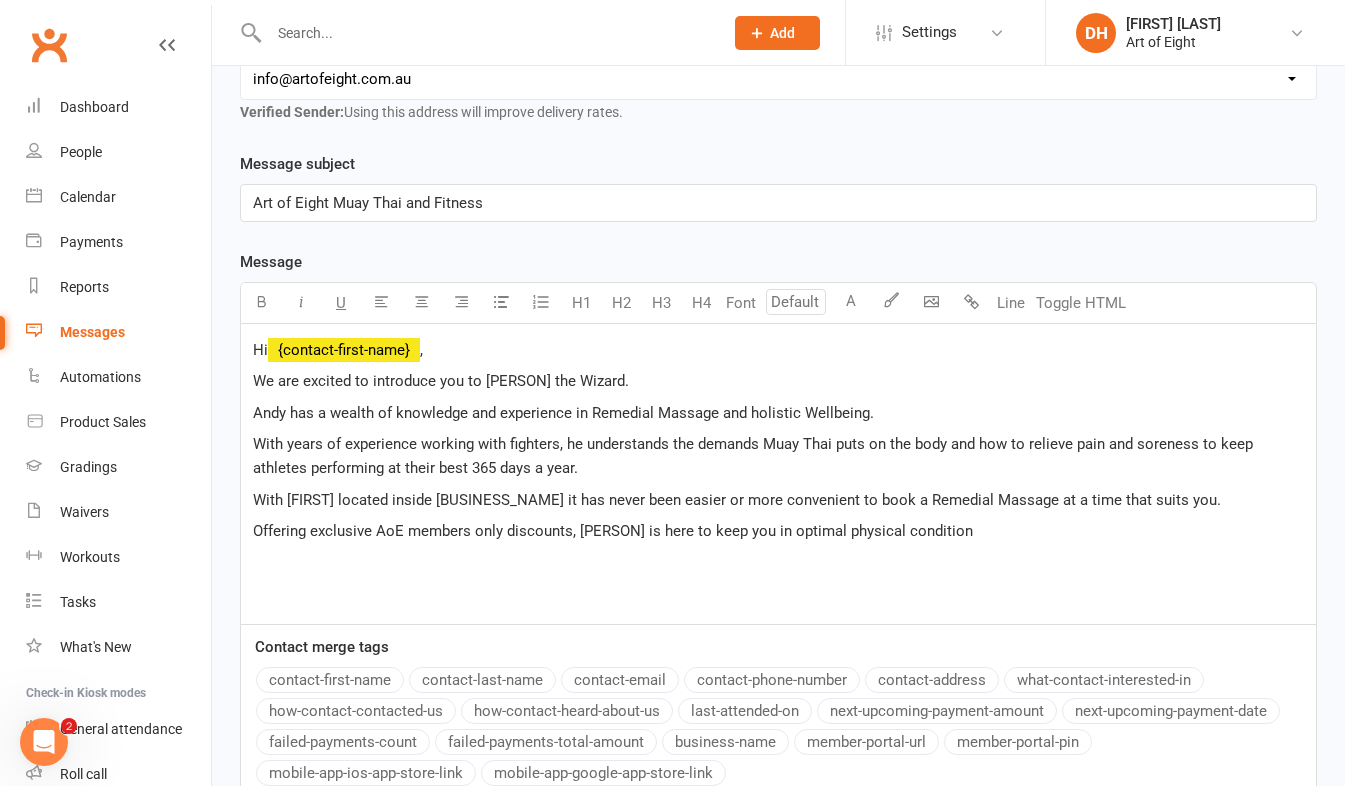 click on "Offering exclusive AoE members only discounts, [PERSON] is here to keep you in optimal physical condition" at bounding box center (613, 531) 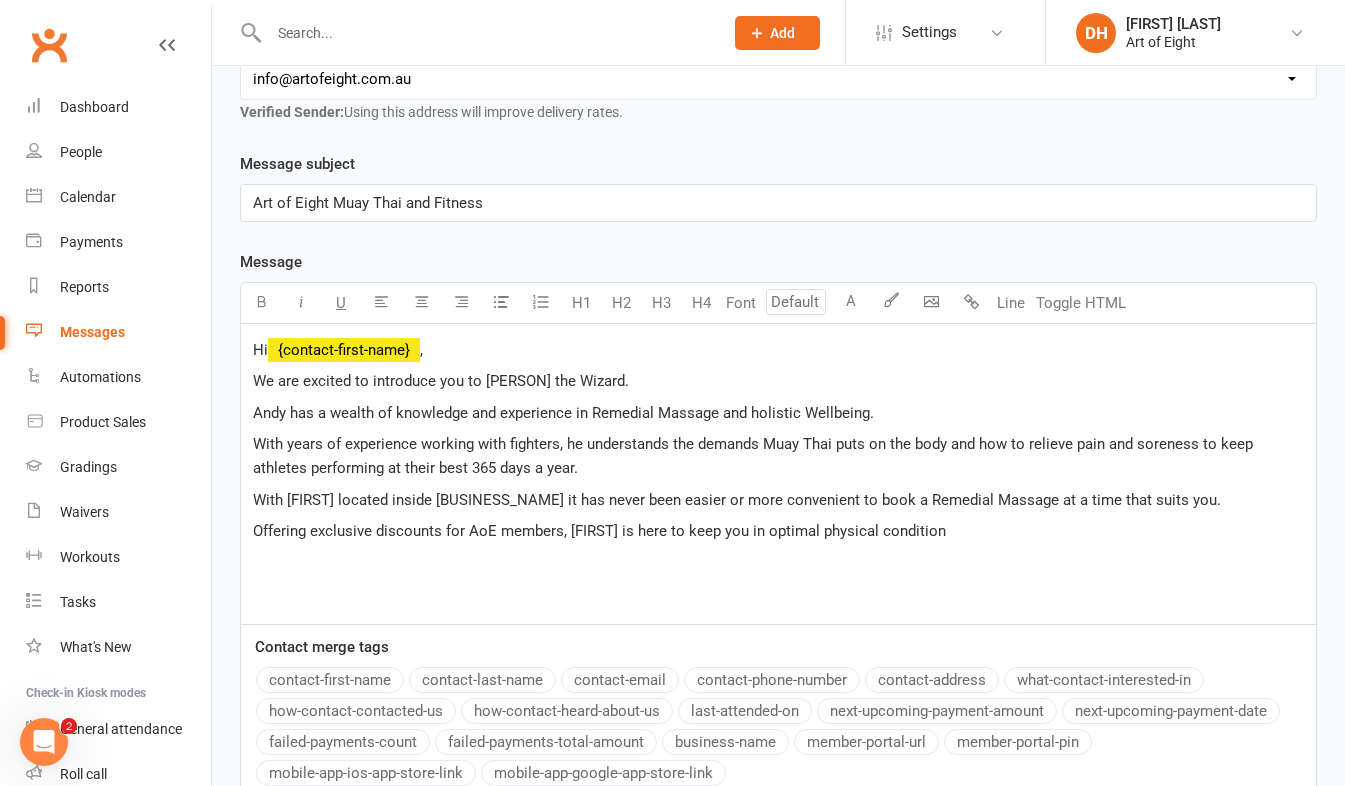 click on "Offering exclusive discounts for AoE members, [FIRST] is here to keep you in optimal physical condition" at bounding box center (599, 531) 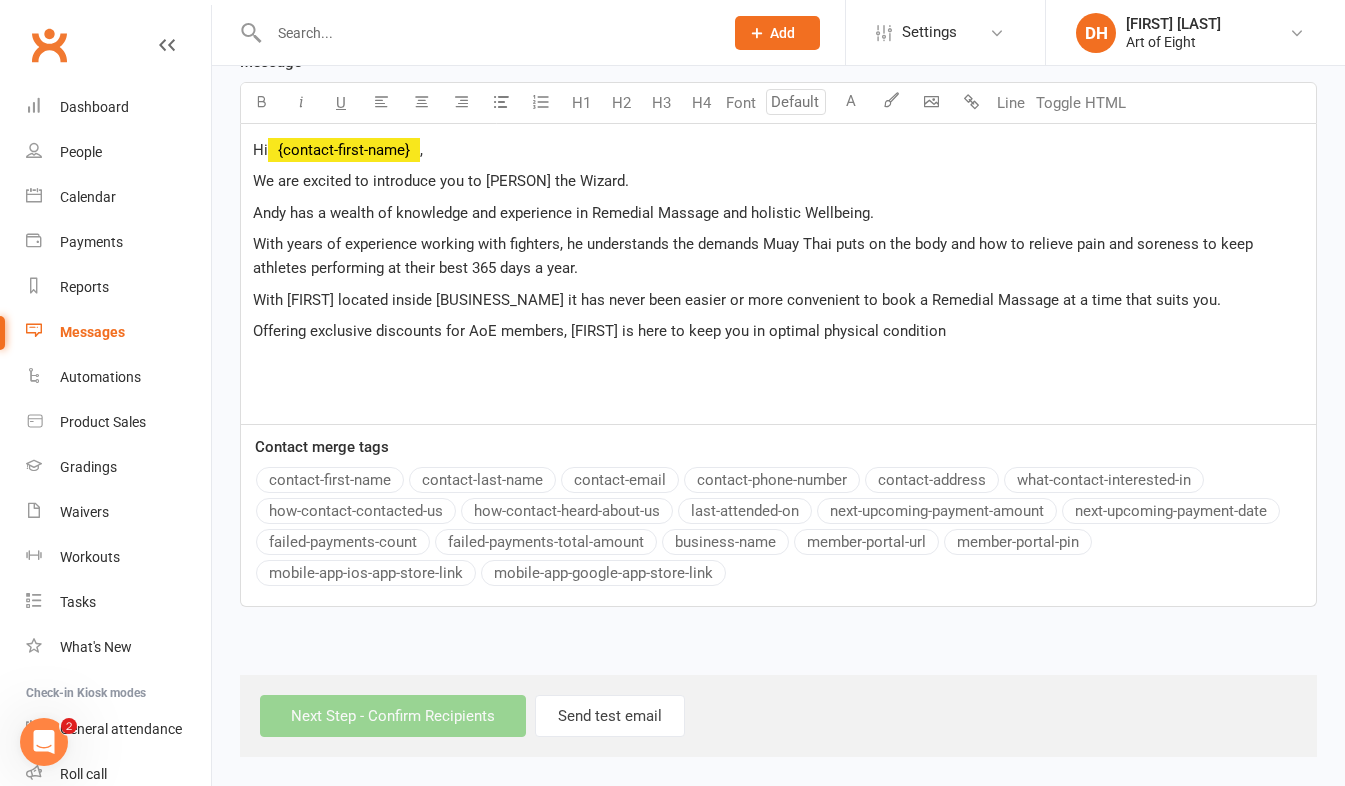 scroll, scrollTop: 0, scrollLeft: 0, axis: both 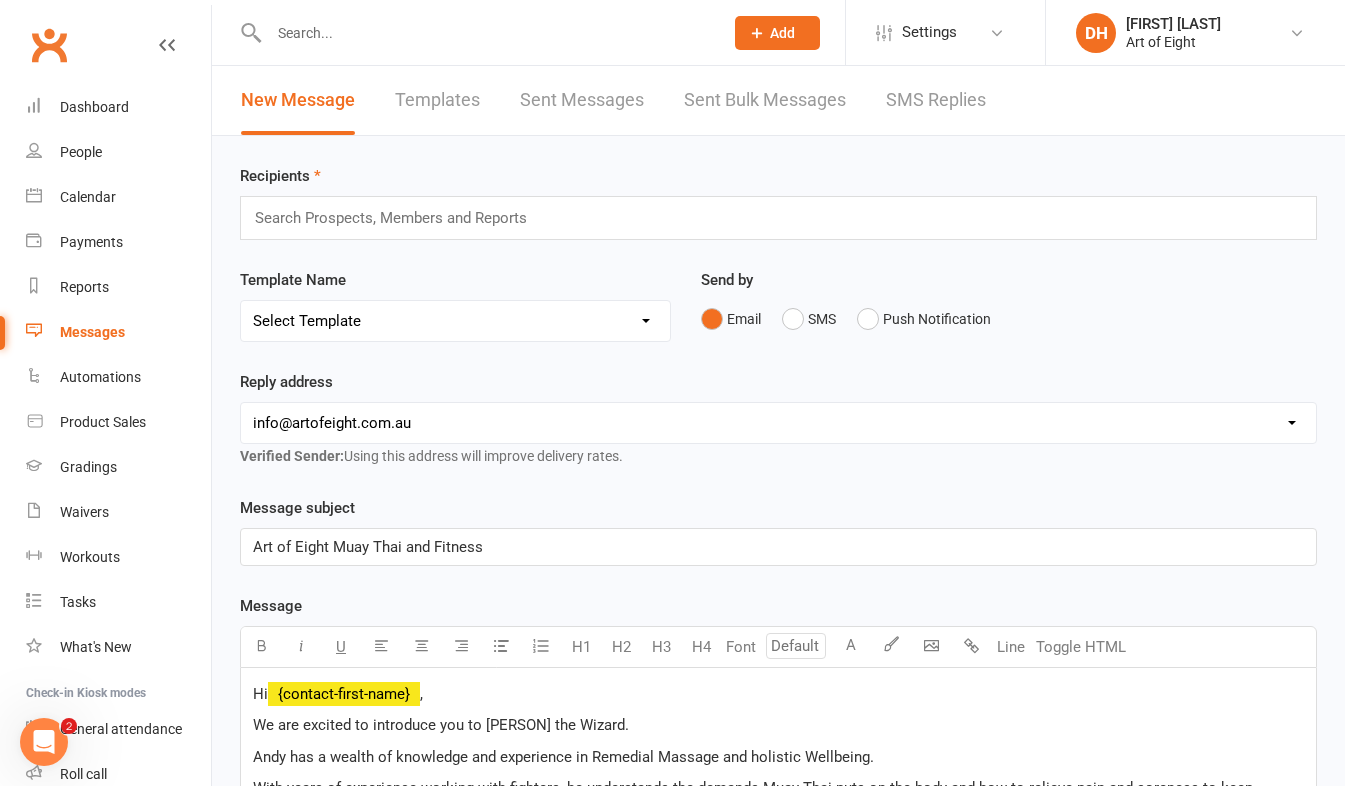 click at bounding box center (399, 218) 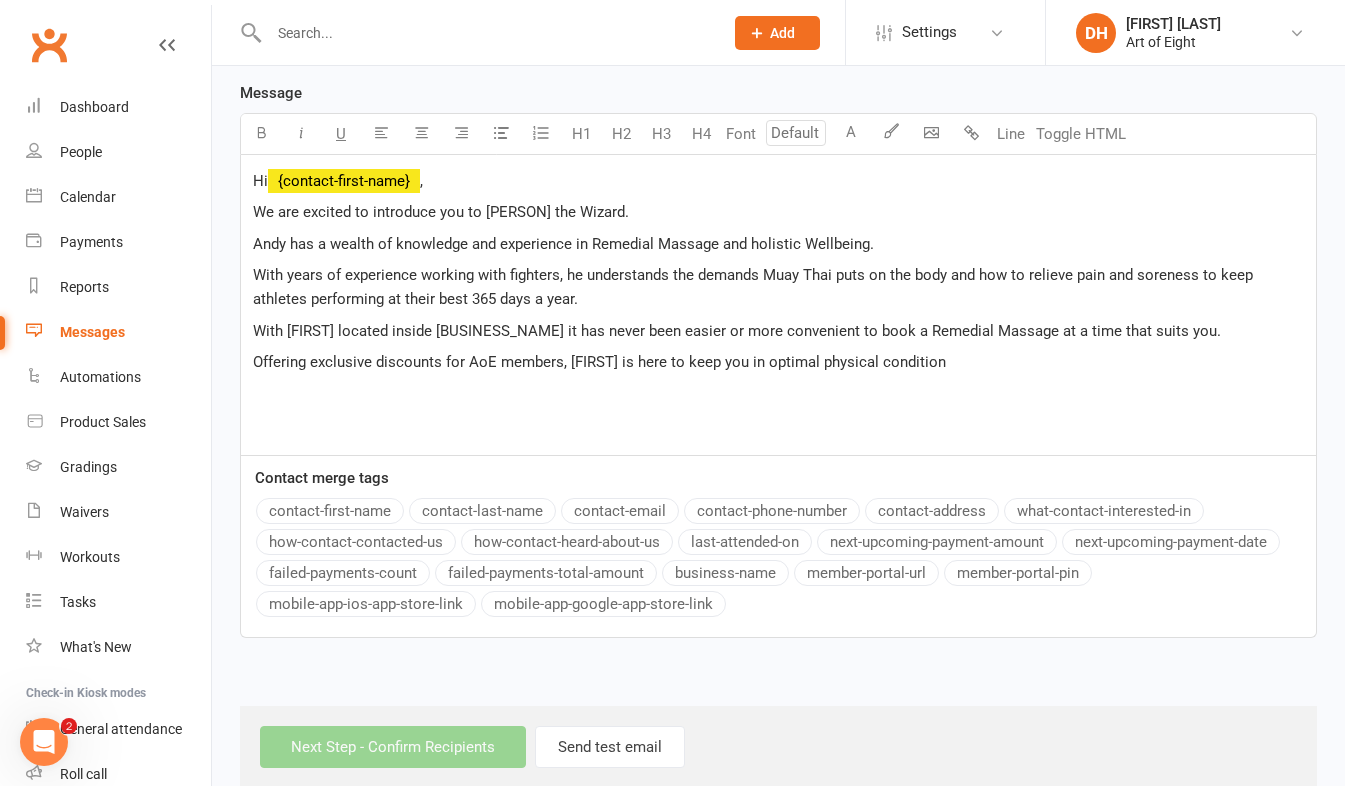 scroll, scrollTop: 544, scrollLeft: 0, axis: vertical 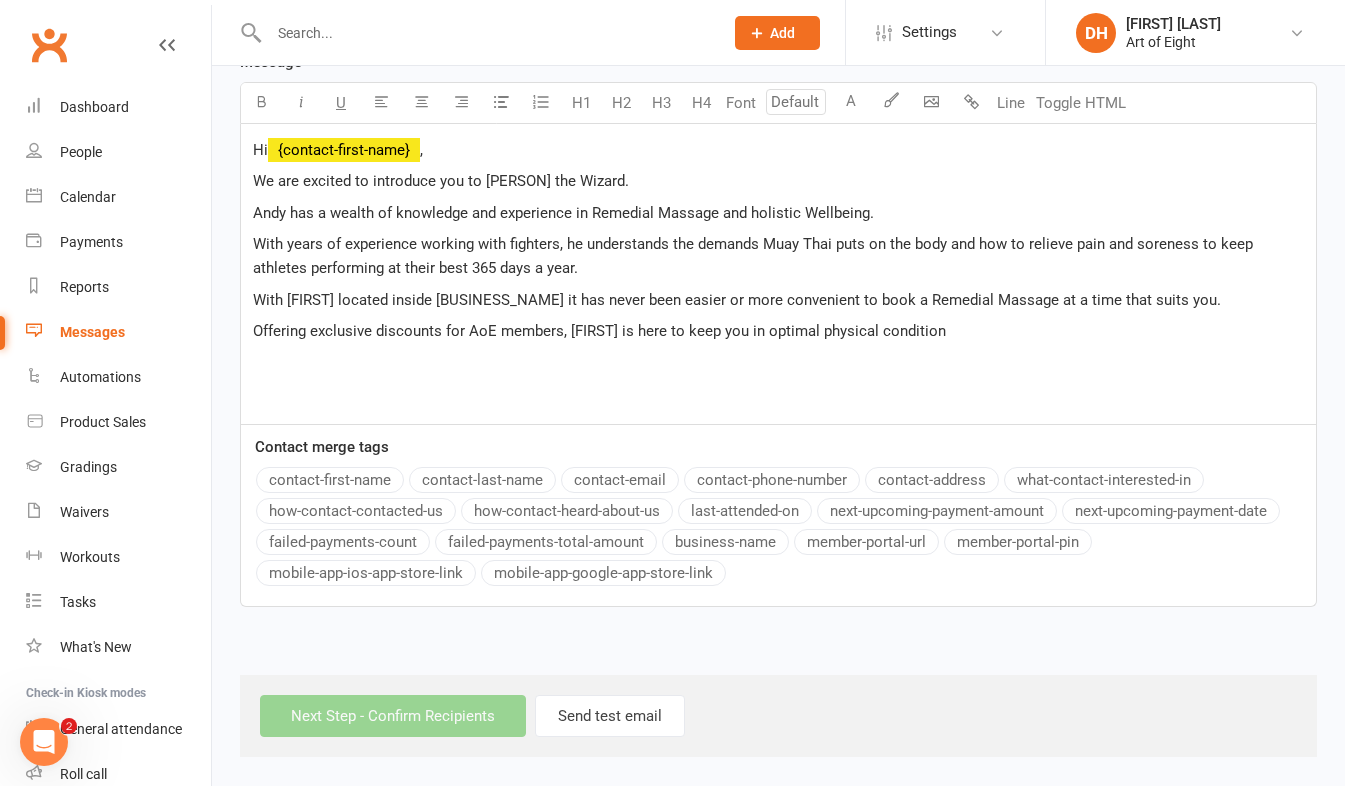 type on "A to the W" 